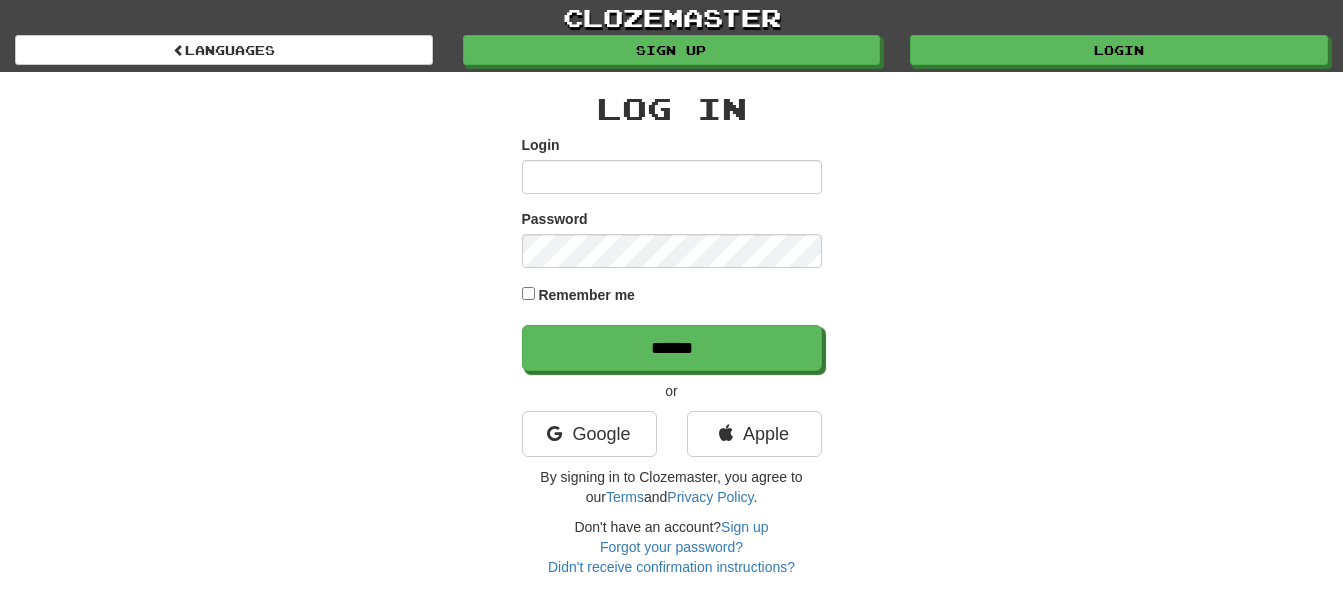 scroll, scrollTop: 0, scrollLeft: 0, axis: both 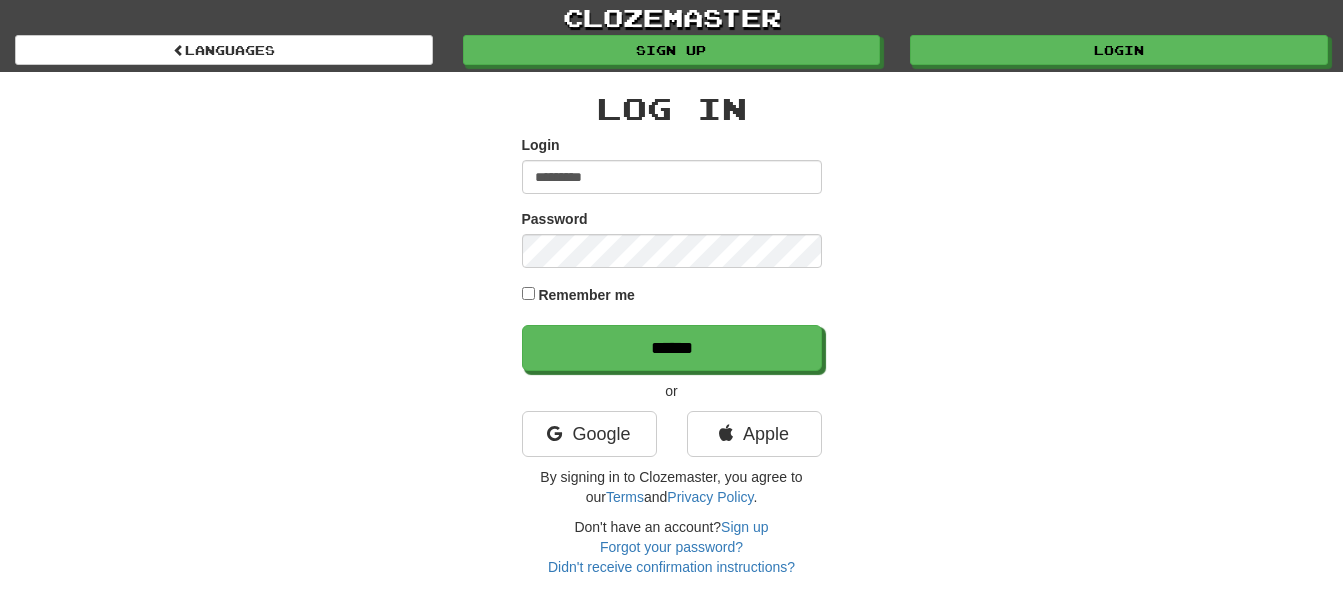 type on "*********" 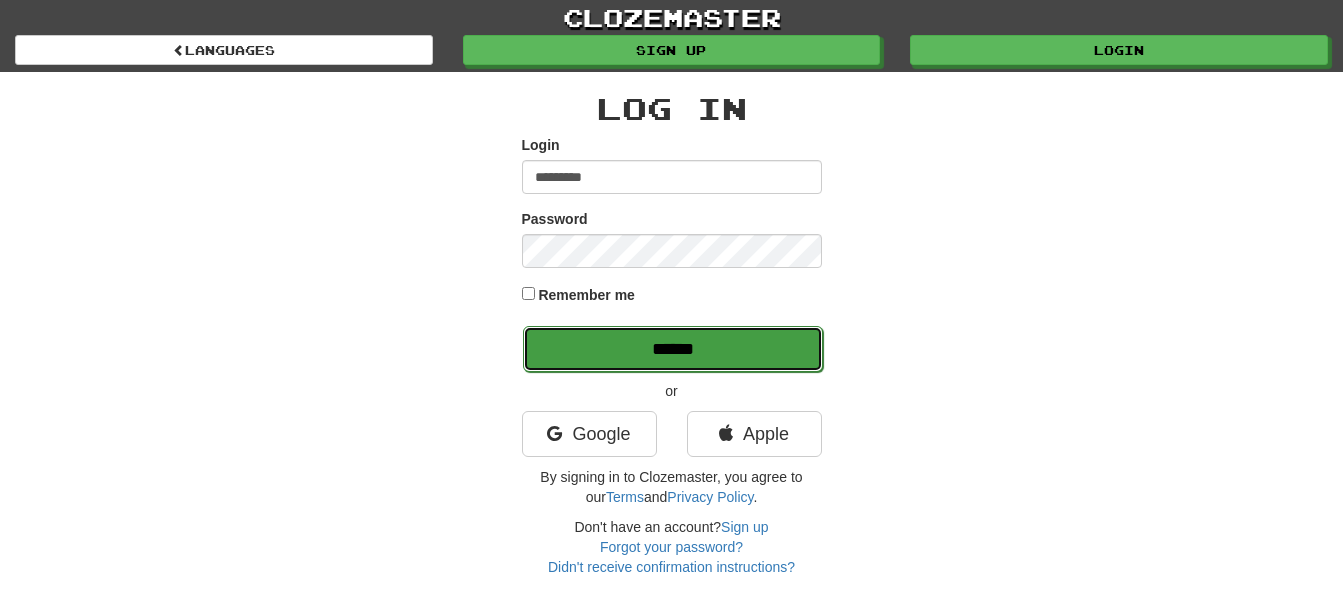 click on "******" at bounding box center [673, 349] 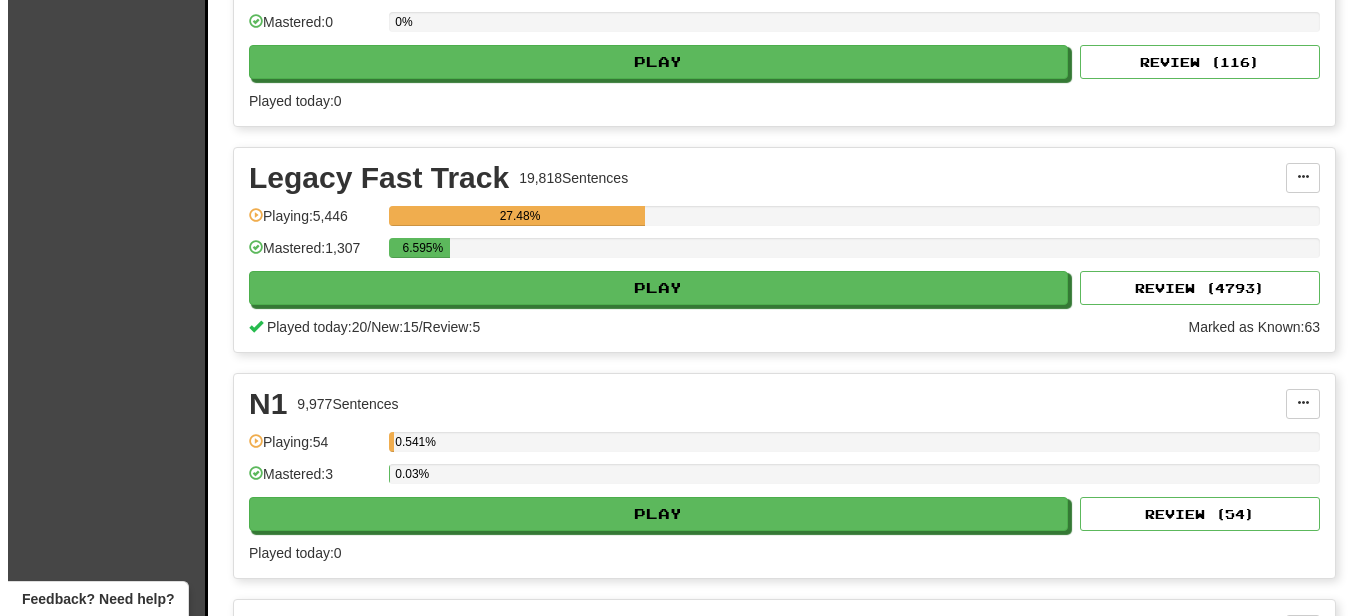 scroll, scrollTop: 1200, scrollLeft: 0, axis: vertical 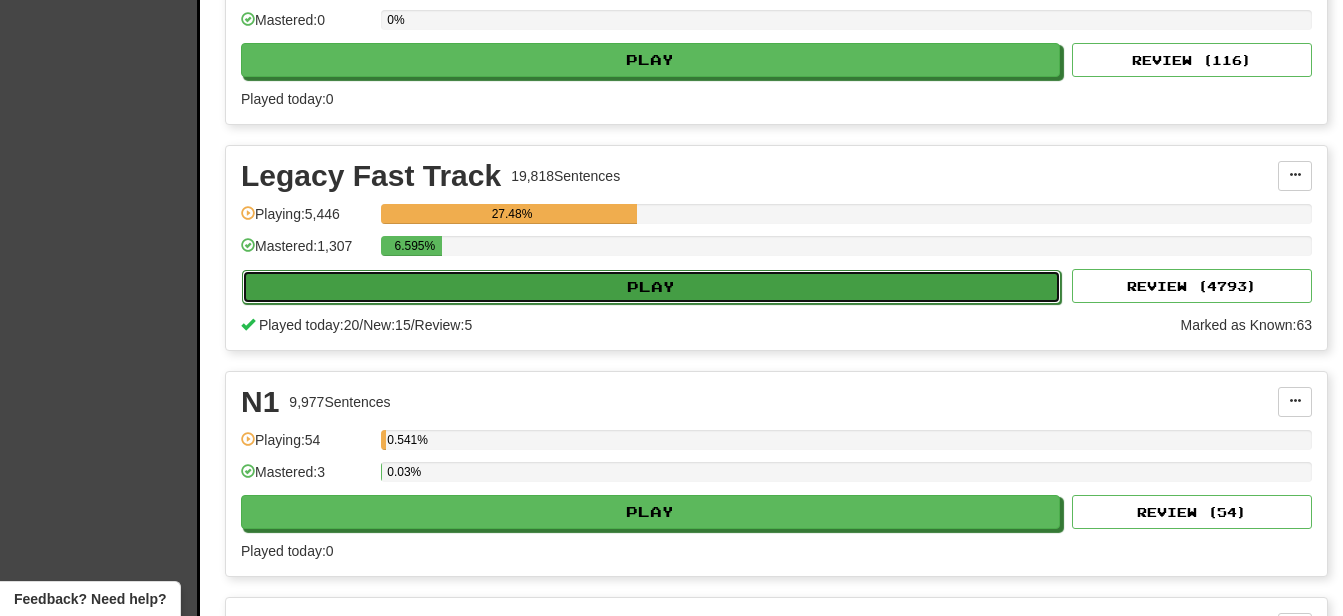 click on "Play" at bounding box center [651, 287] 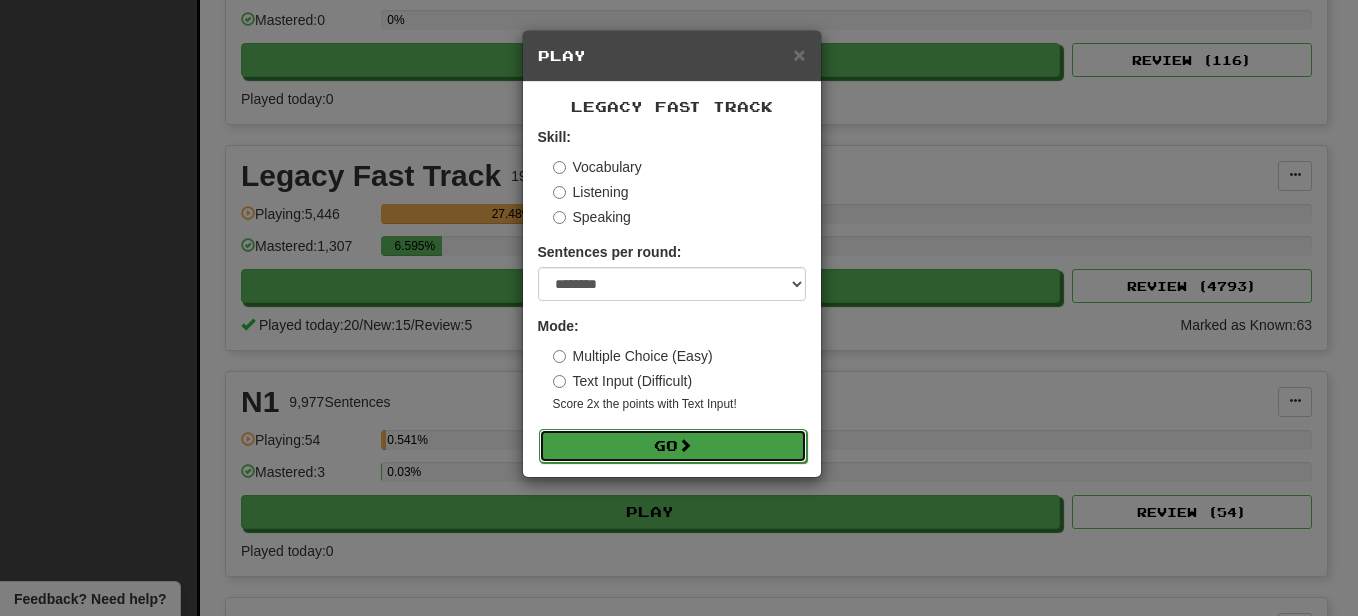 click on "Go" at bounding box center [673, 446] 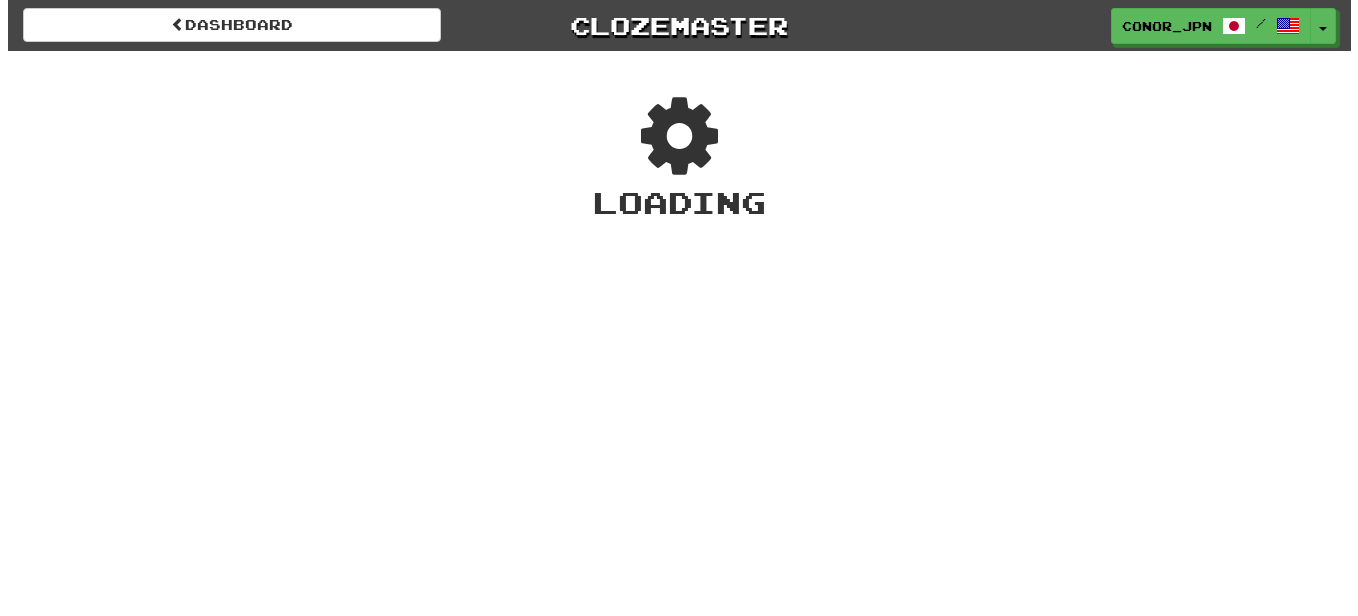 scroll, scrollTop: 0, scrollLeft: 0, axis: both 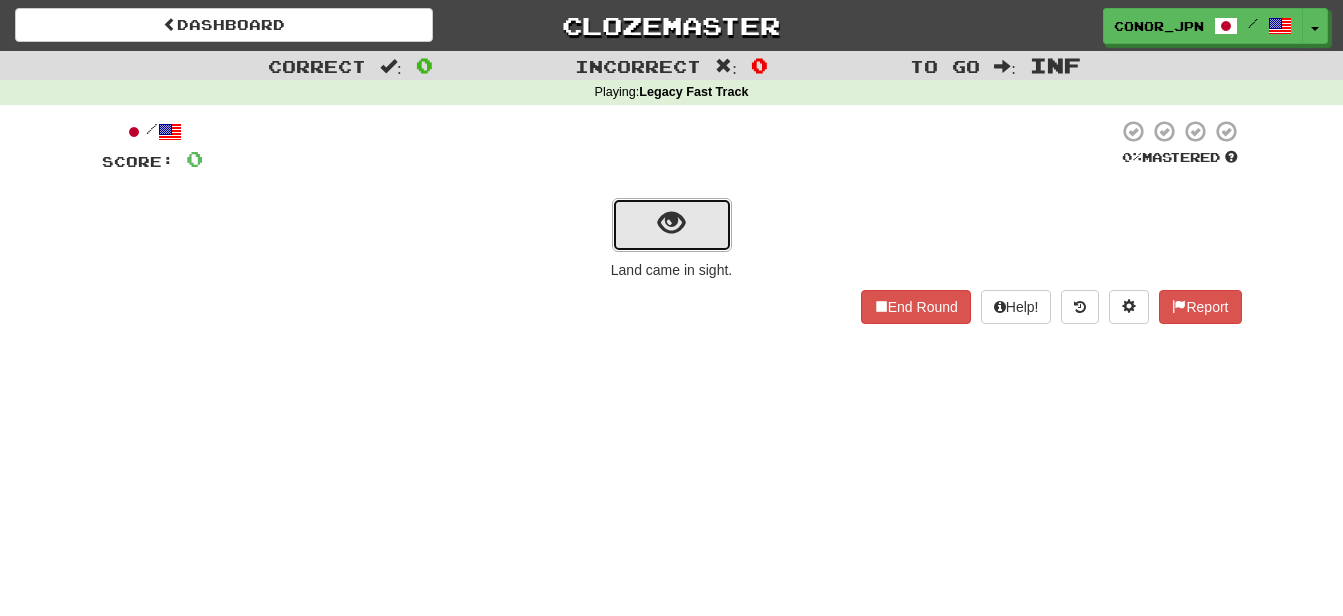 click at bounding box center (672, 225) 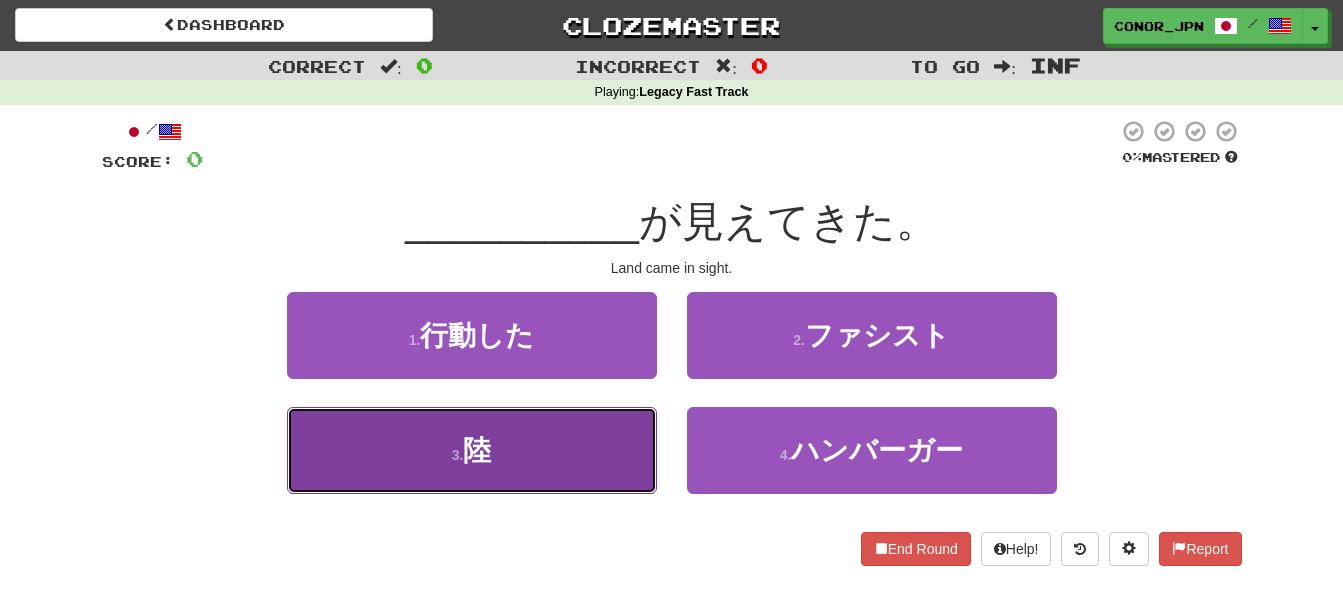 click on "3 .  陸" at bounding box center [472, 450] 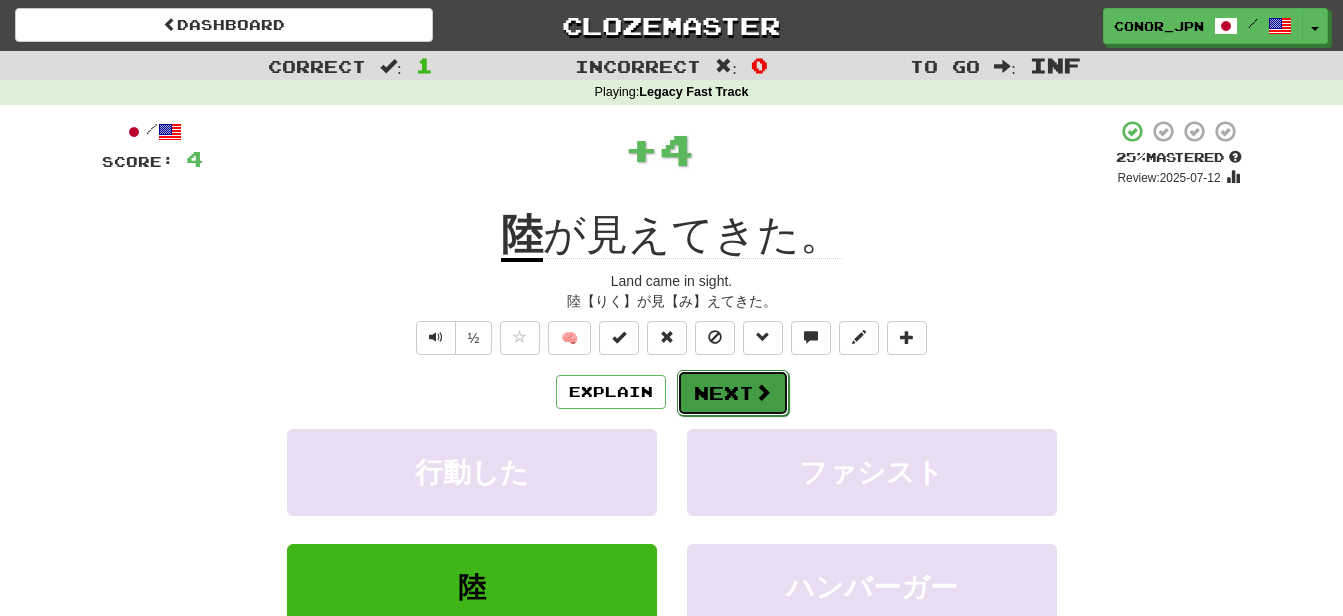 click on "Next" at bounding box center (733, 393) 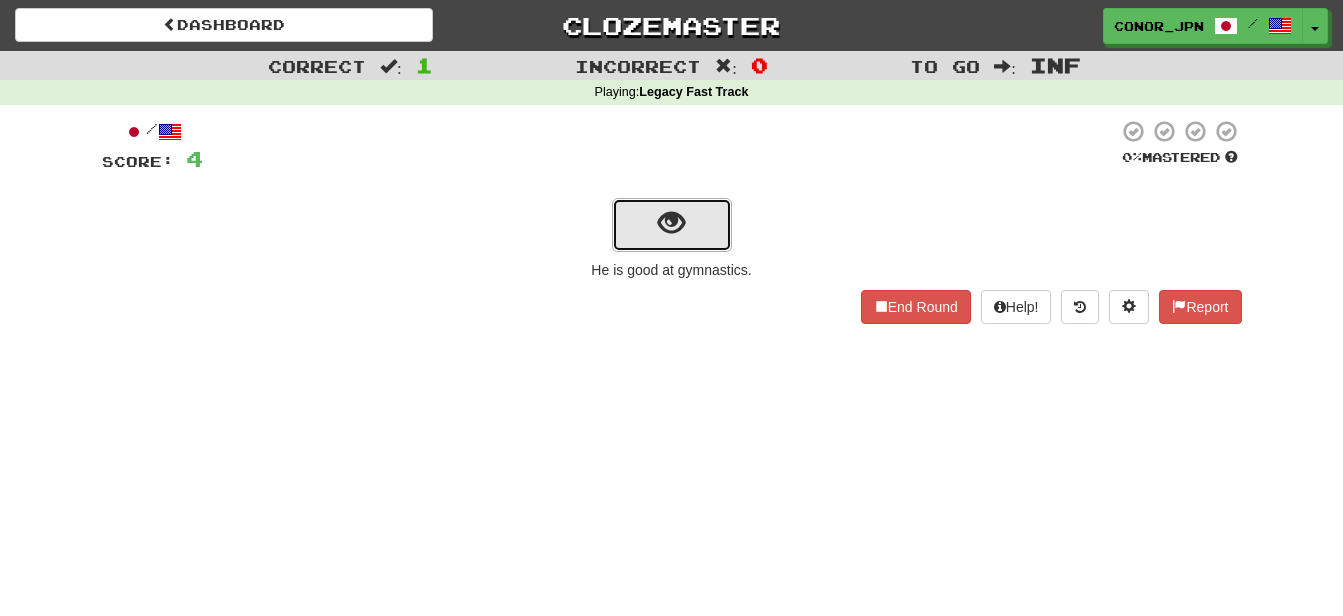 click at bounding box center (672, 225) 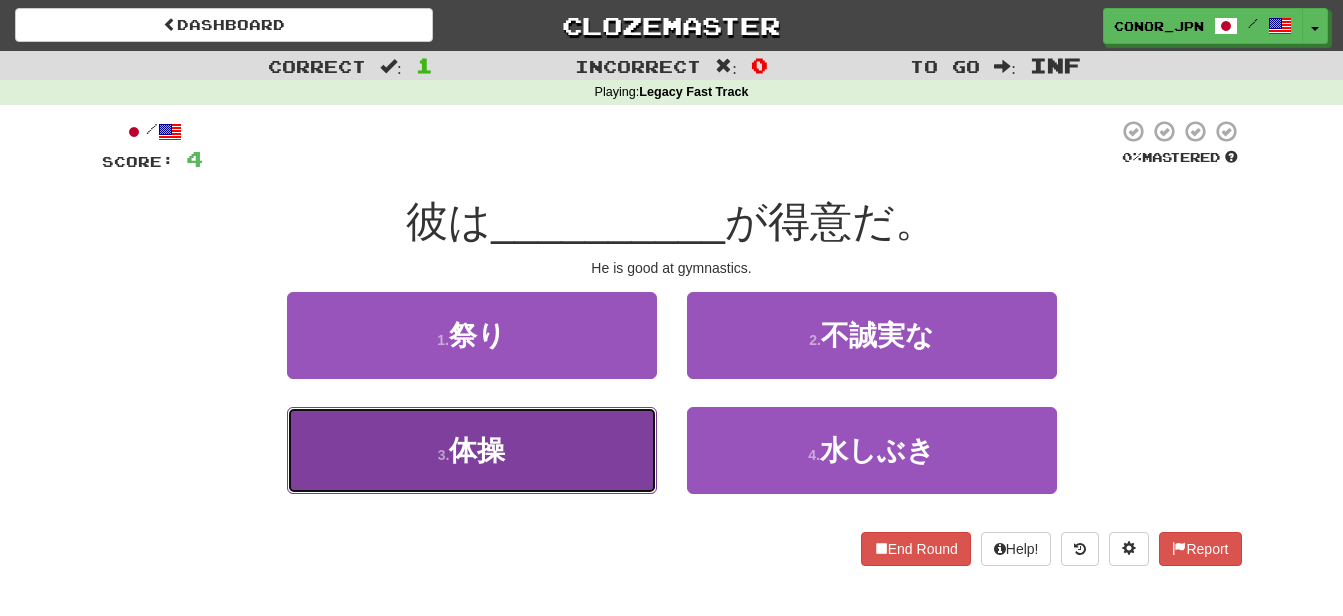 click on "3 .  体操" at bounding box center [472, 450] 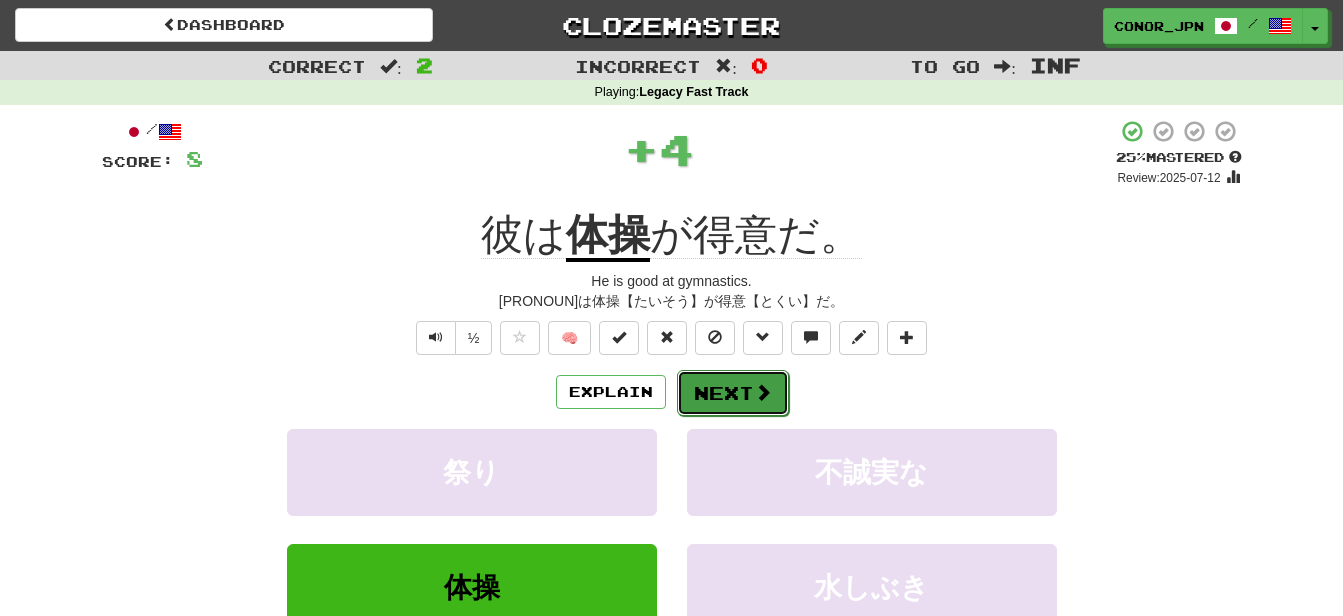 click on "Next" at bounding box center (733, 393) 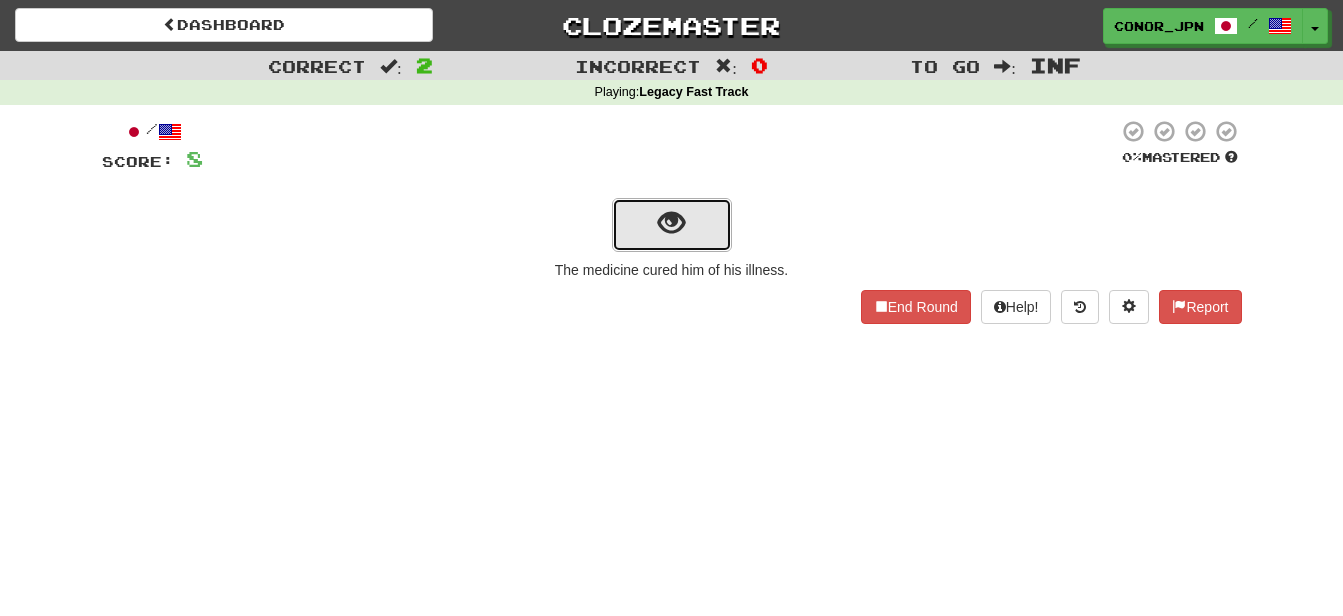 click at bounding box center (672, 225) 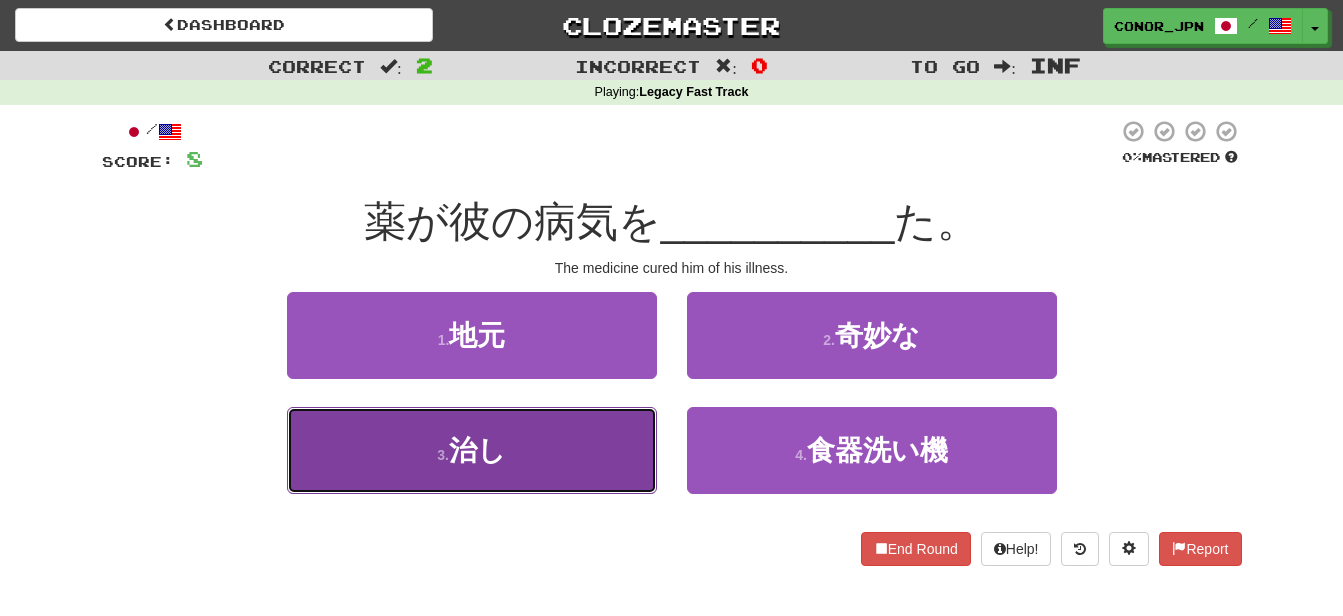 click on "3 .  治し" at bounding box center (472, 450) 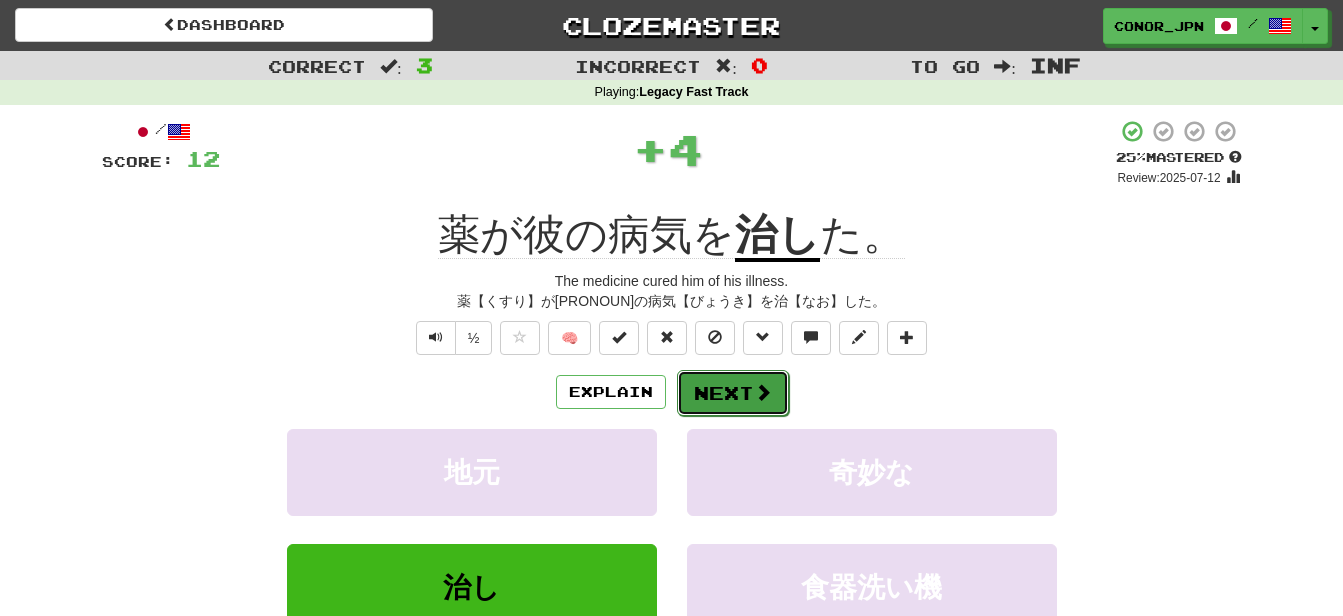 click on "Next" at bounding box center (733, 393) 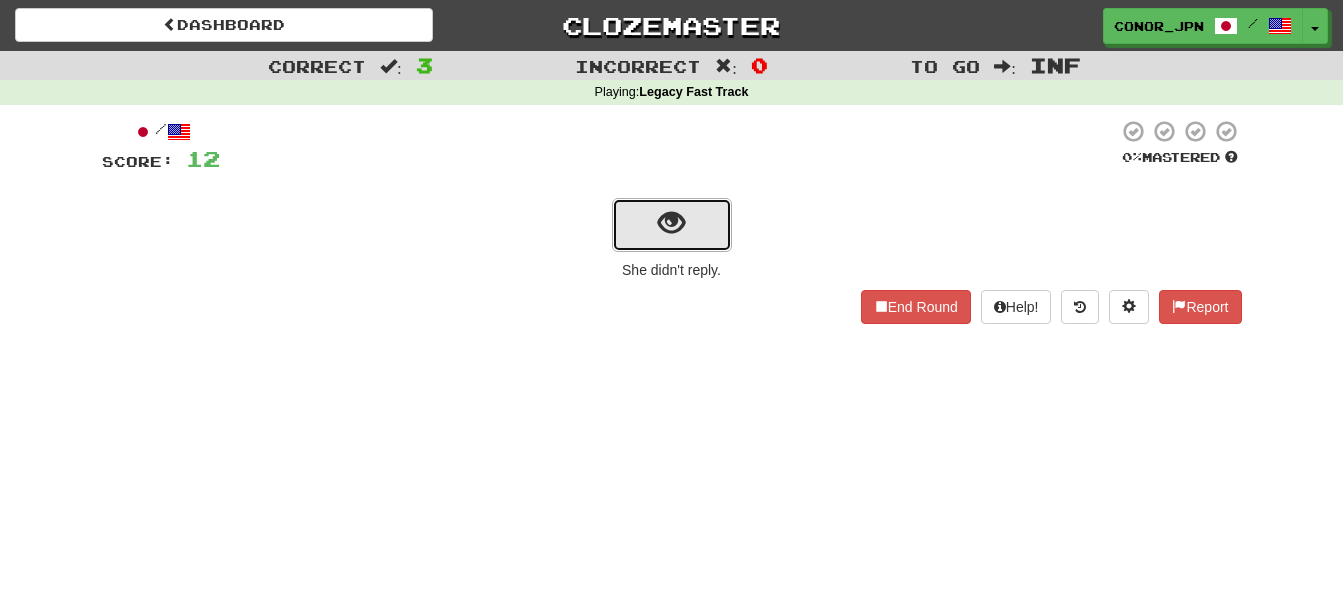 click at bounding box center (671, 223) 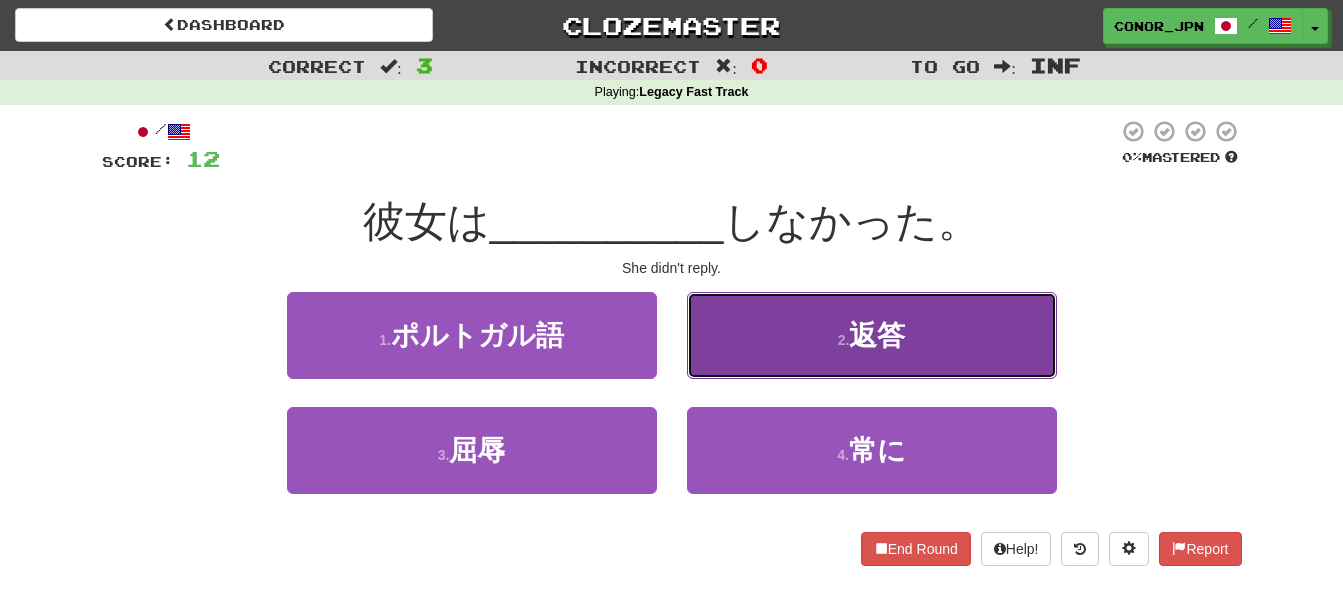 click on "2 .  返答" at bounding box center [872, 335] 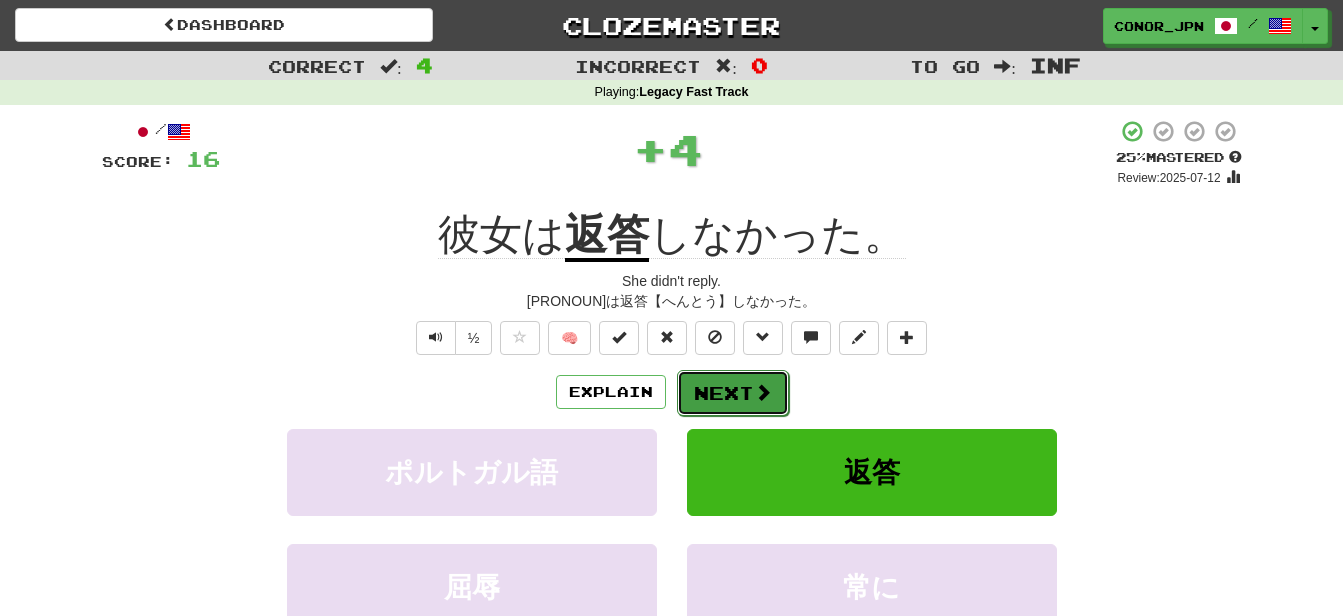 click on "Next" at bounding box center [733, 393] 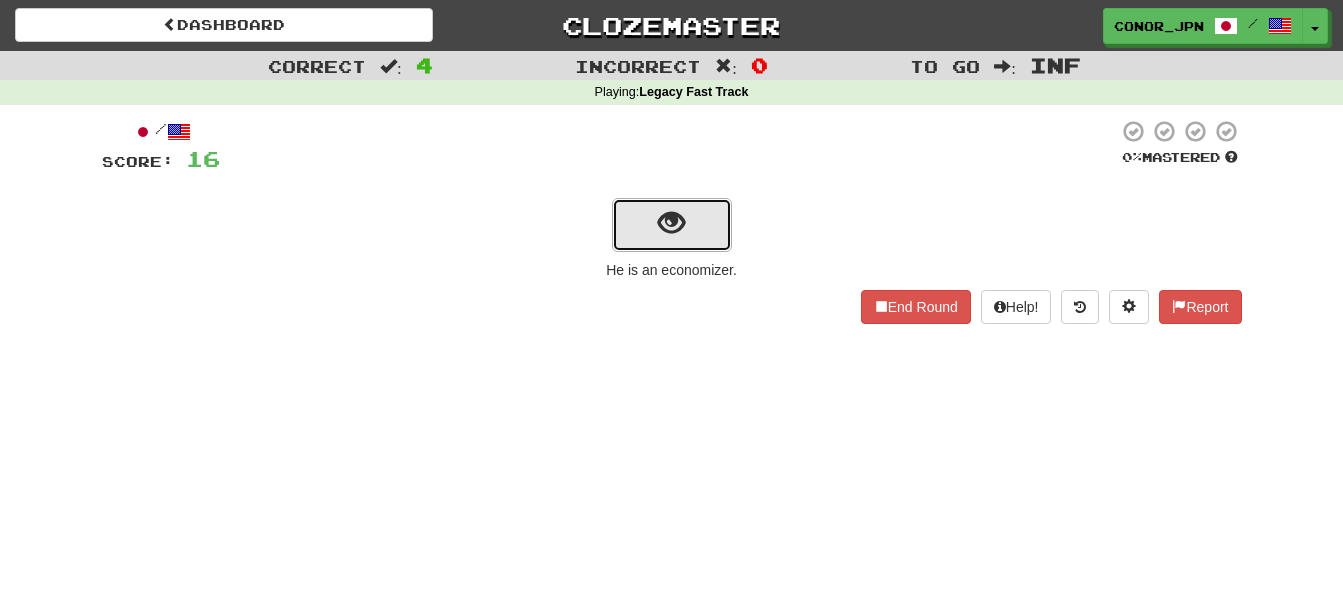 click at bounding box center (671, 223) 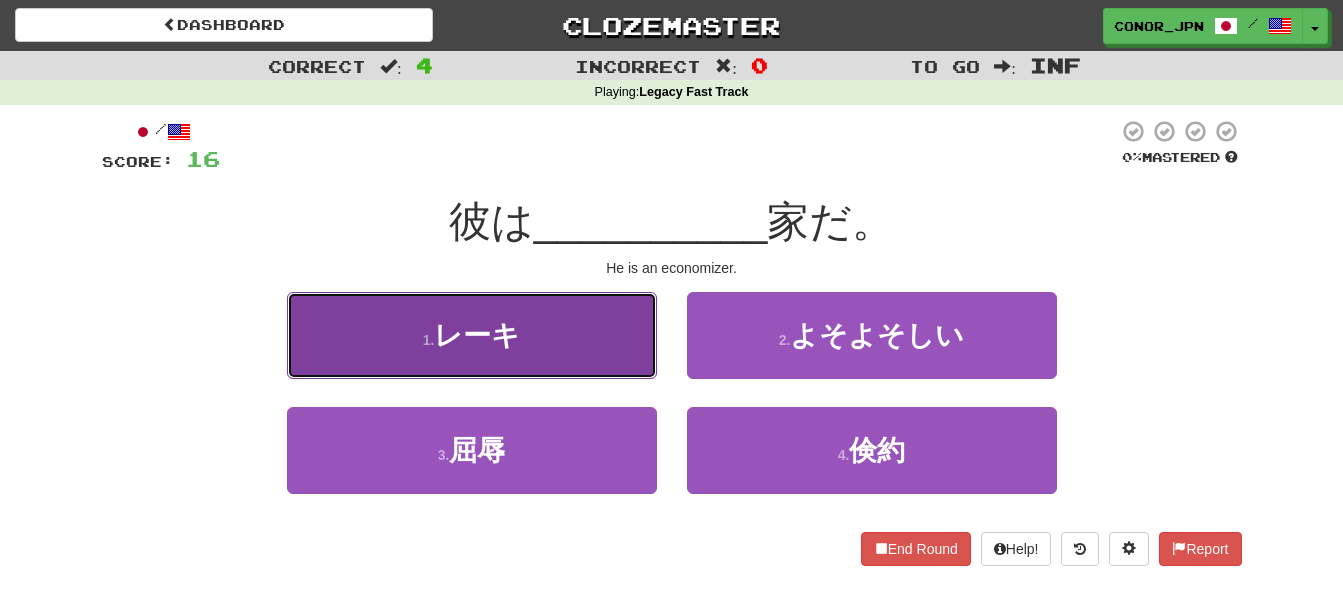 click on "1 .  レーキ" at bounding box center (472, 335) 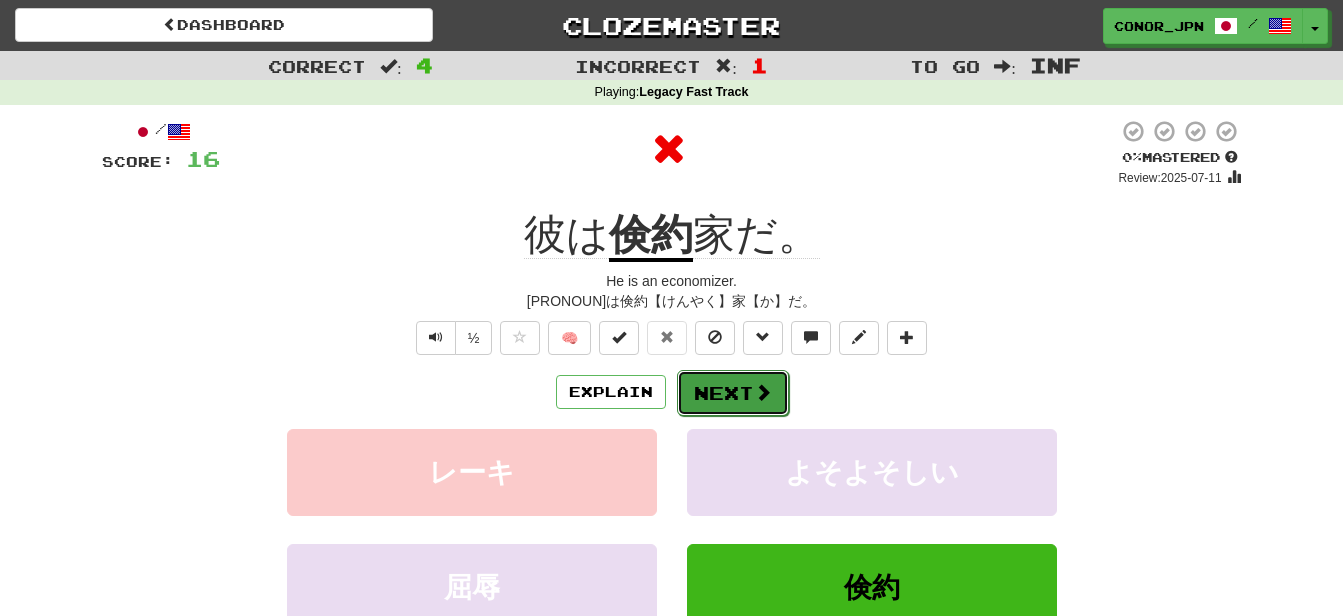click on "Next" at bounding box center [733, 393] 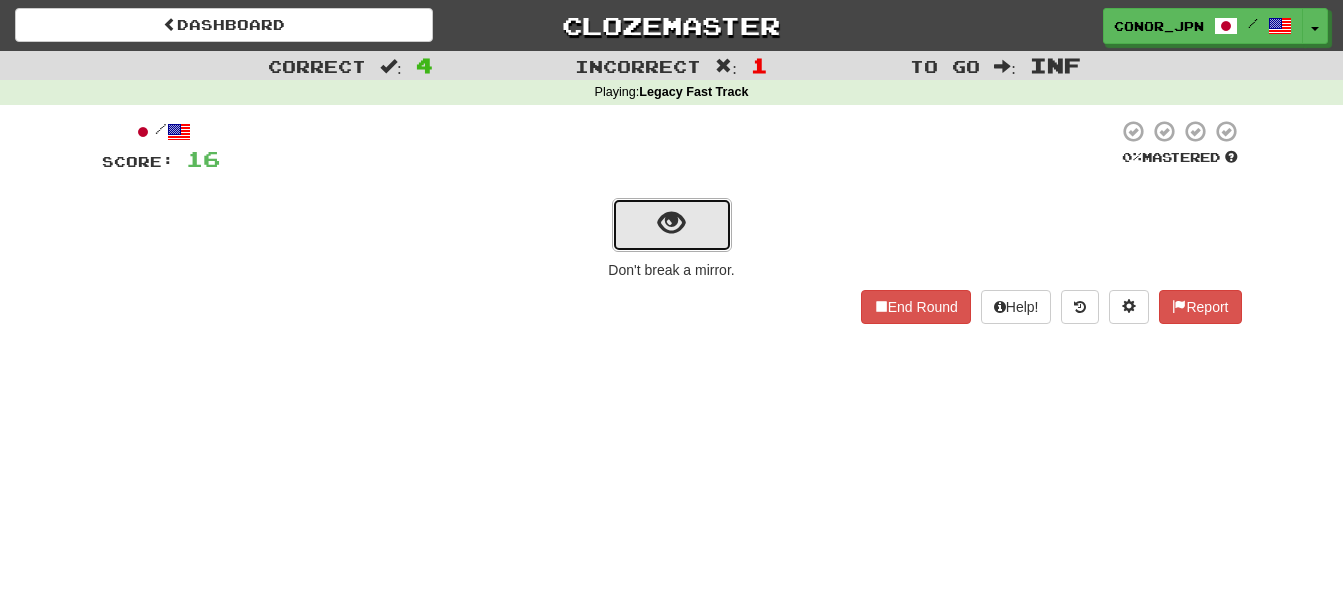 click at bounding box center (671, 223) 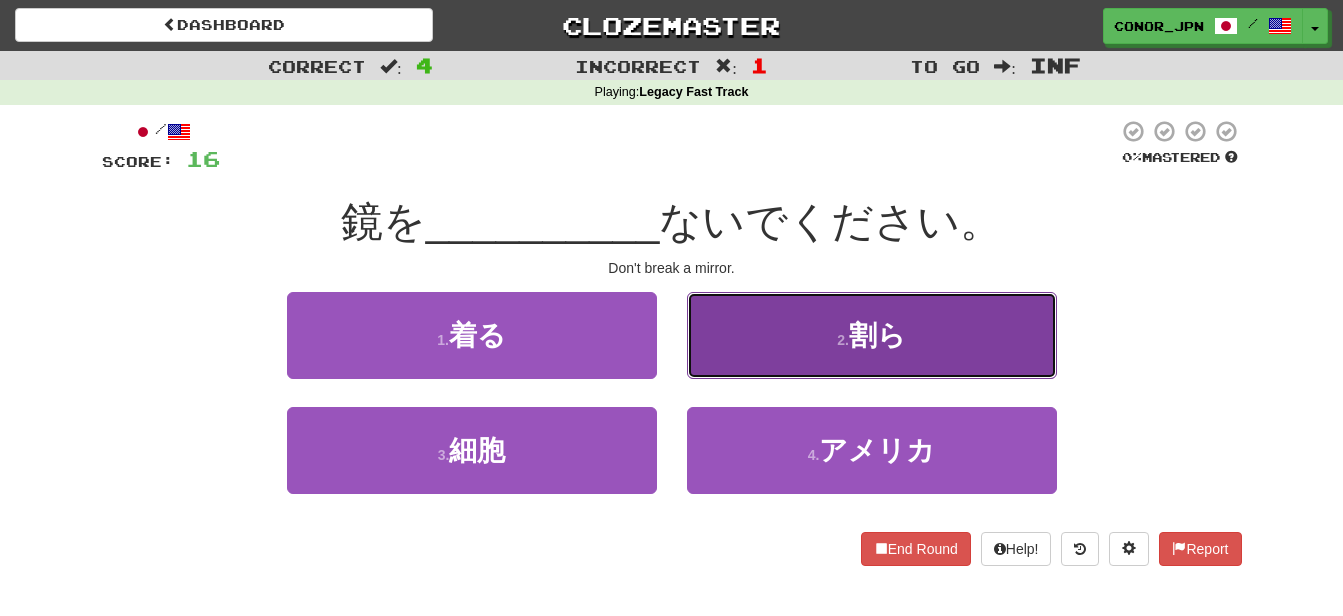 click on "2 .  割ら" at bounding box center [872, 335] 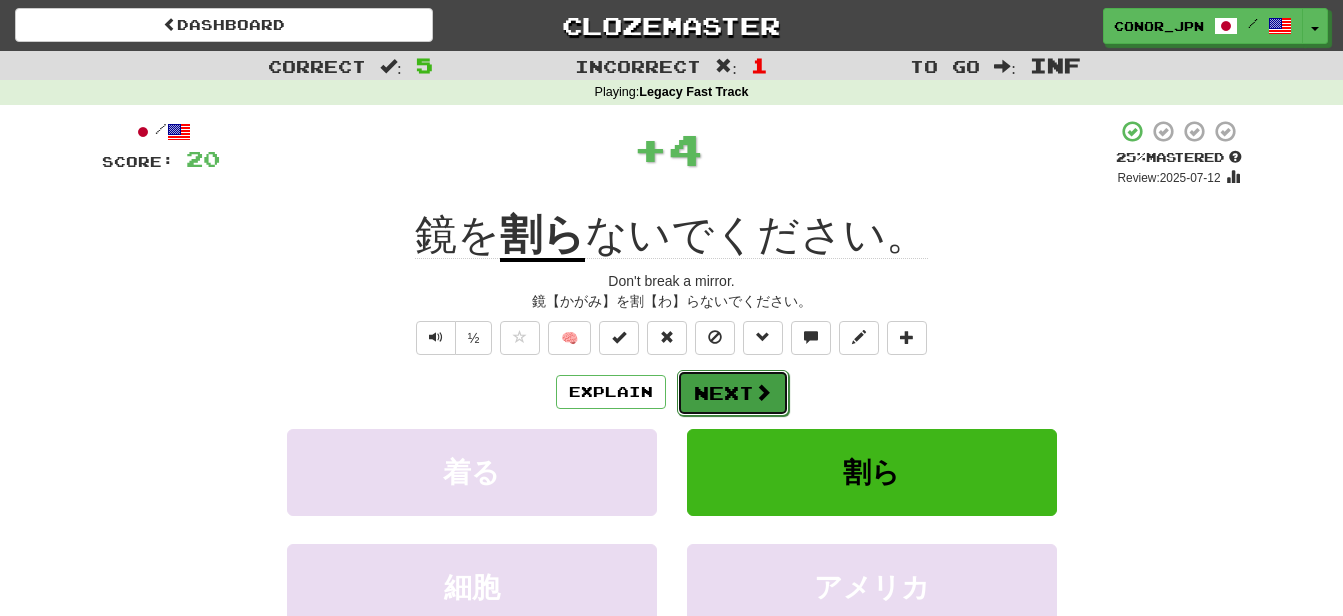 click on "Next" at bounding box center (733, 393) 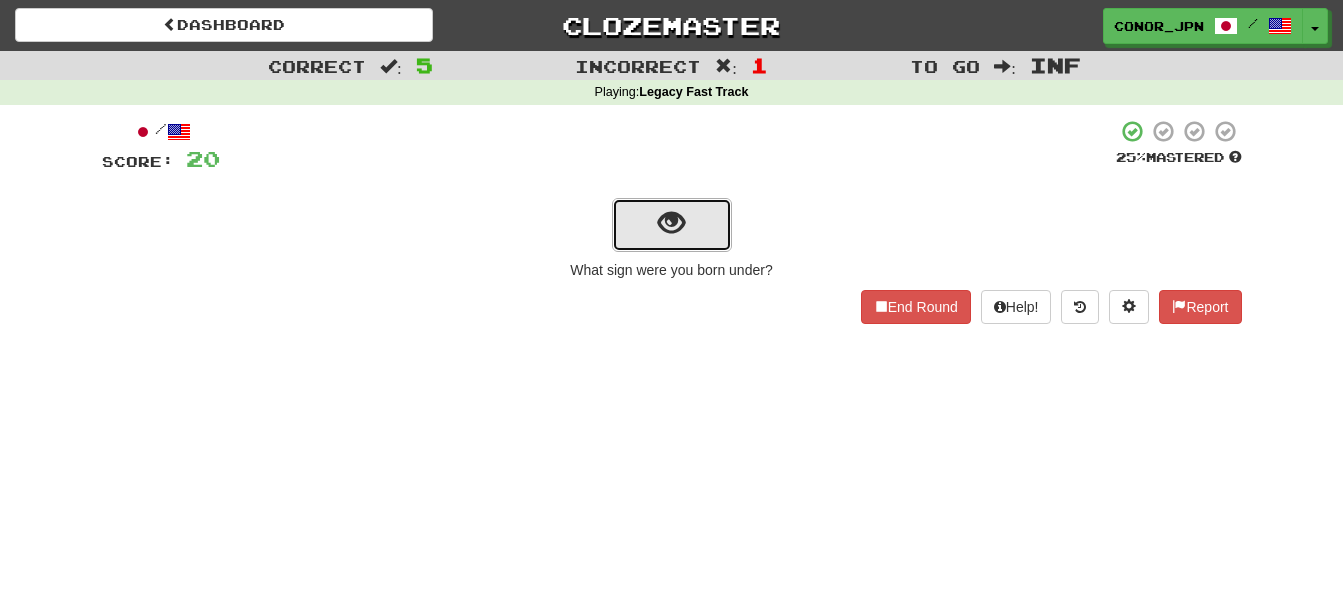 click at bounding box center (672, 225) 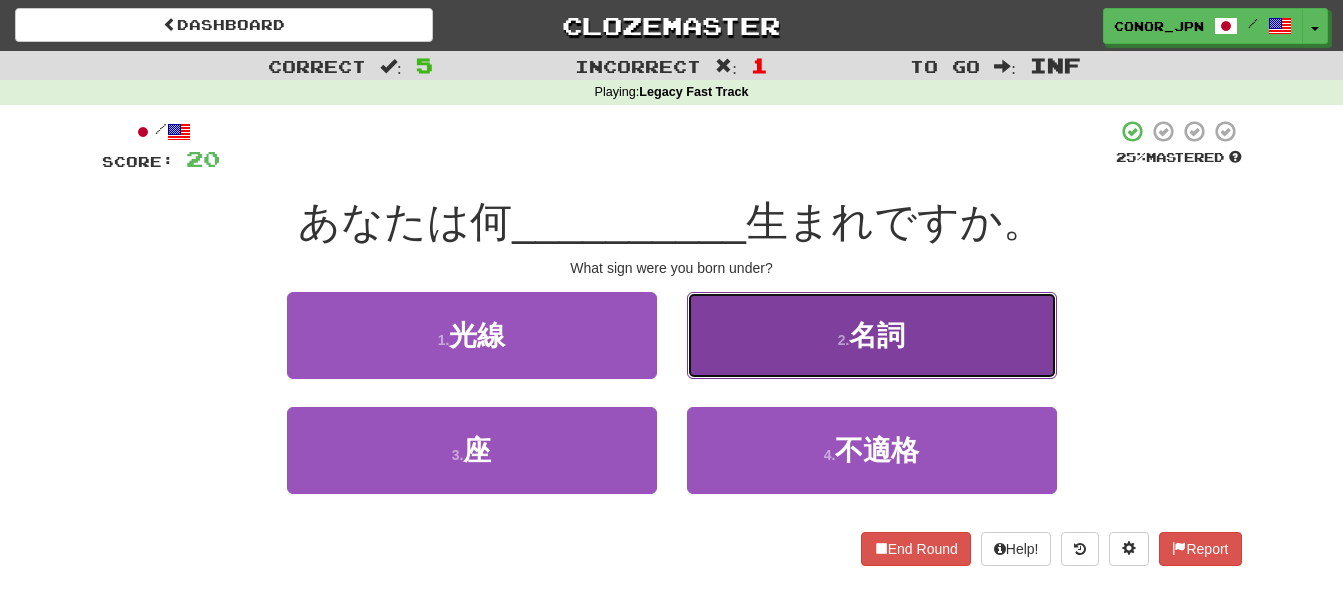 click on "2 .  名詞" at bounding box center (872, 335) 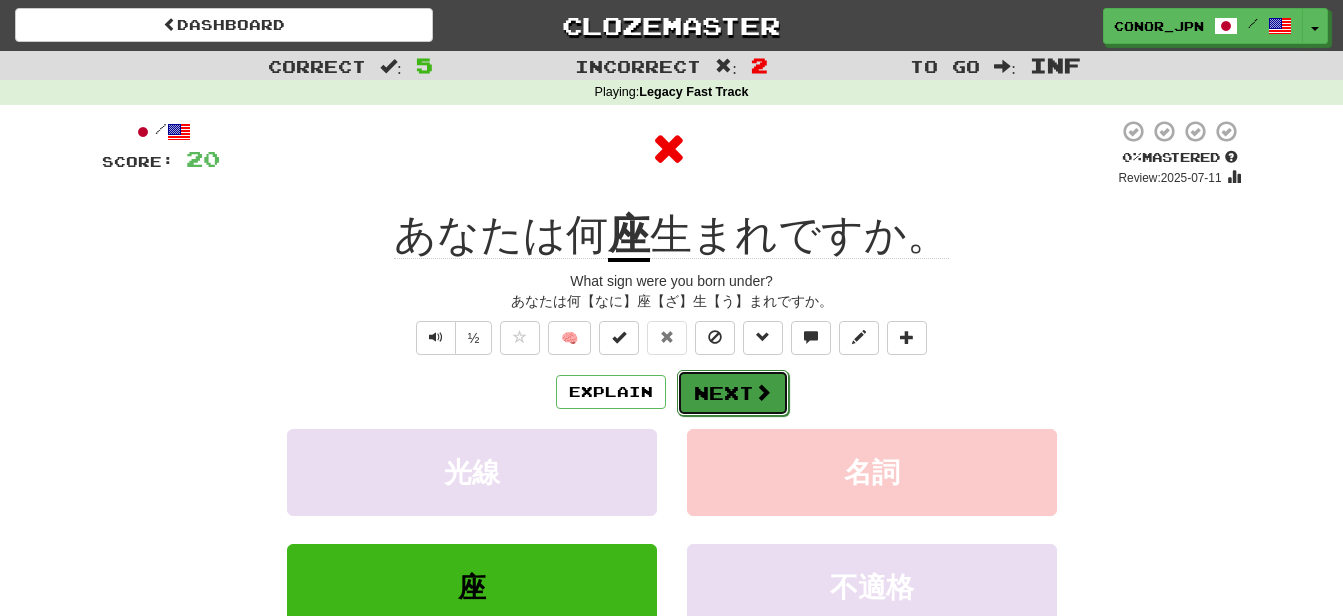 click on "Next" at bounding box center [733, 393] 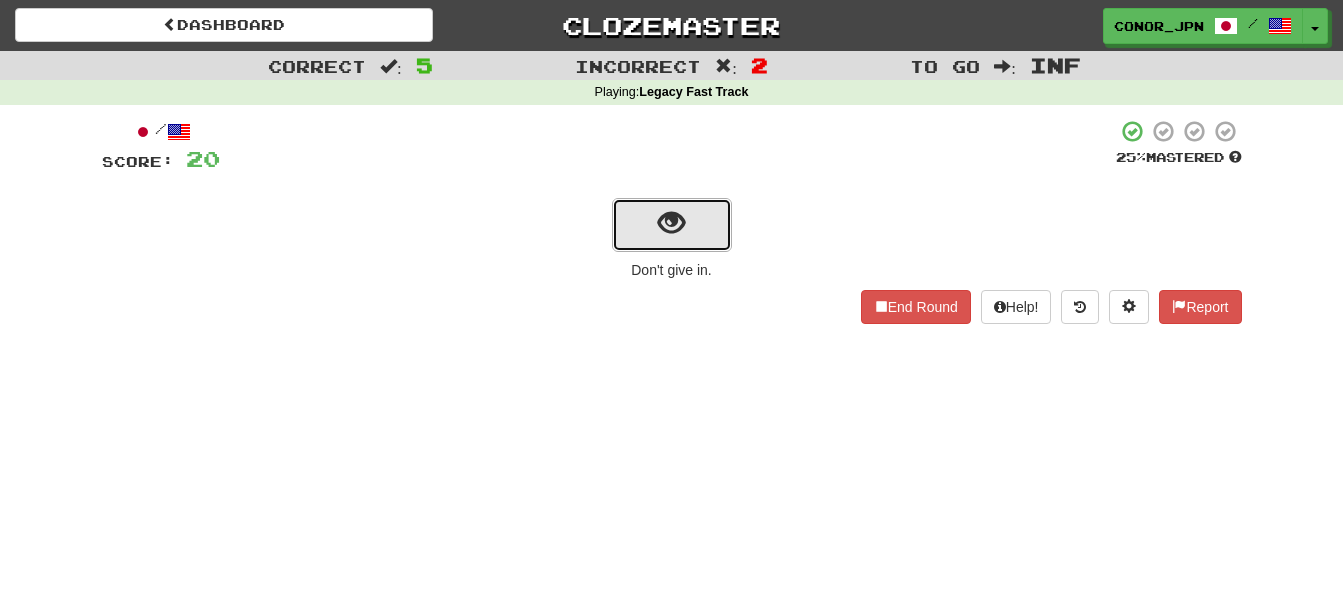 click at bounding box center [672, 225] 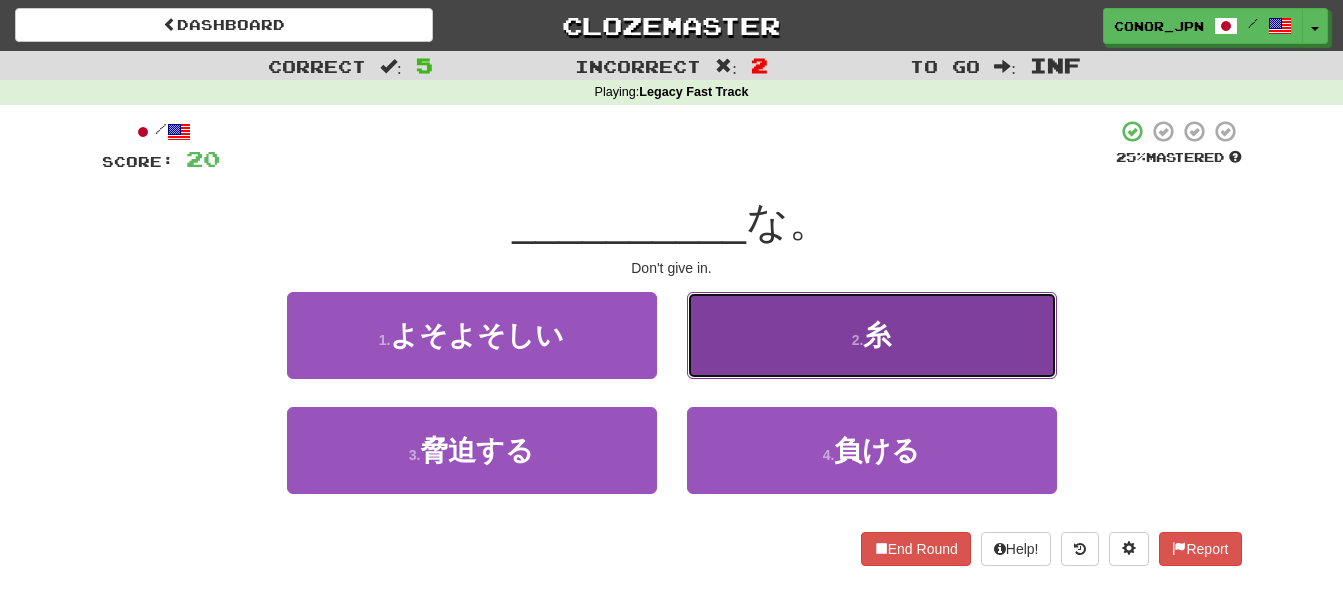 click on "2 .  糸" at bounding box center [872, 335] 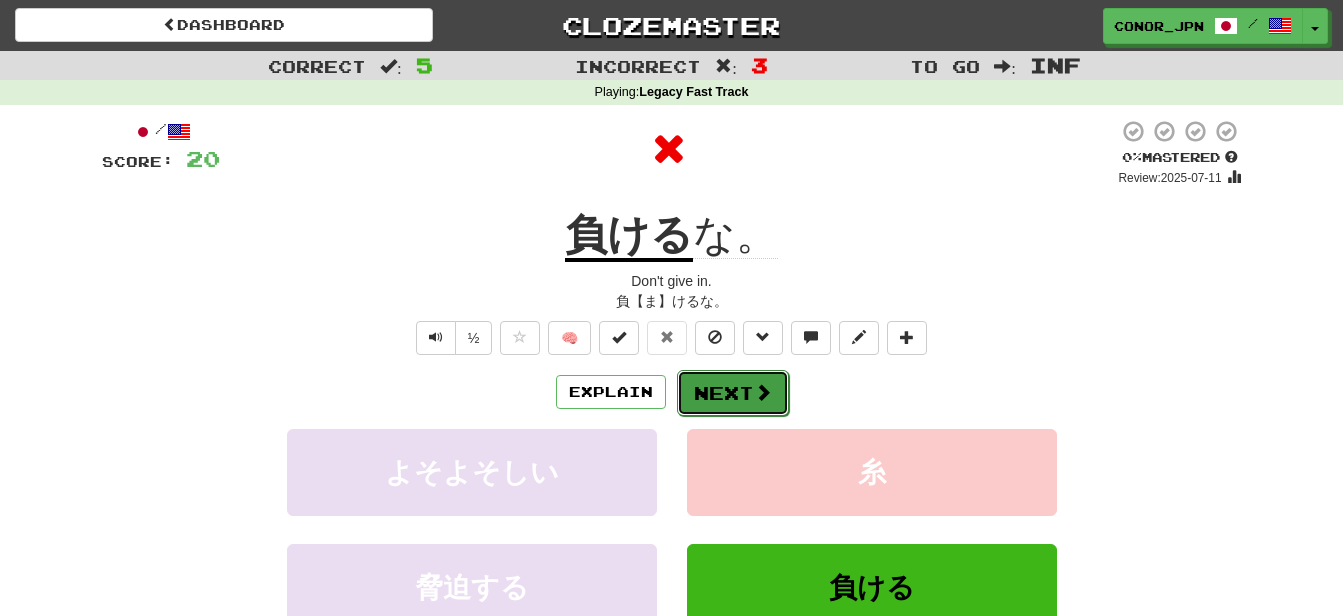 click on "Next" at bounding box center (733, 393) 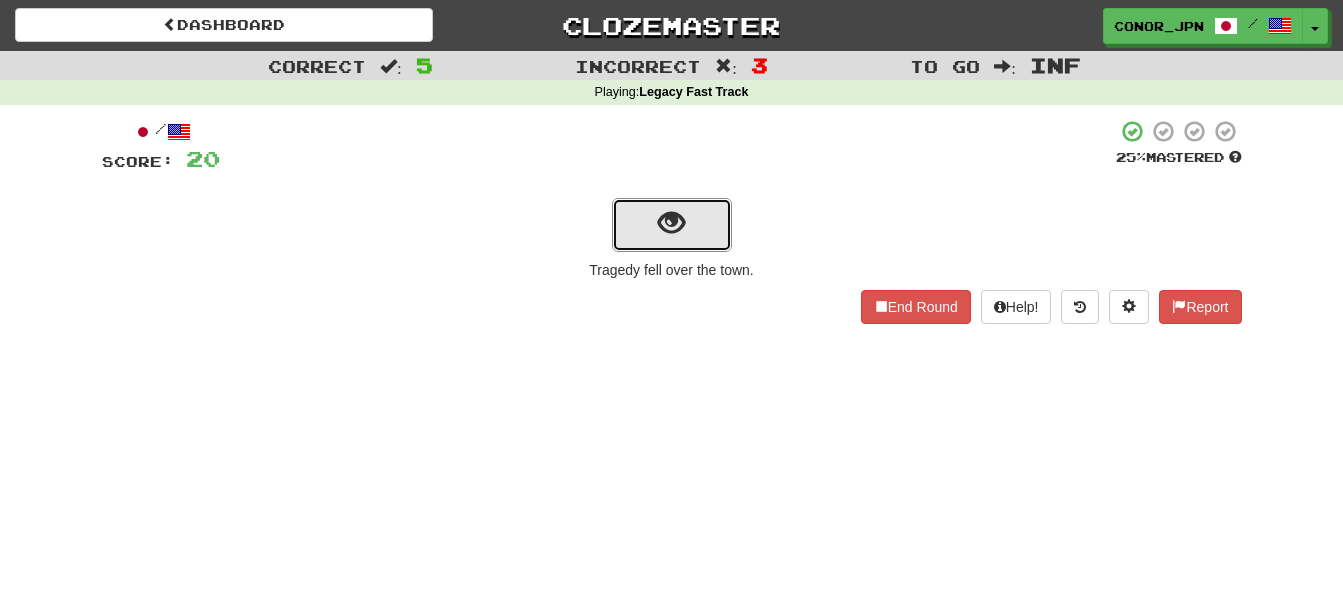 drag, startPoint x: 626, startPoint y: 219, endPoint x: 411, endPoint y: 249, distance: 217.08293 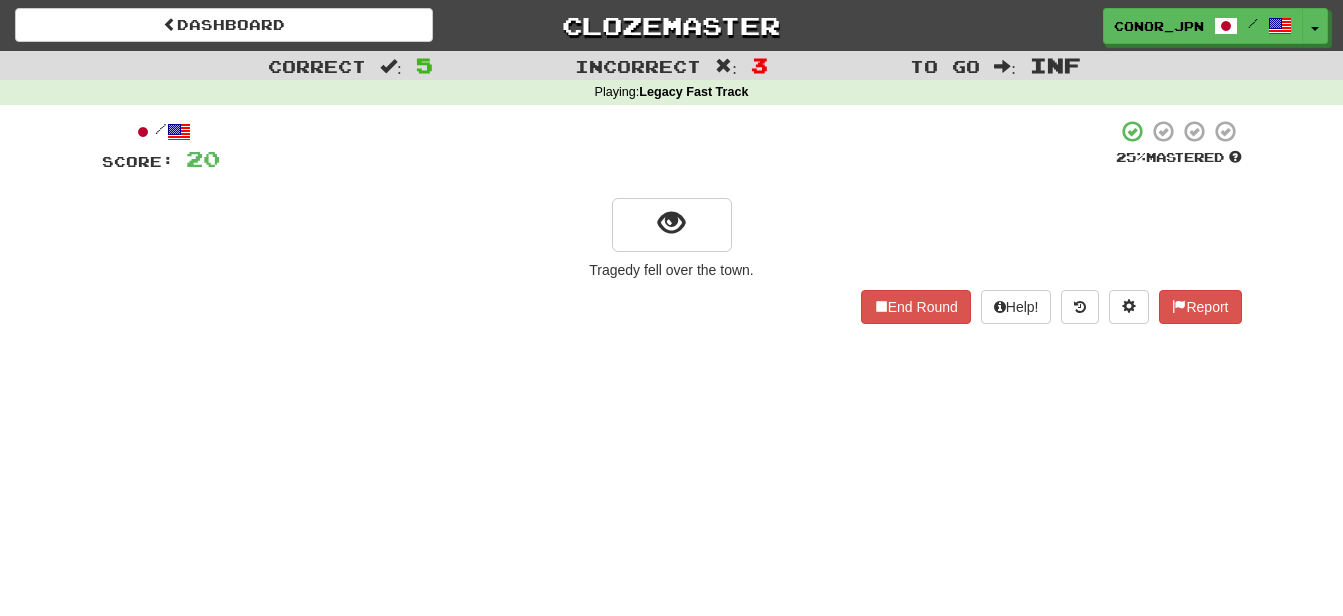 click at bounding box center [672, 223] 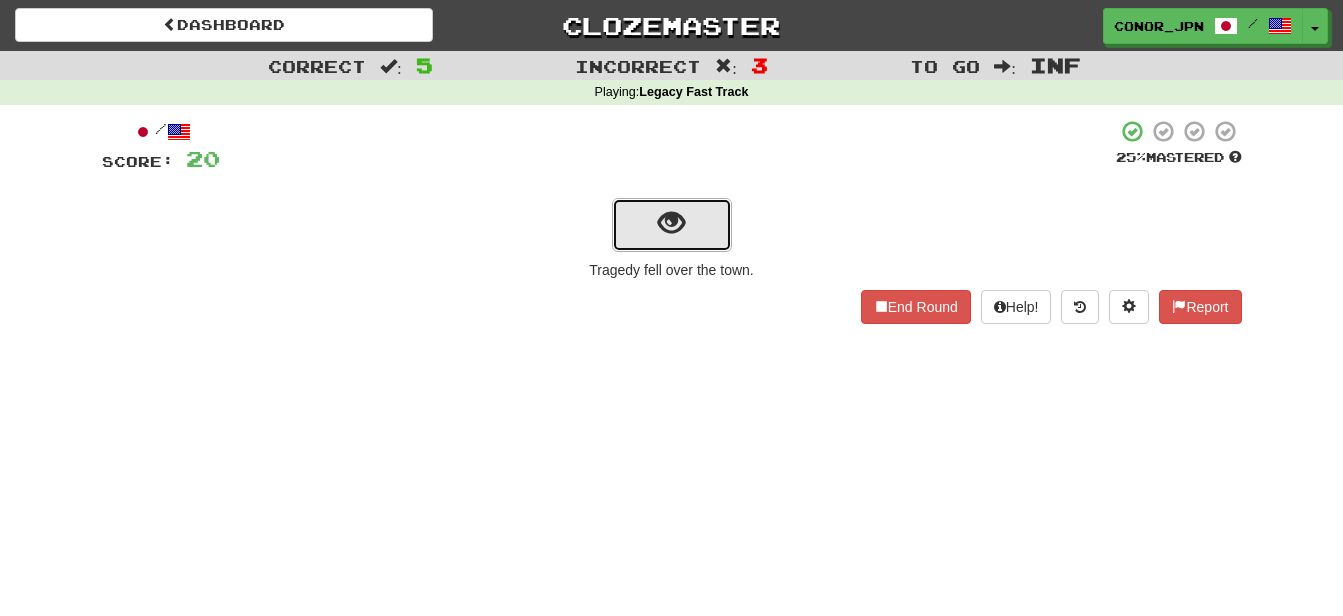 click at bounding box center [672, 225] 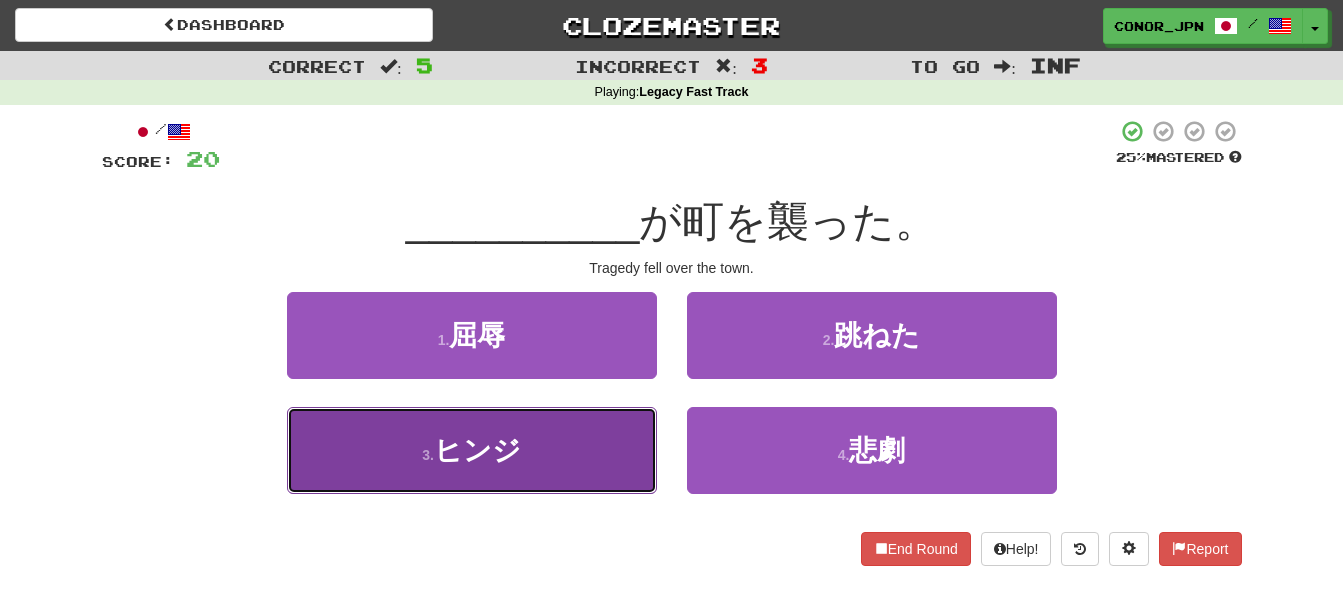click on "3 .  ヒンジ" at bounding box center [472, 450] 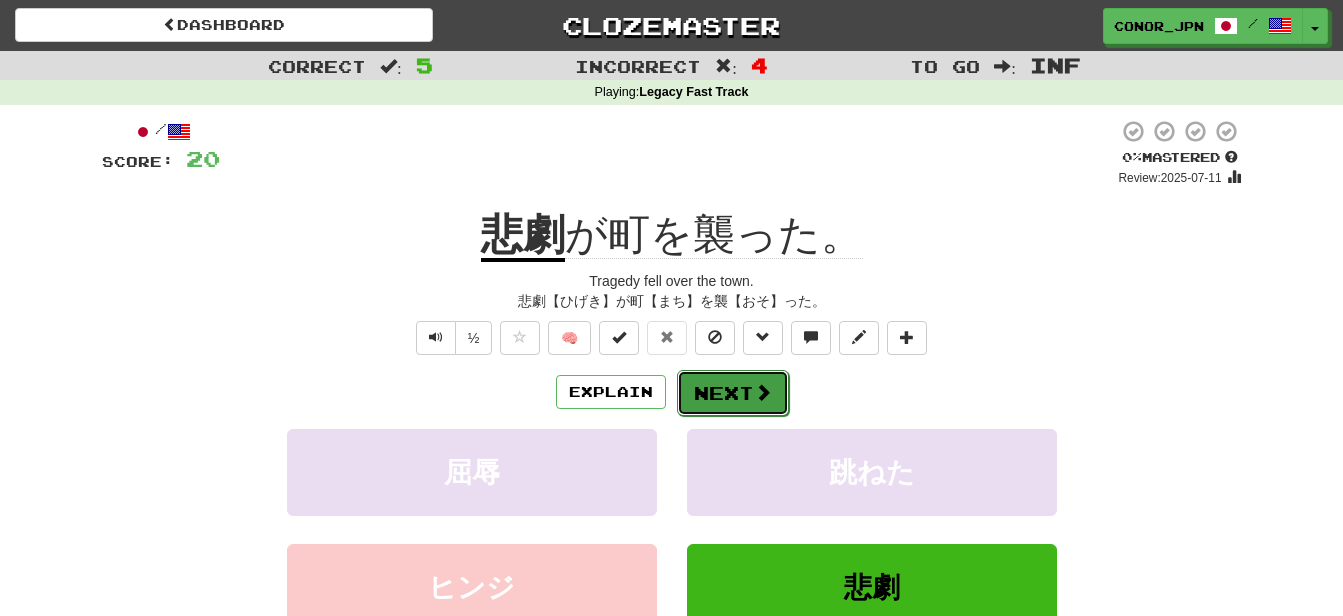 click on "Next" at bounding box center [733, 393] 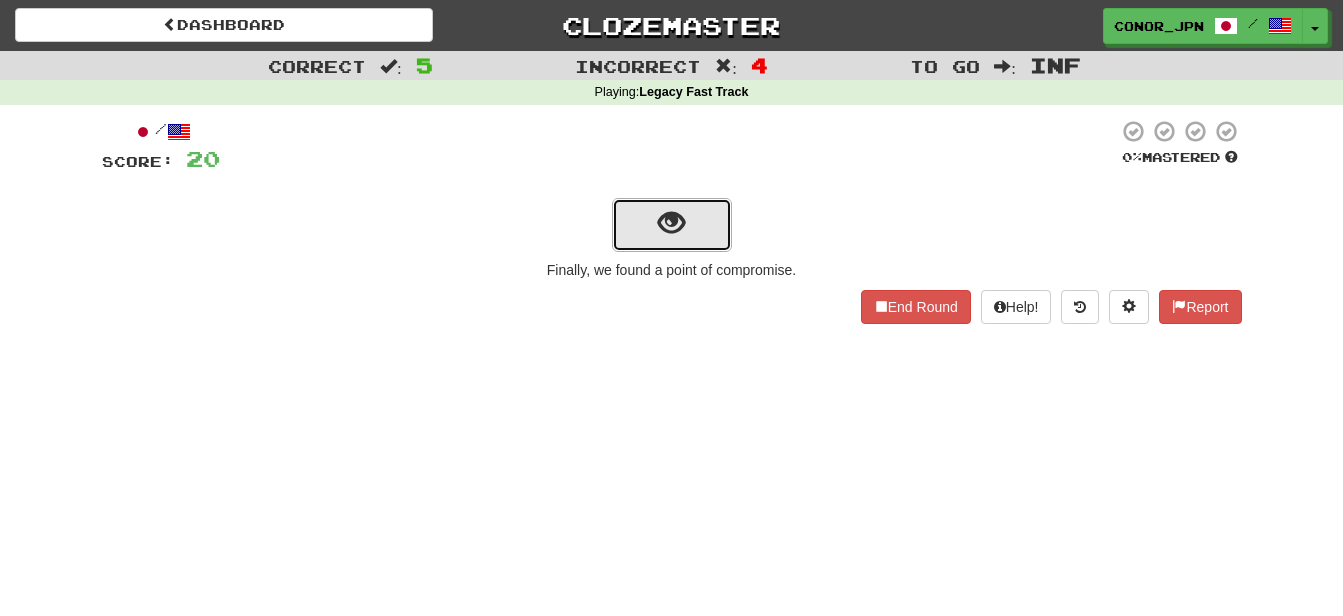 click at bounding box center (672, 225) 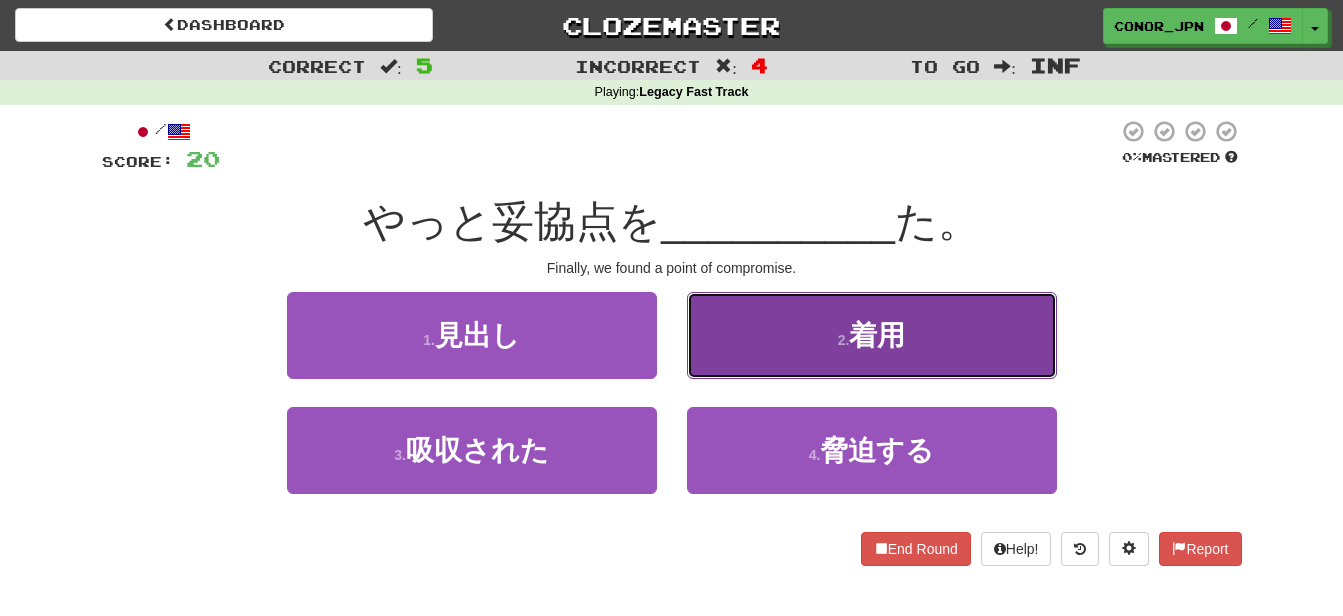 click on "2 .  着用" at bounding box center (872, 335) 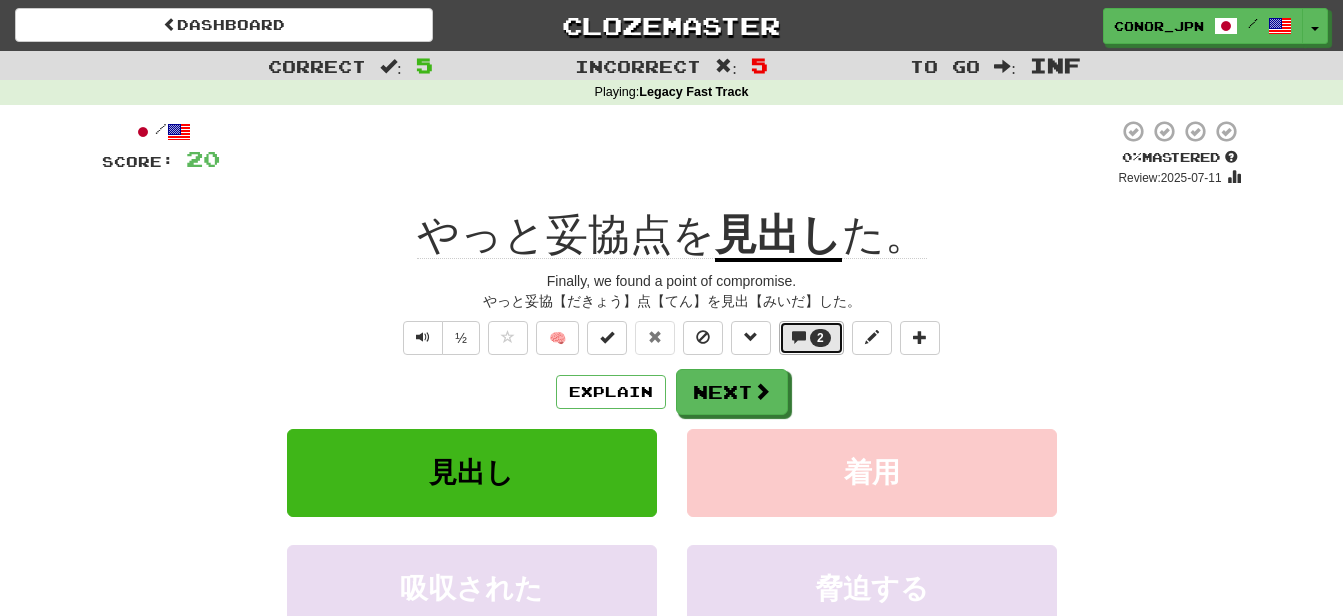 click on "2" at bounding box center (811, 338) 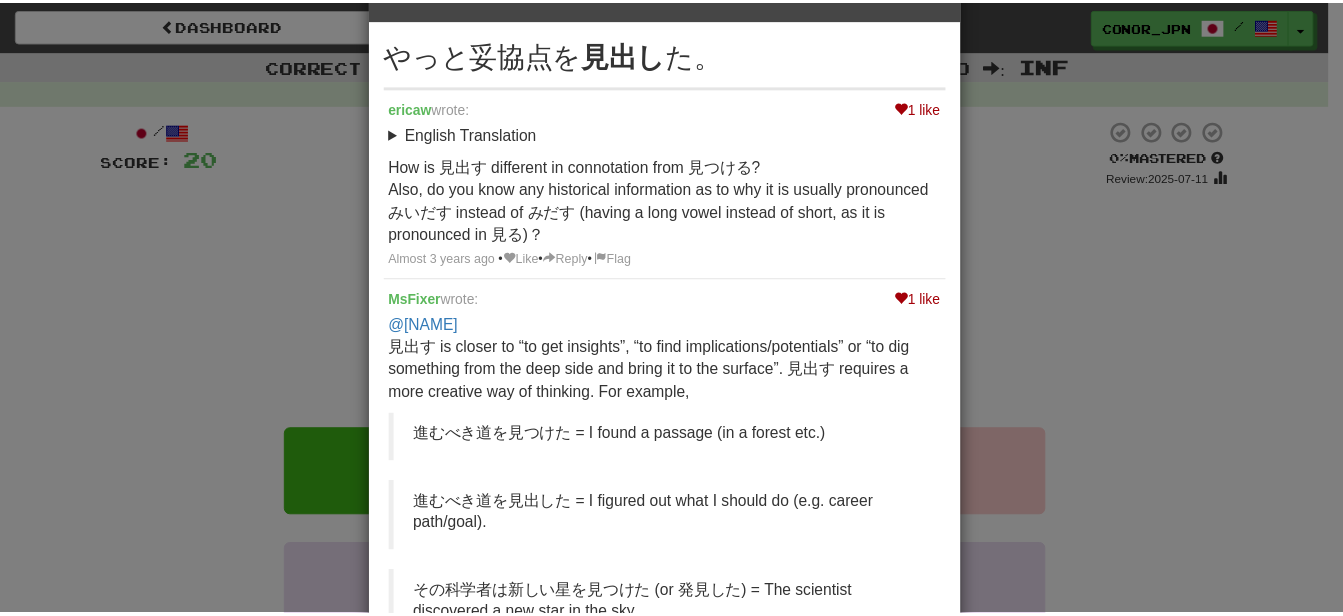 scroll, scrollTop: 0, scrollLeft: 0, axis: both 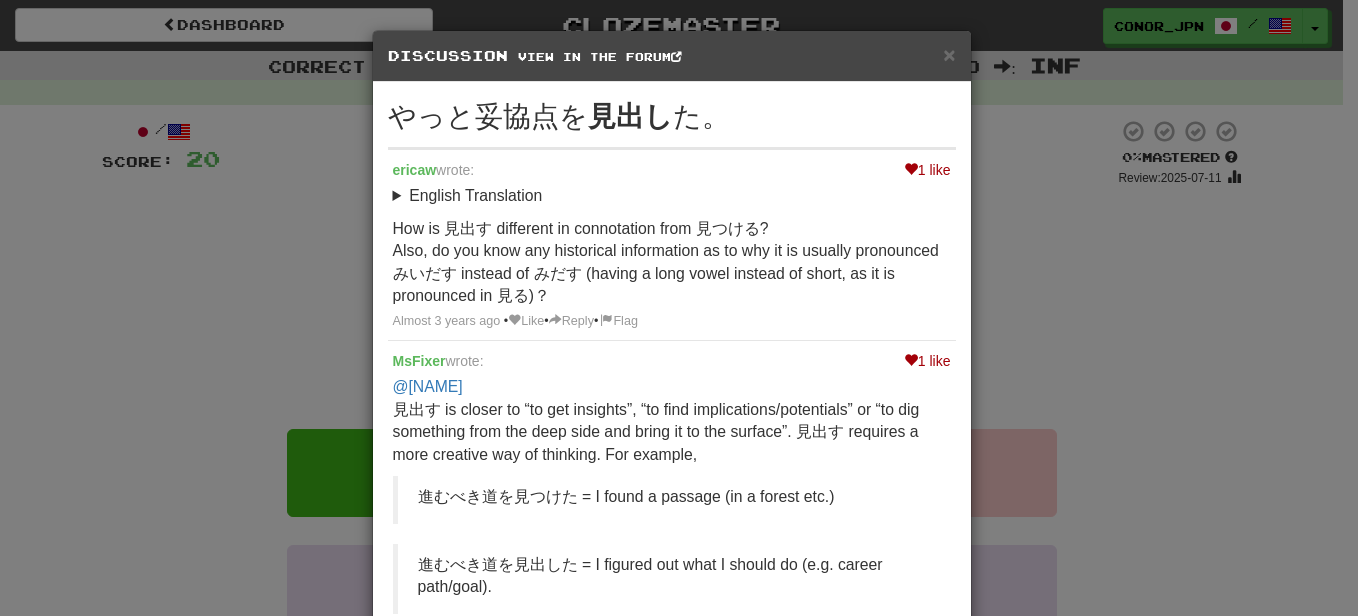 click on "× Discussion View in the forum" at bounding box center [672, 56] 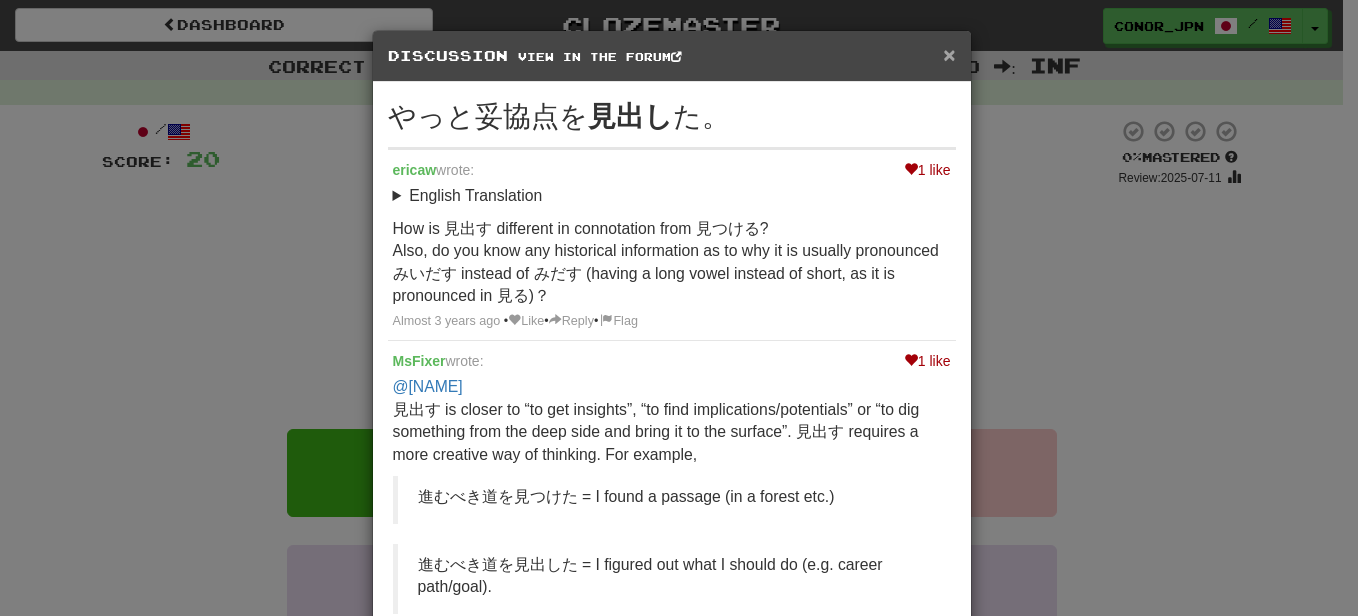 click on "×" at bounding box center [949, 54] 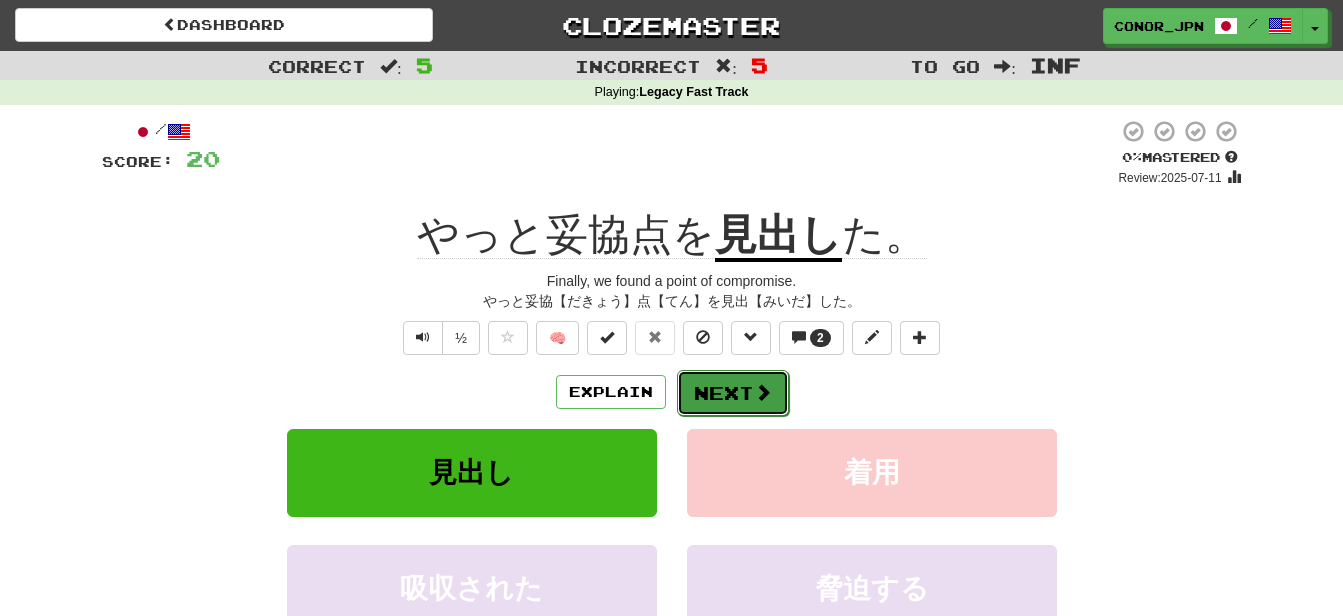 click on "Next" at bounding box center [733, 393] 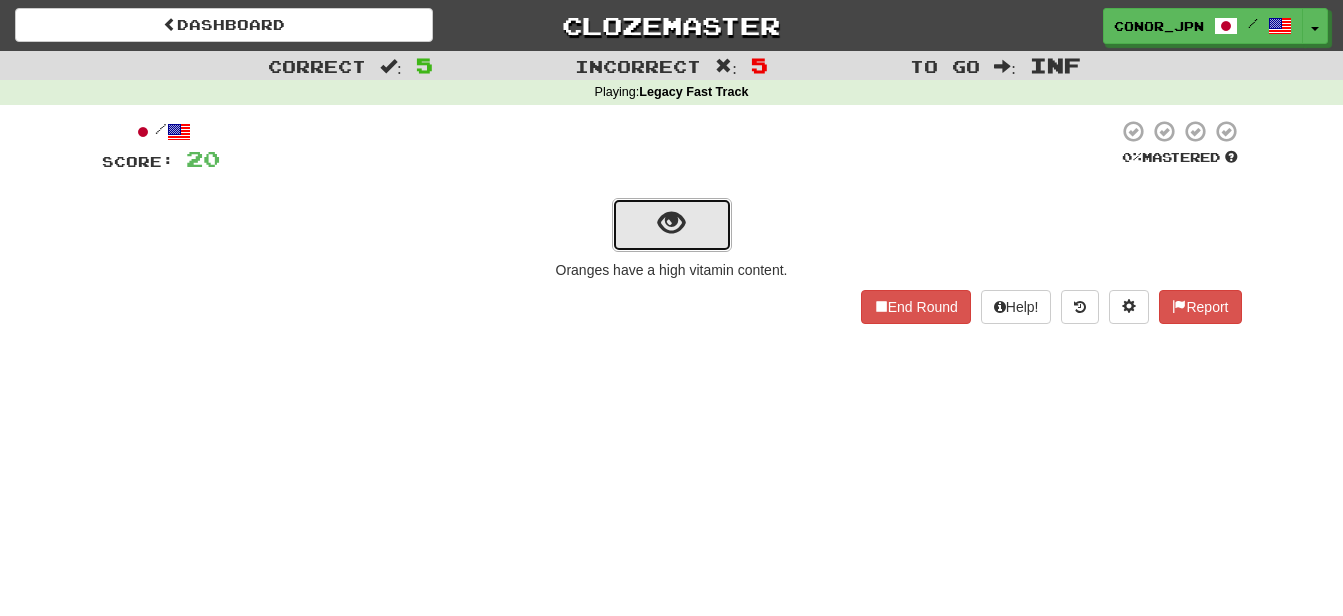 click at bounding box center [672, 225] 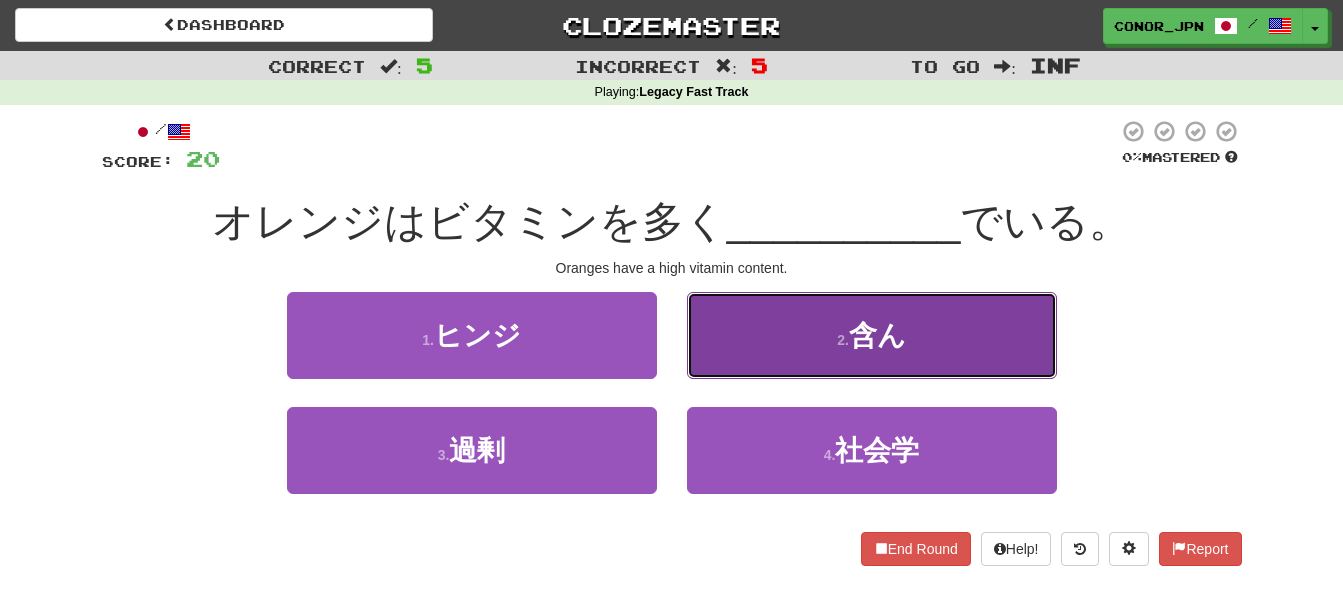 click on "2 .  含ん" at bounding box center [872, 335] 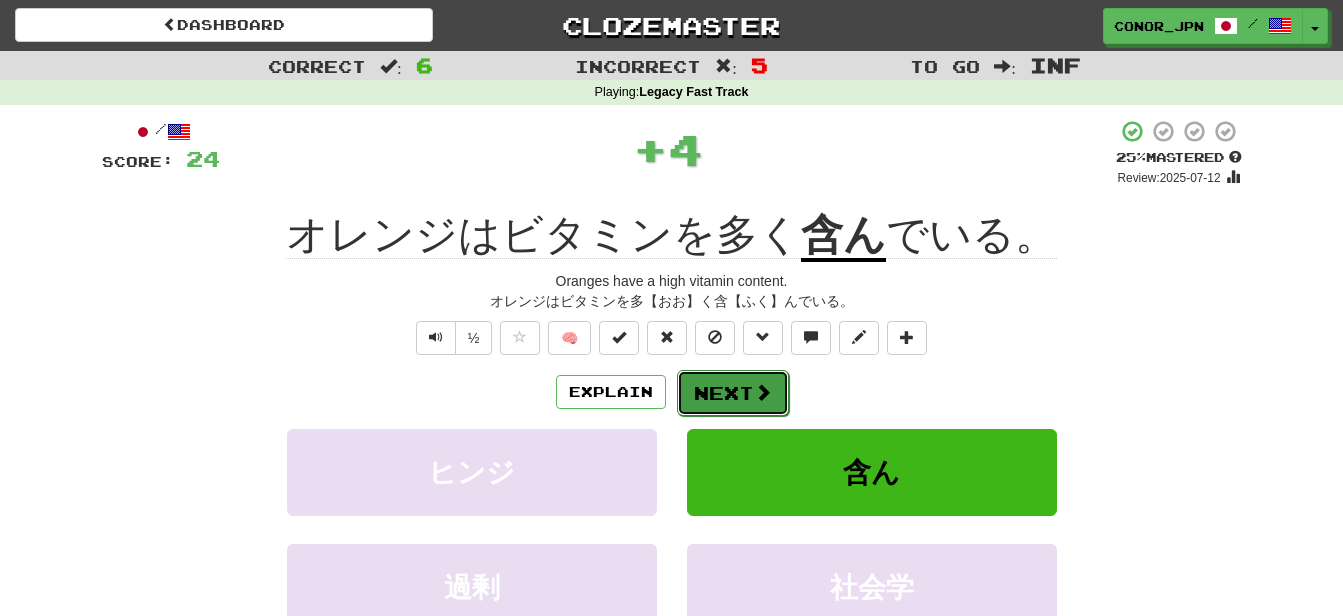 click on "Next" at bounding box center [733, 393] 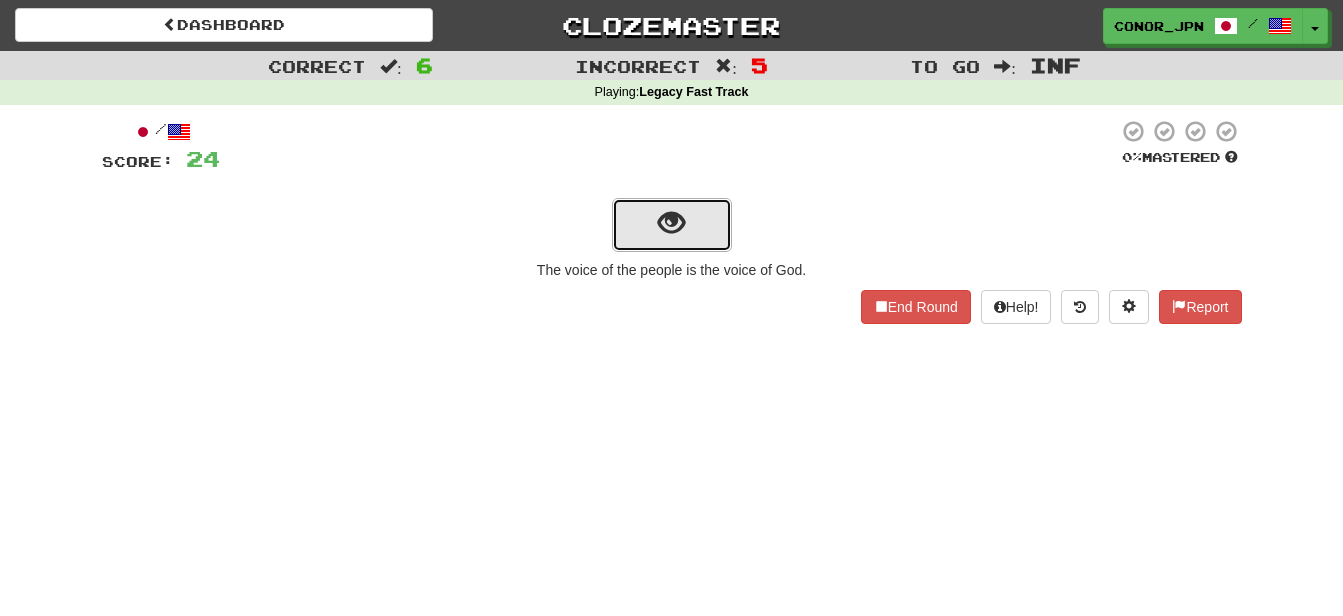 click at bounding box center (672, 225) 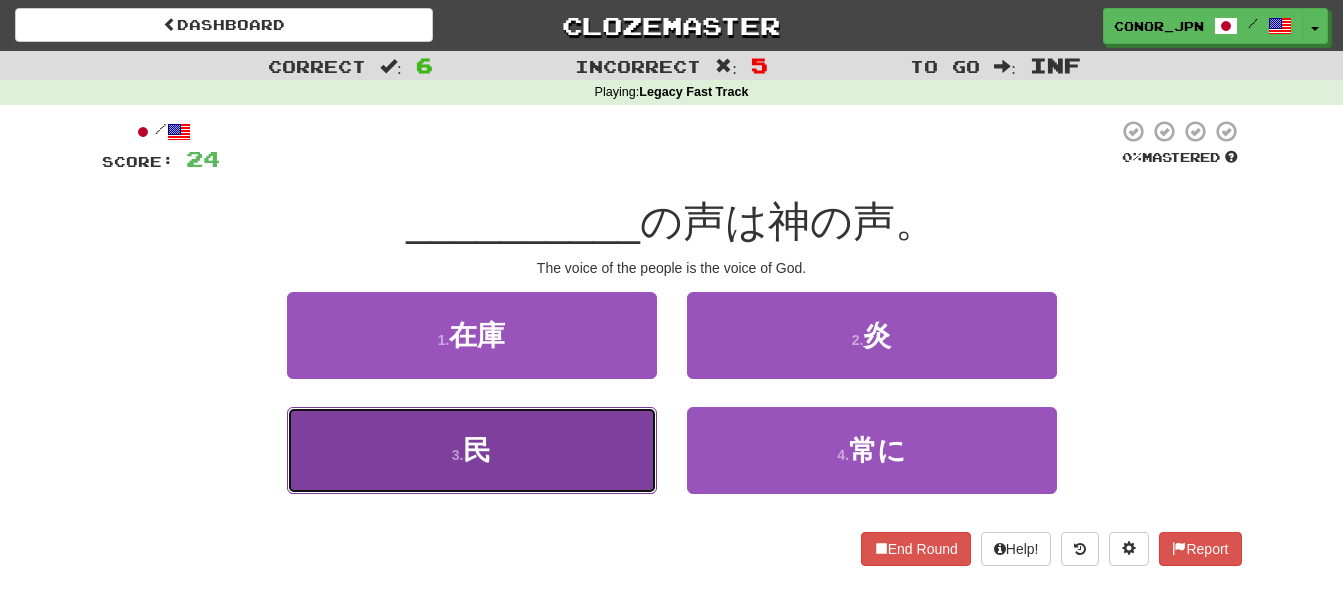 click on "3 .  民" at bounding box center [472, 450] 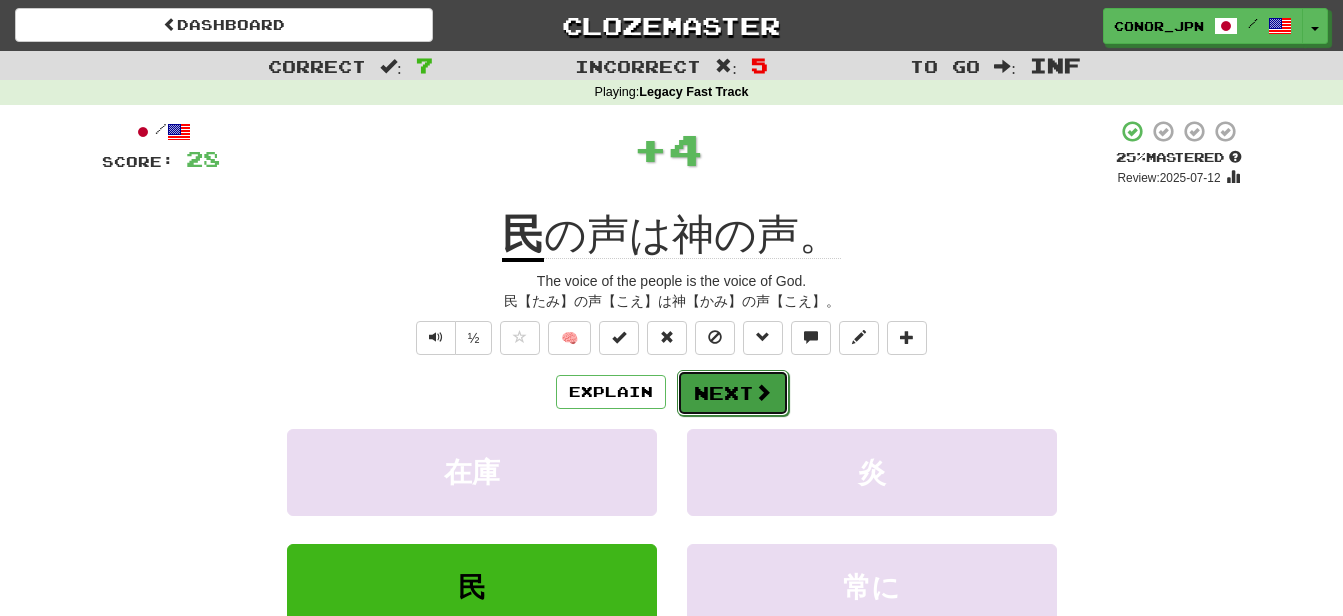 click on "Next" at bounding box center (733, 393) 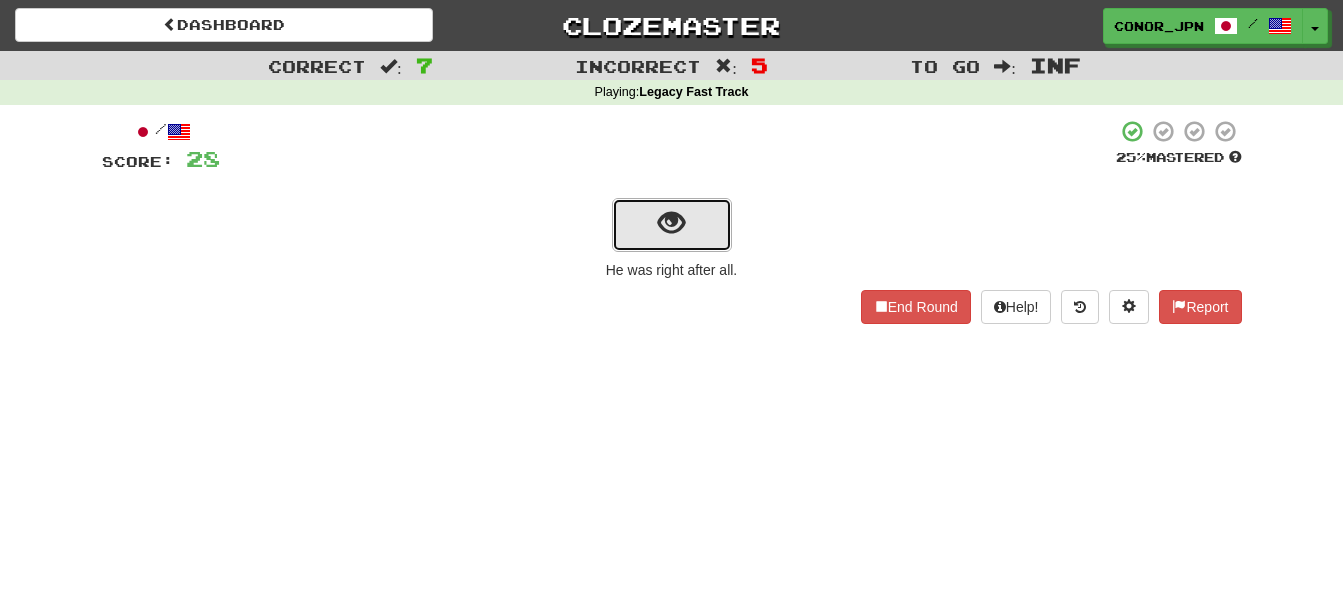 click at bounding box center (671, 223) 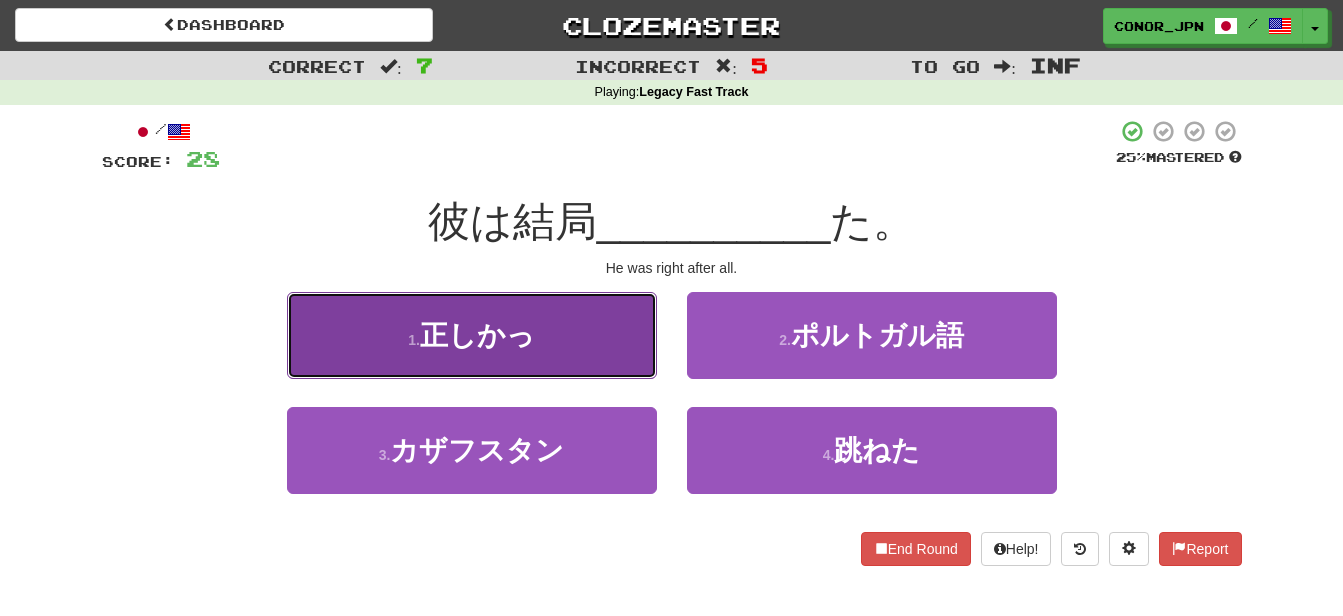 click on "1 .  正しかっ" at bounding box center (472, 335) 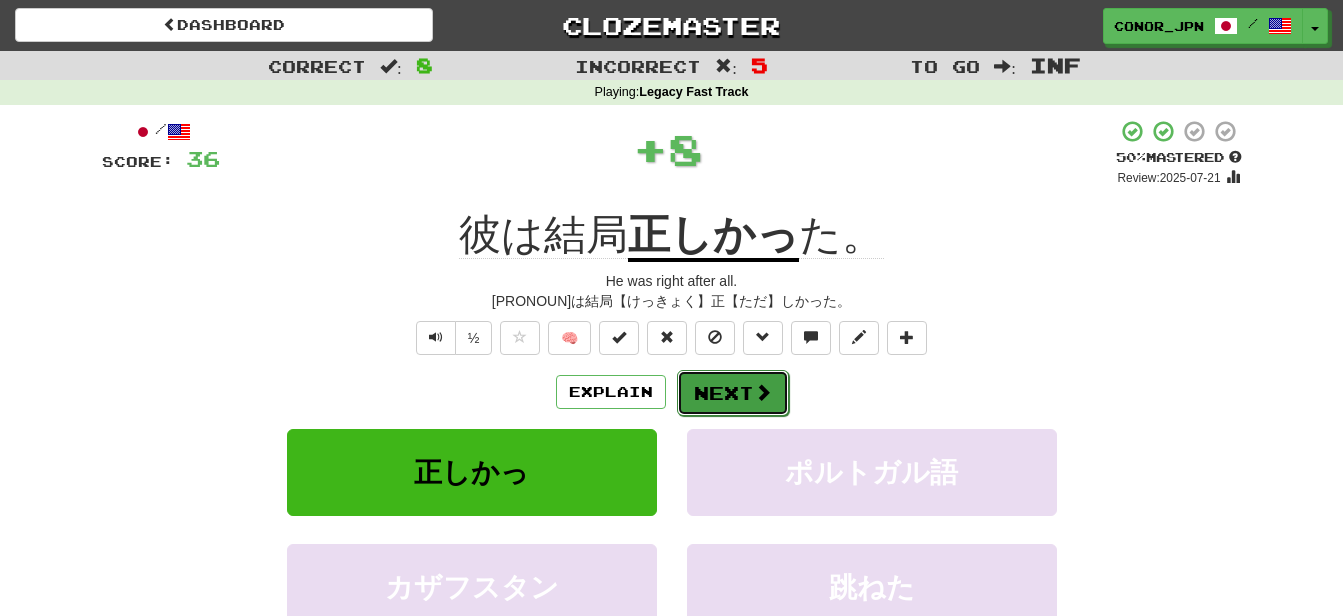 click on "Next" at bounding box center [733, 393] 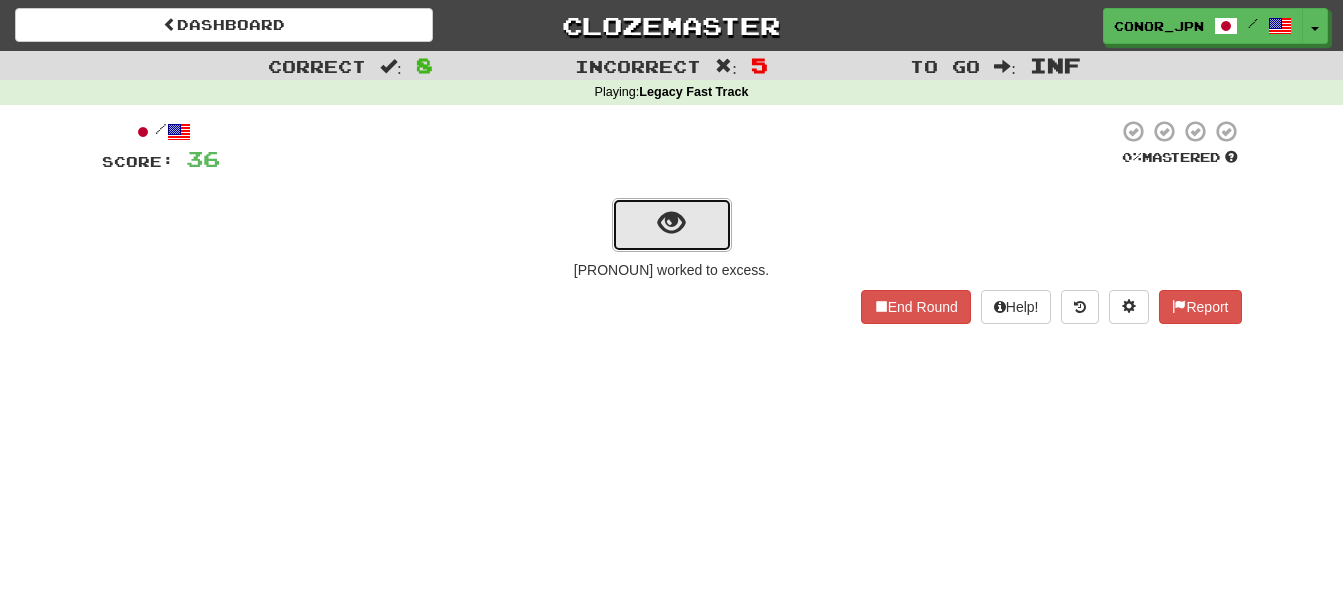 click at bounding box center (671, 223) 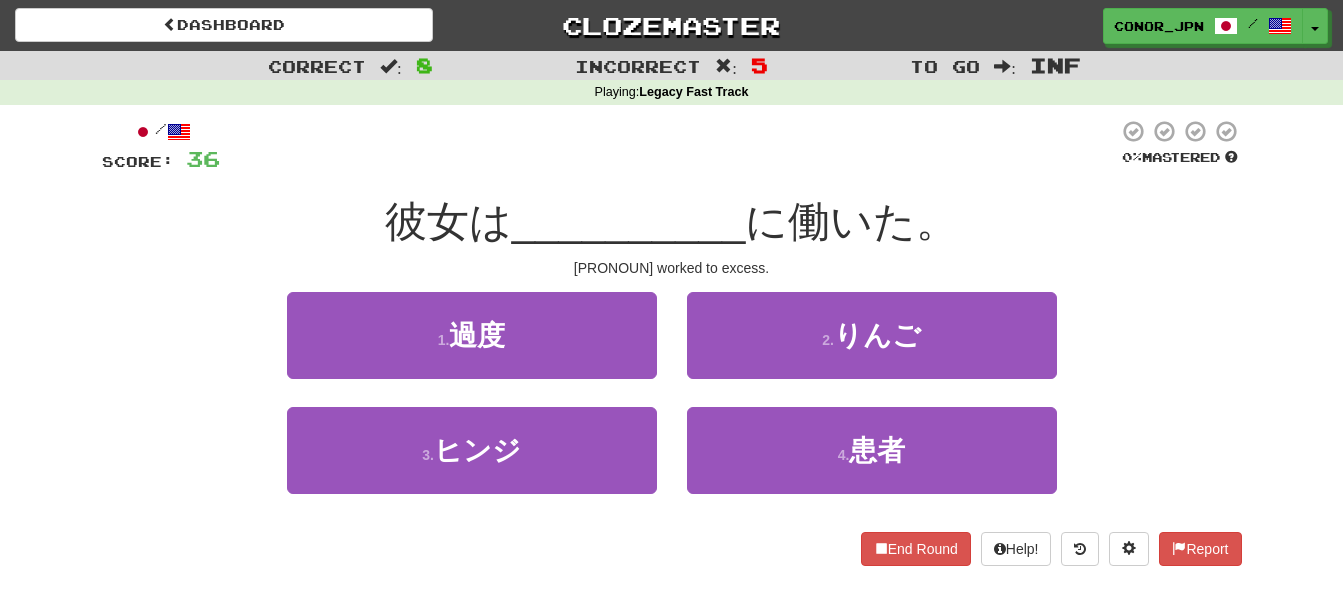click on "[PRONOUN] worked to excess." at bounding box center [672, 268] 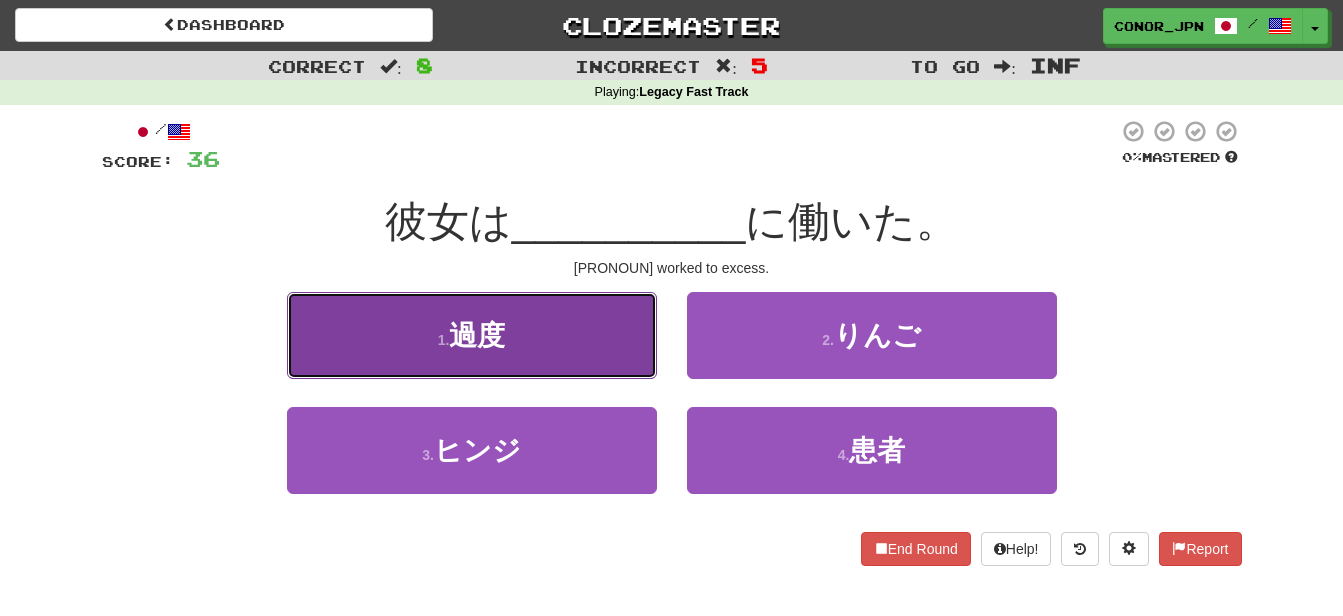click on "過度" at bounding box center [477, 335] 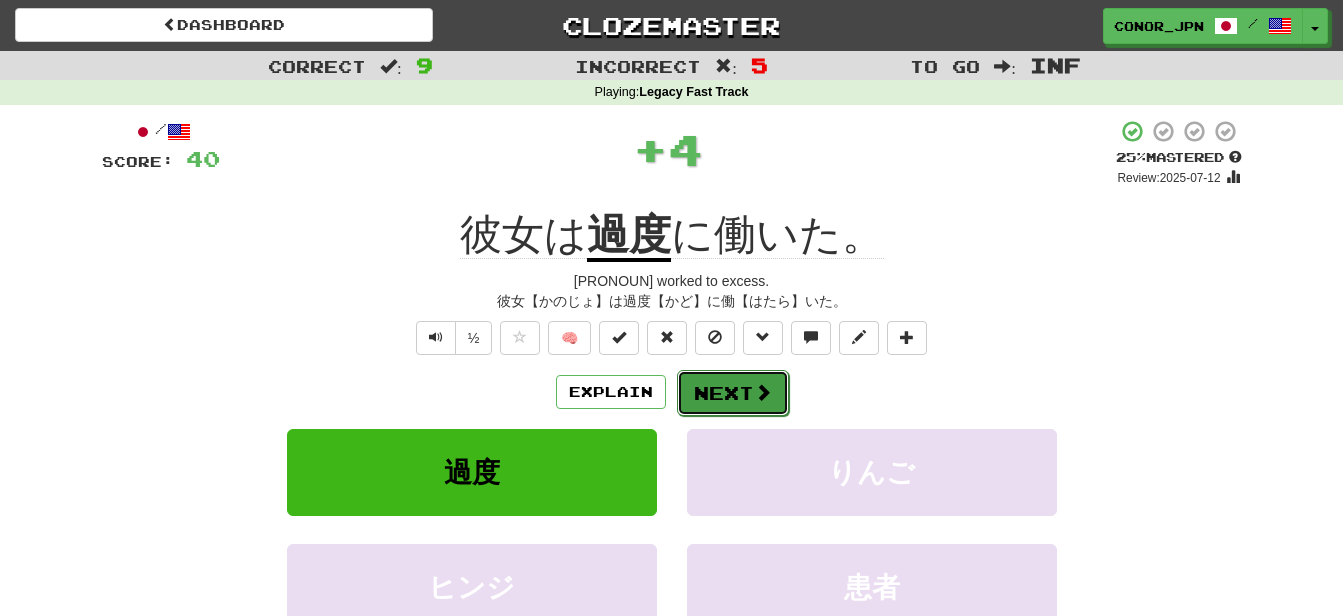 click on "Next" at bounding box center (733, 393) 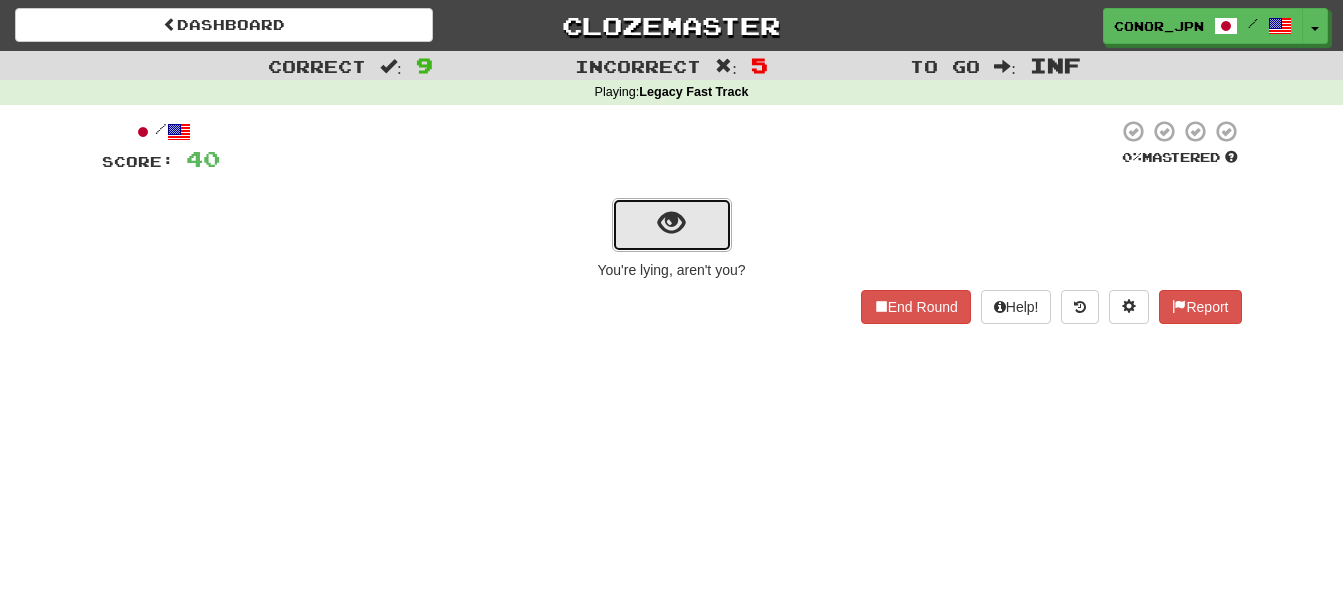 click at bounding box center (672, 225) 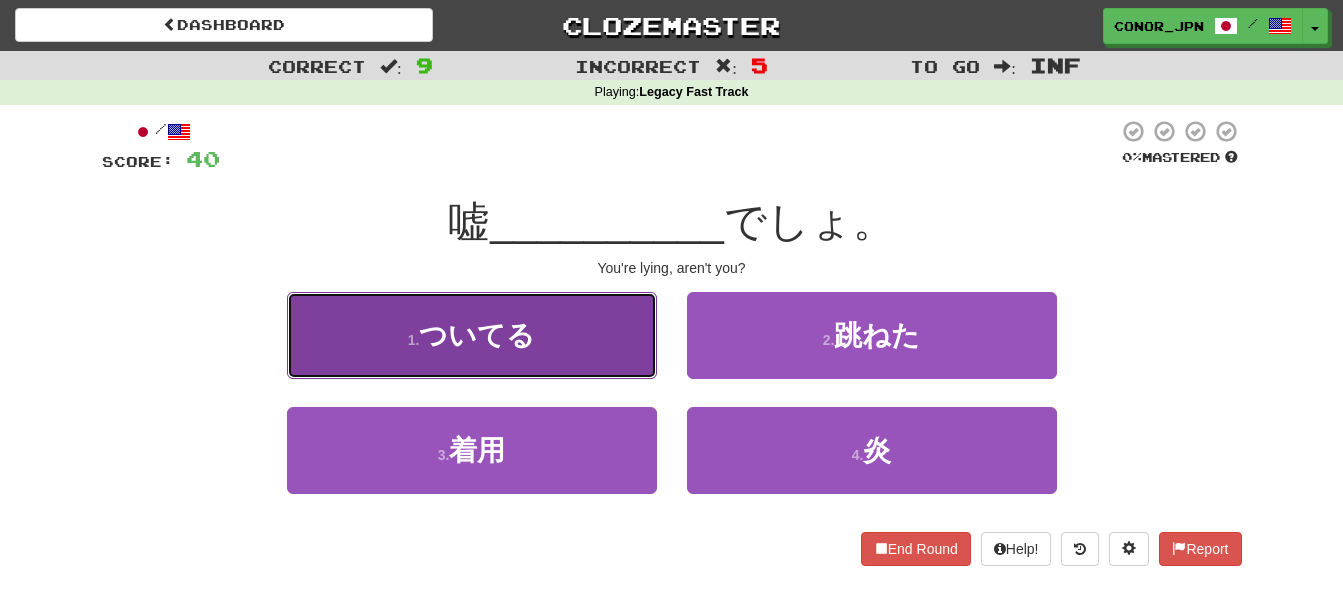 click on "1 .  ついてる" at bounding box center [472, 335] 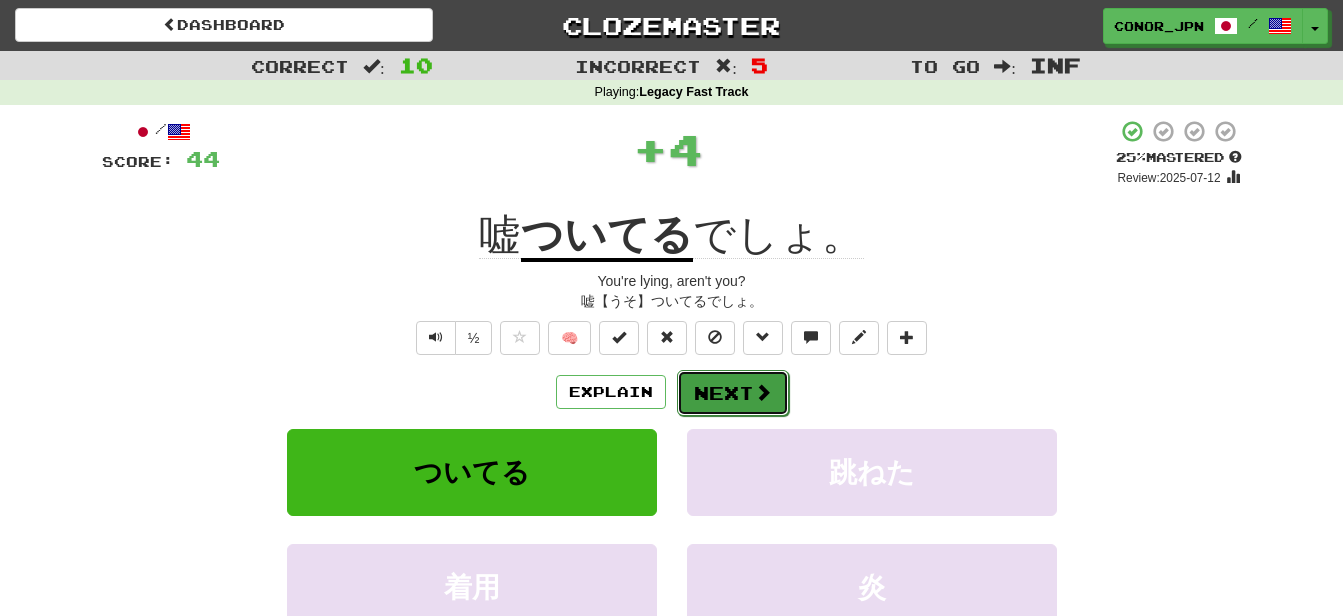 click on "Next" at bounding box center [733, 393] 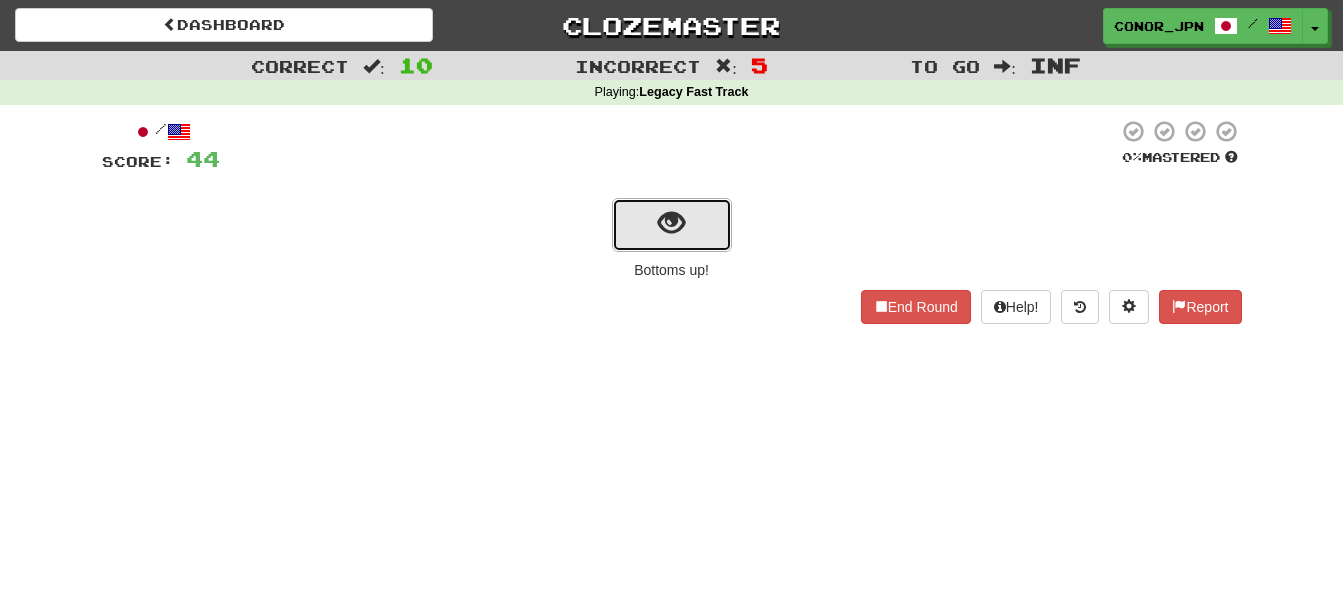 click at bounding box center [672, 225] 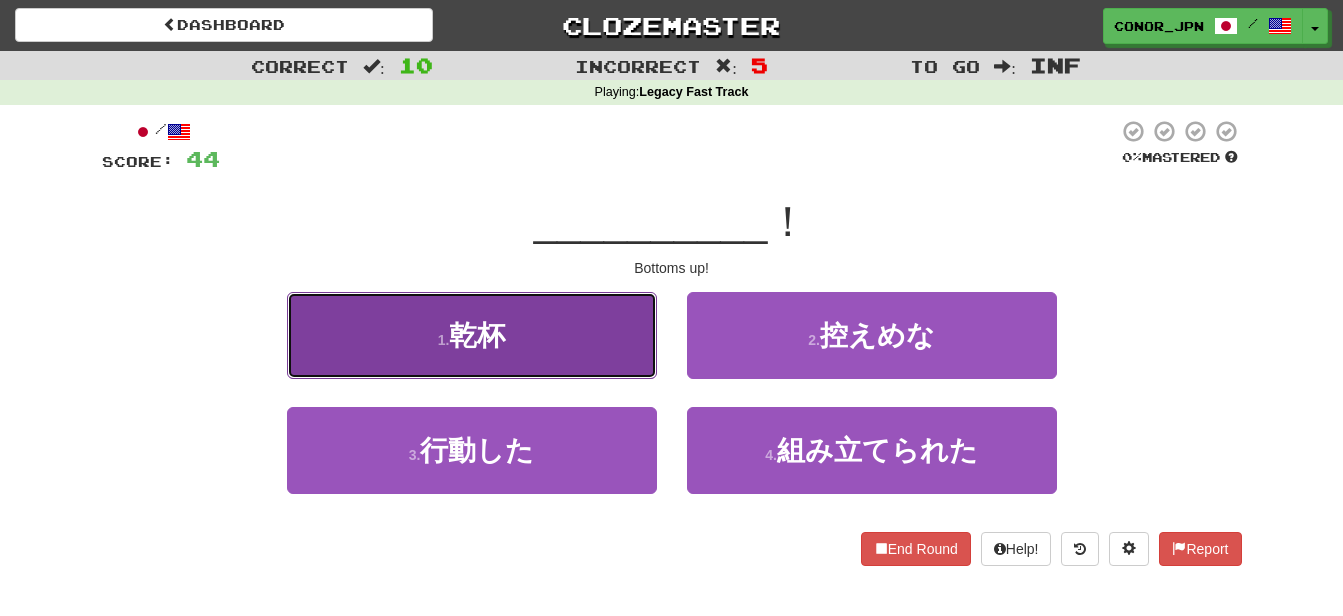 click on "1 .  乾杯" at bounding box center [472, 335] 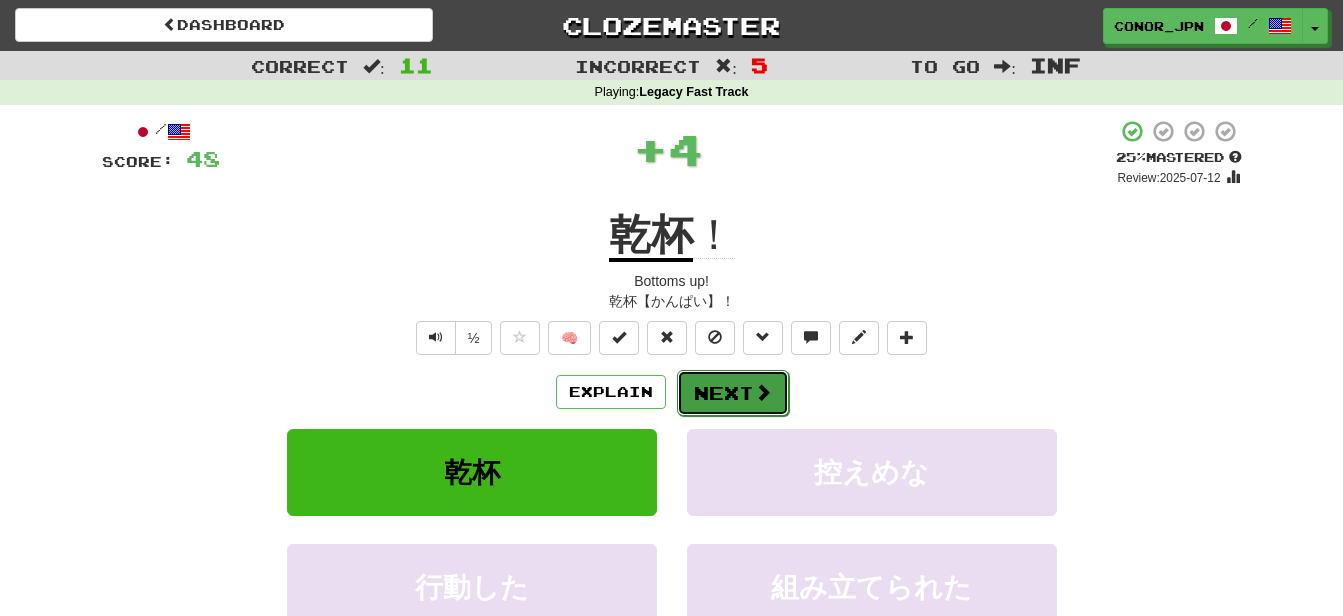click on "Next" at bounding box center (733, 393) 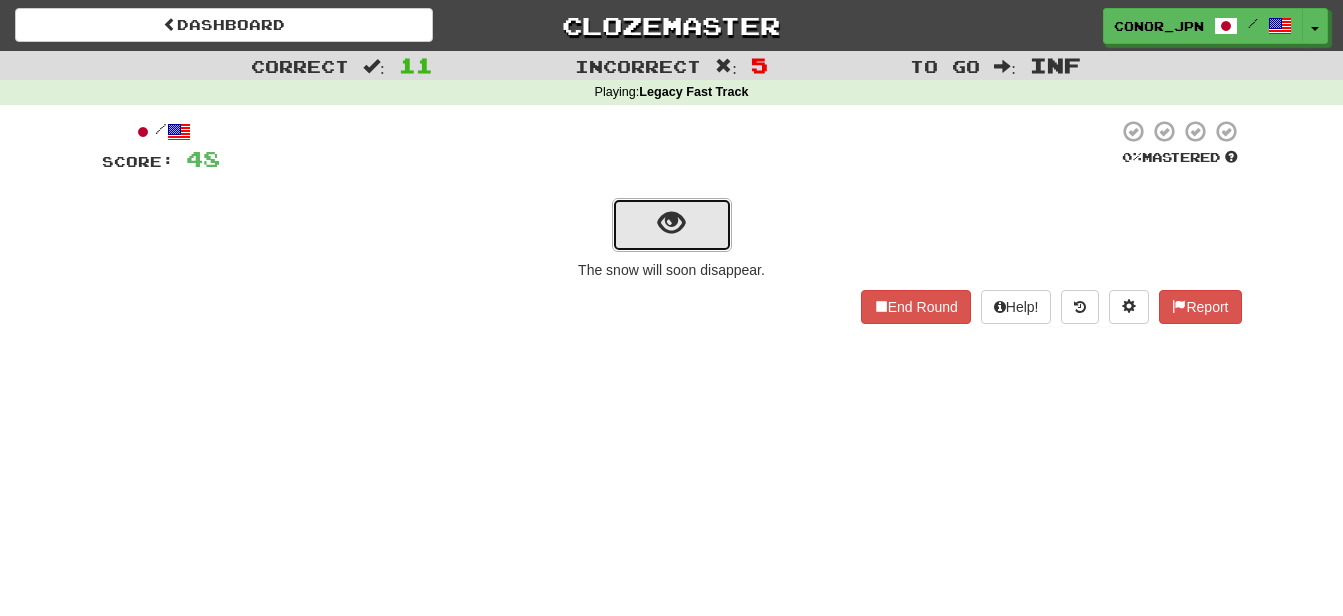 click at bounding box center [672, 225] 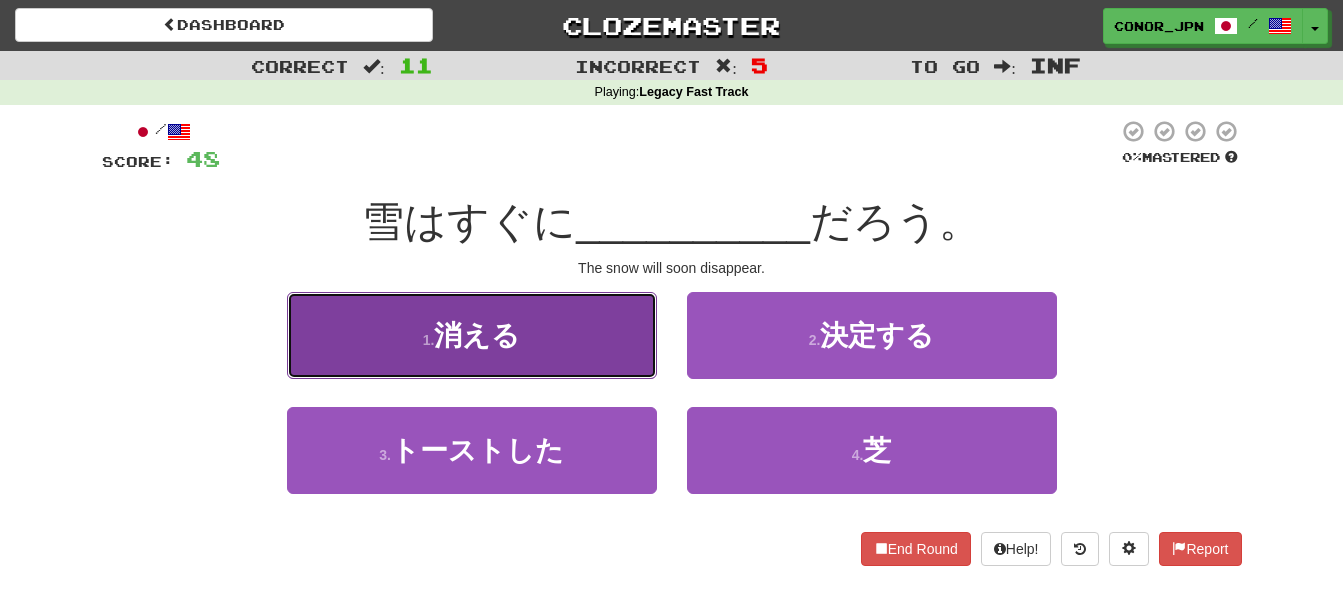 click on "1 .  消える" at bounding box center (472, 335) 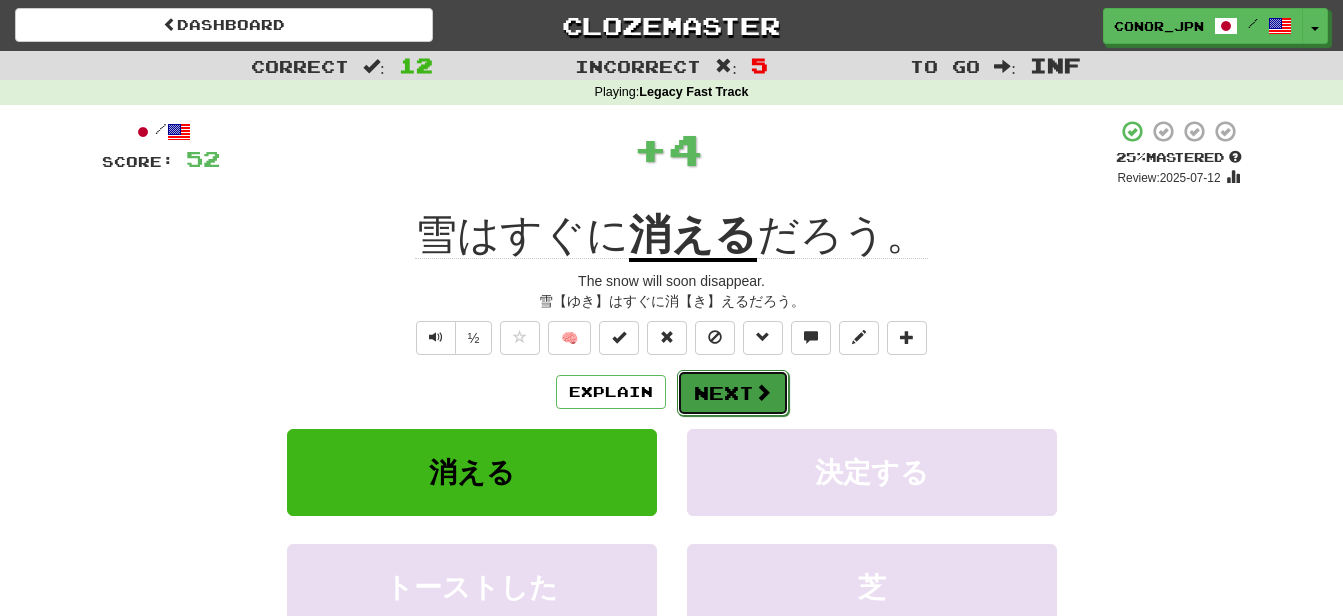 click on "Next" at bounding box center (733, 393) 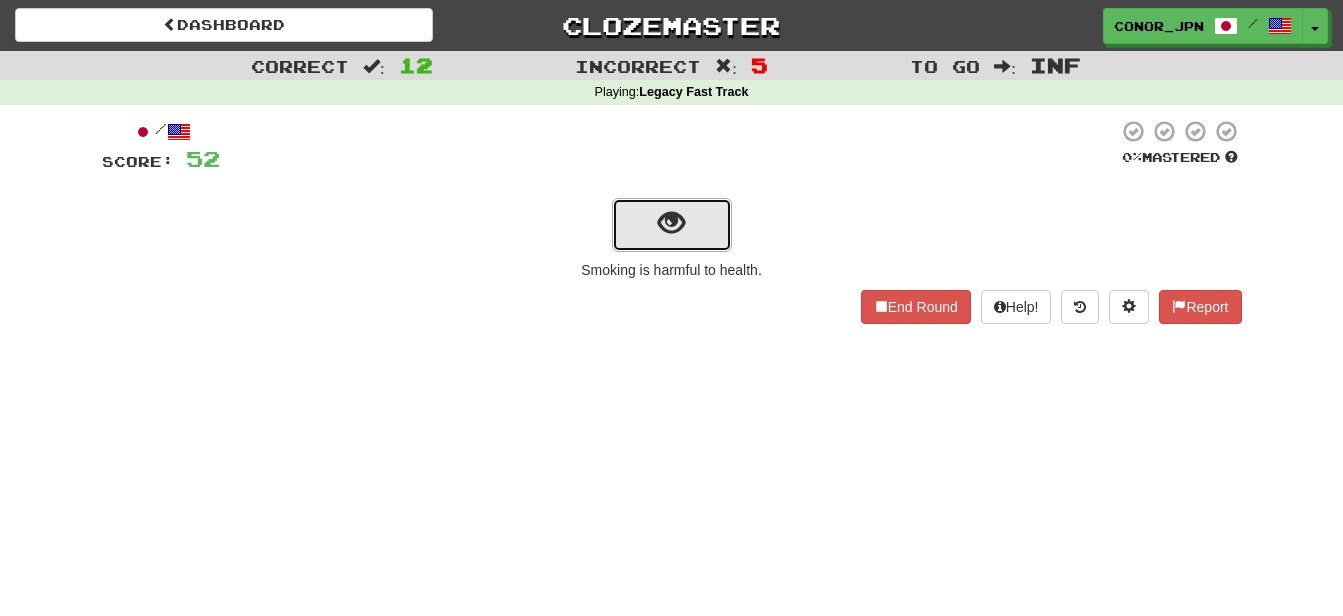 click at bounding box center (672, 225) 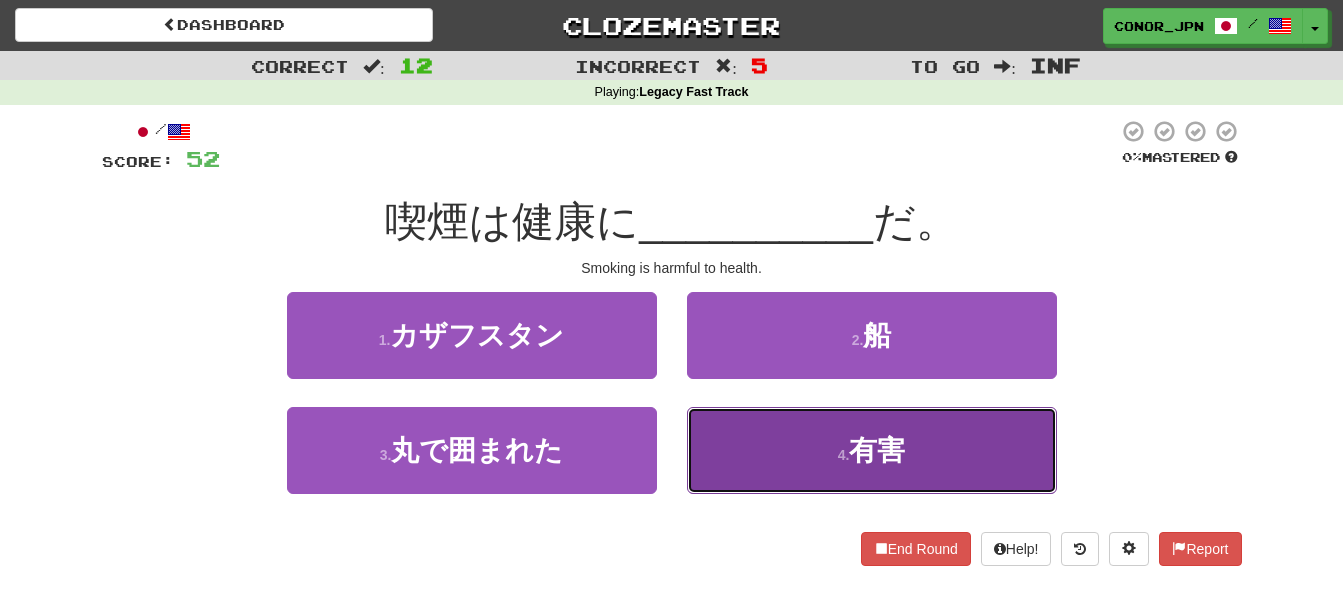 click on "4 .  有害" at bounding box center (872, 450) 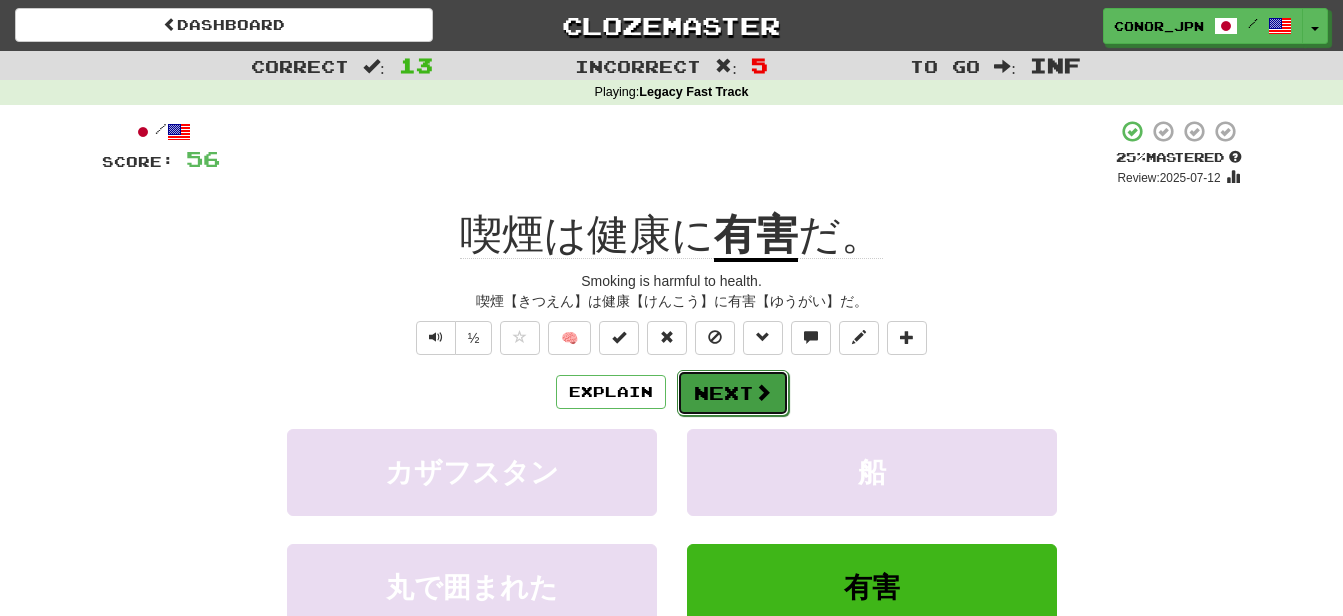 click on "Next" at bounding box center [733, 393] 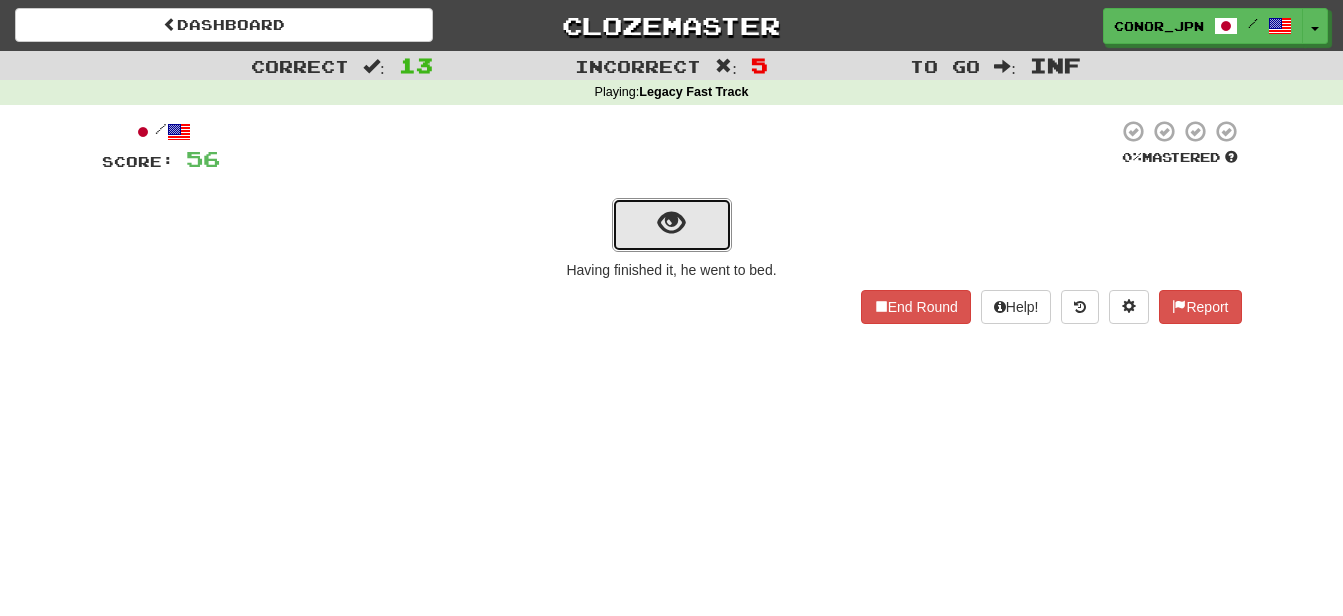 drag, startPoint x: 689, startPoint y: 231, endPoint x: 319, endPoint y: 267, distance: 371.74722 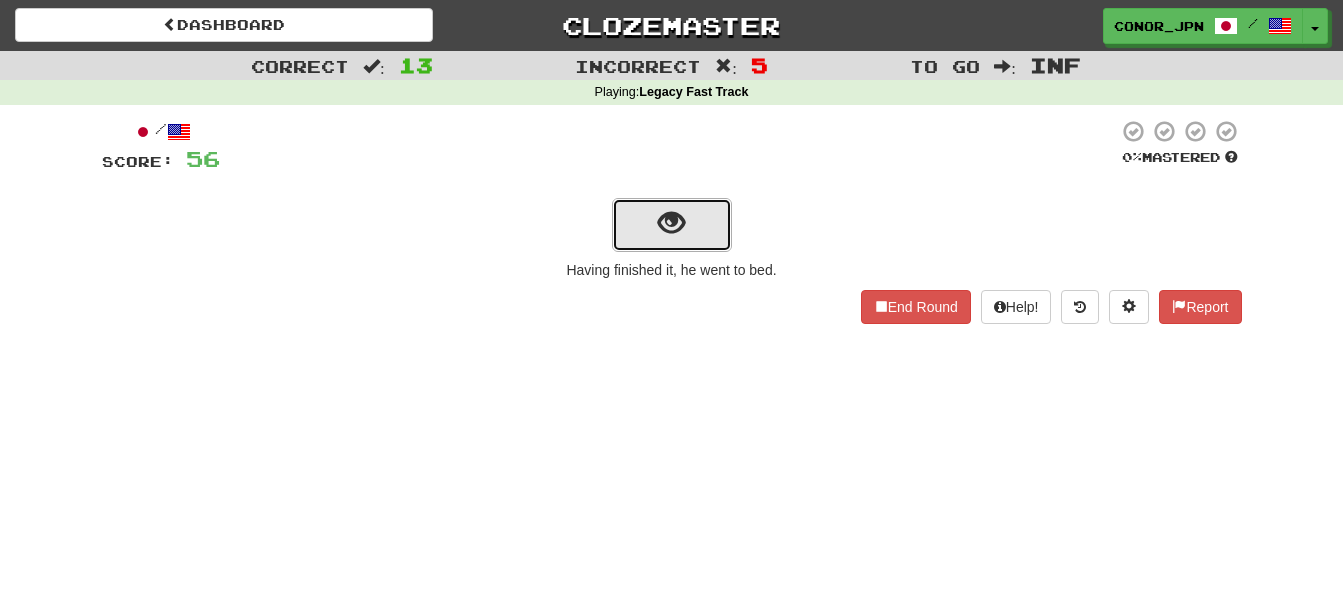 click at bounding box center (671, 223) 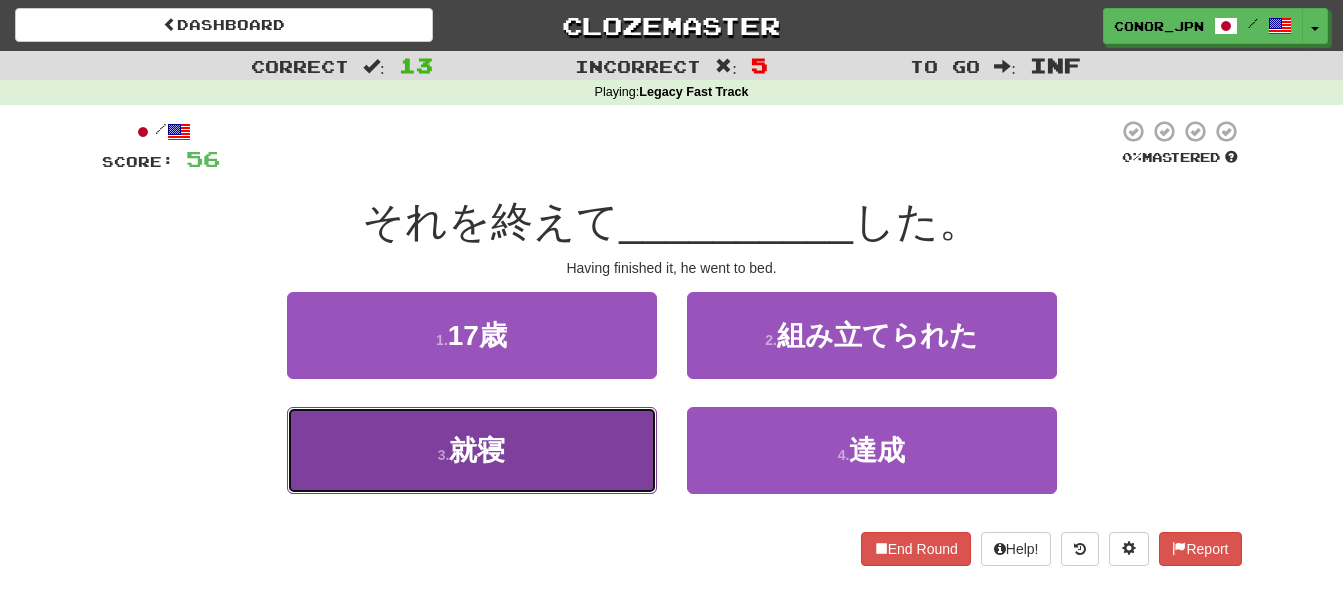 click on "3 .  就寝" at bounding box center [472, 450] 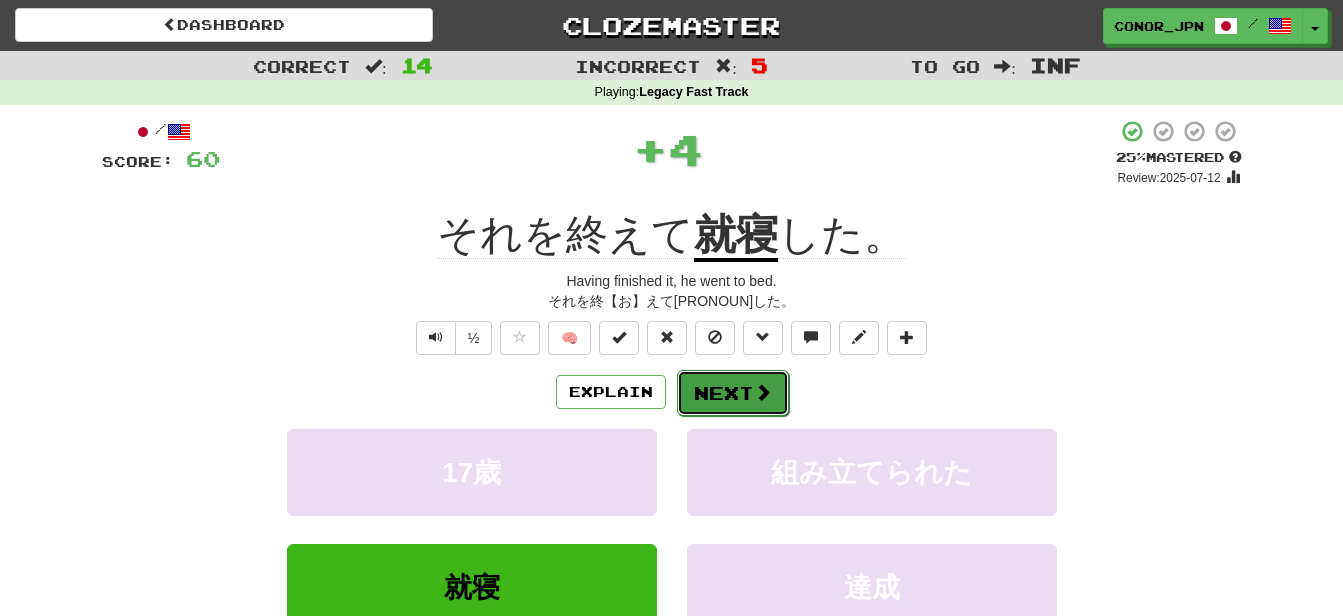 click on "Next" at bounding box center (733, 393) 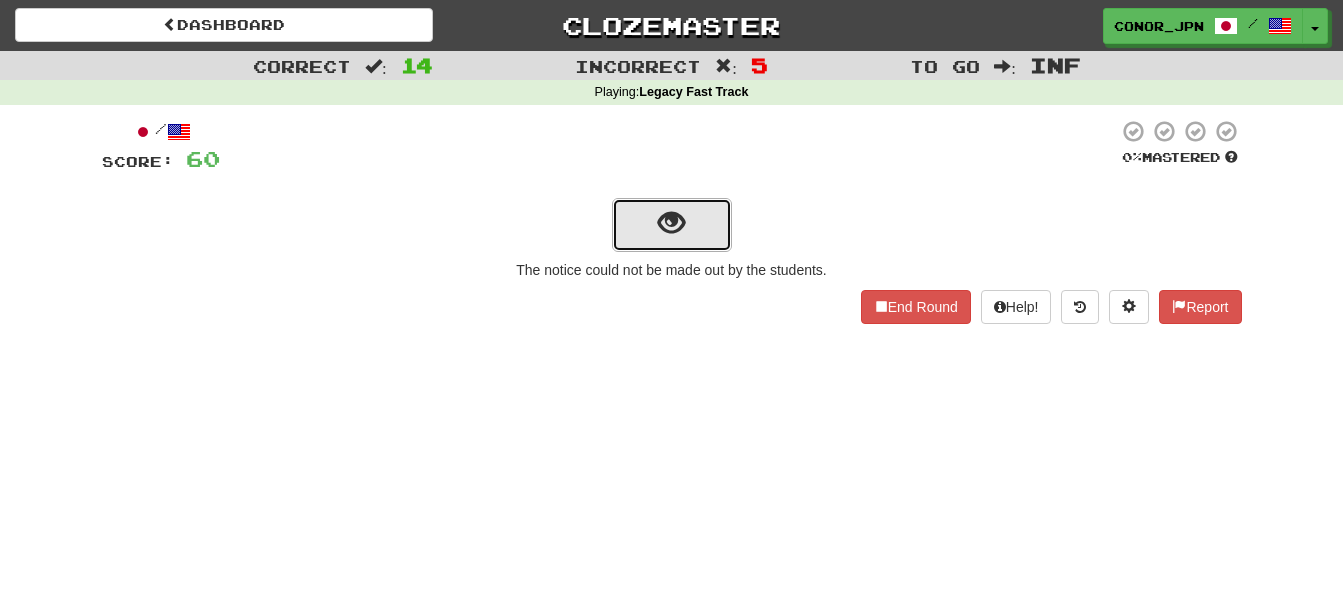 click at bounding box center (671, 223) 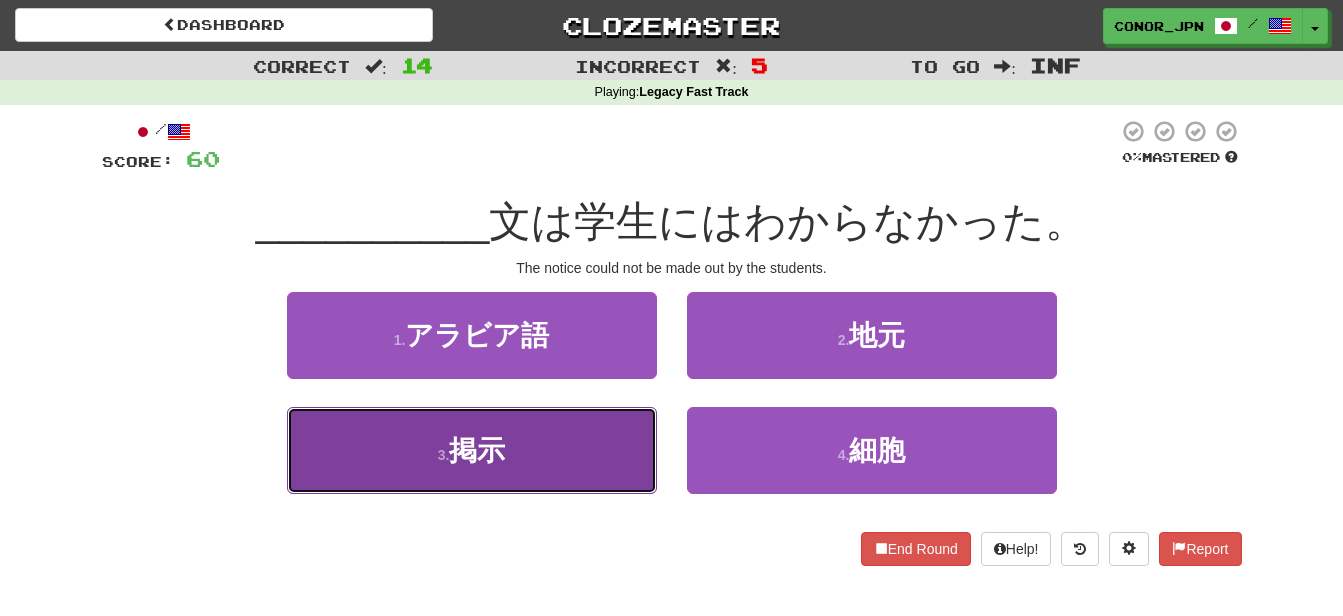 click on "3 .  掲示" at bounding box center (472, 450) 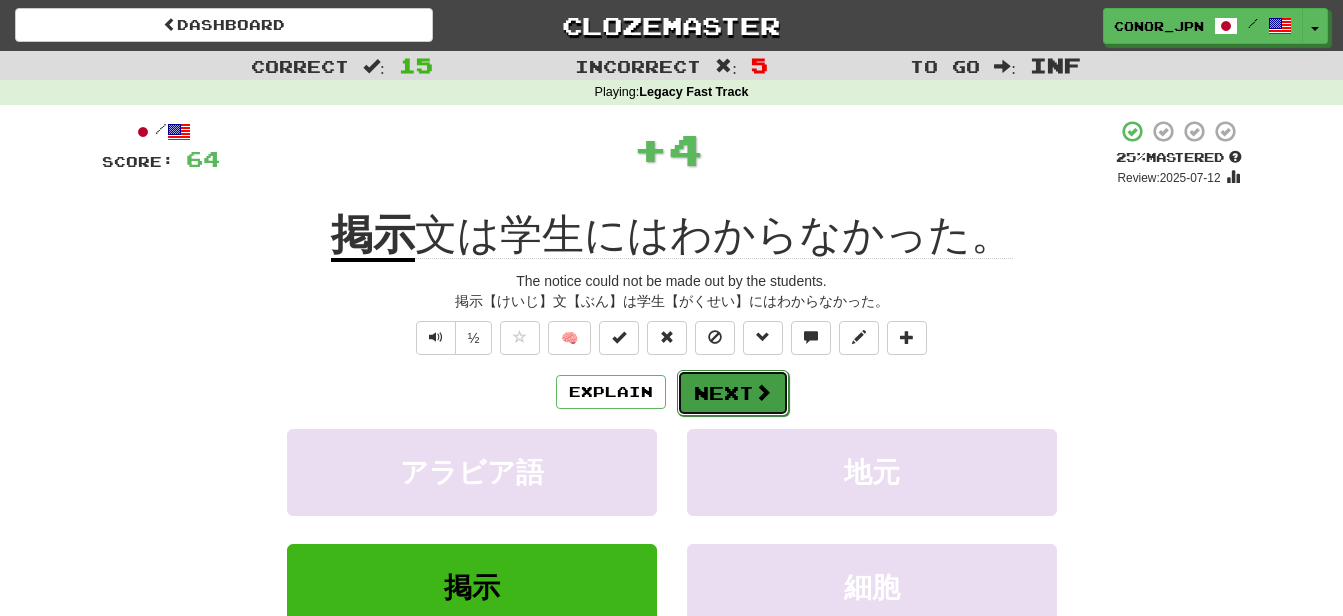 click on "Next" at bounding box center [733, 393] 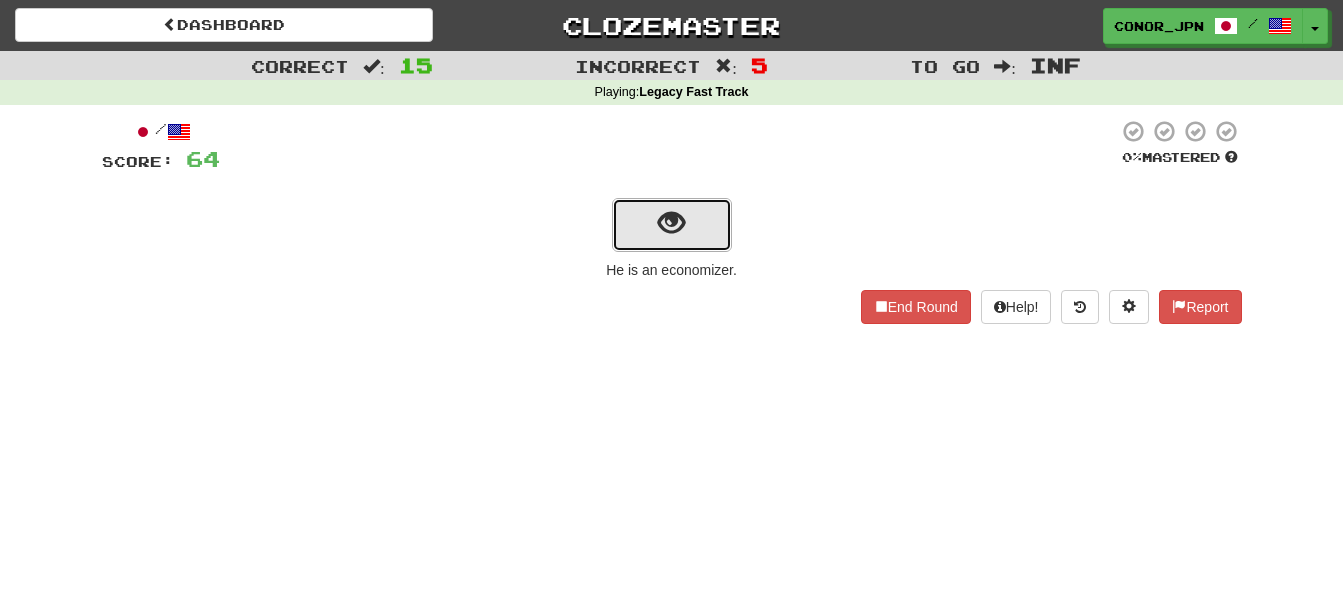 click at bounding box center (672, 225) 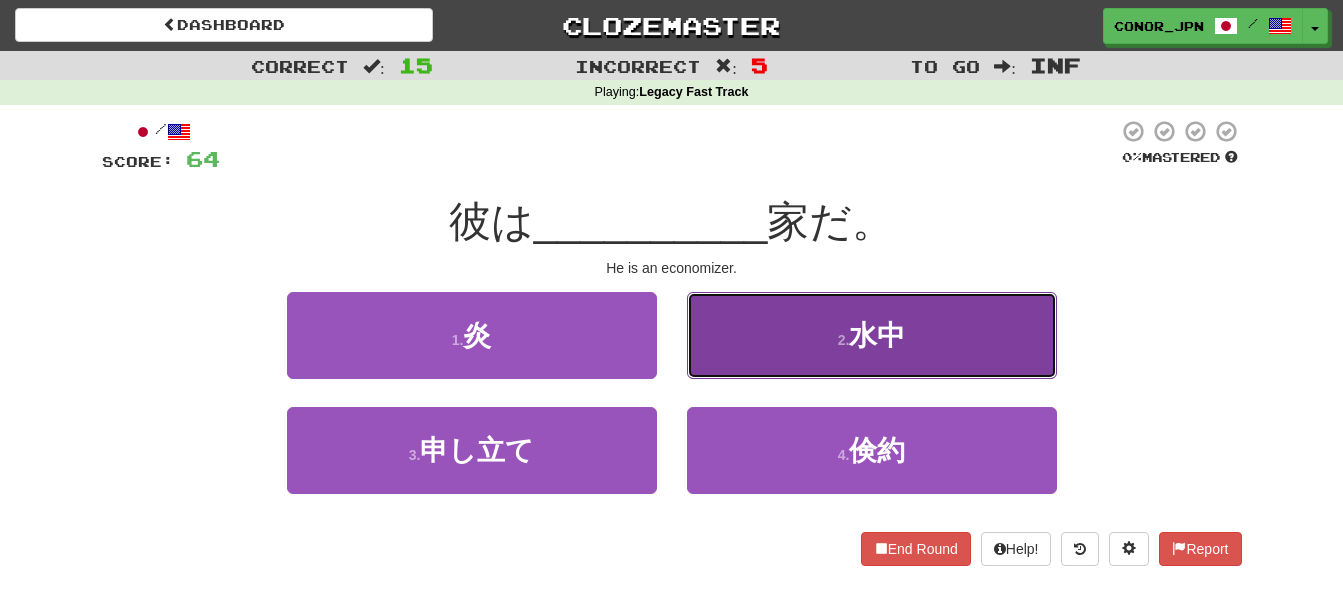 click on "2 .  水中" at bounding box center (872, 335) 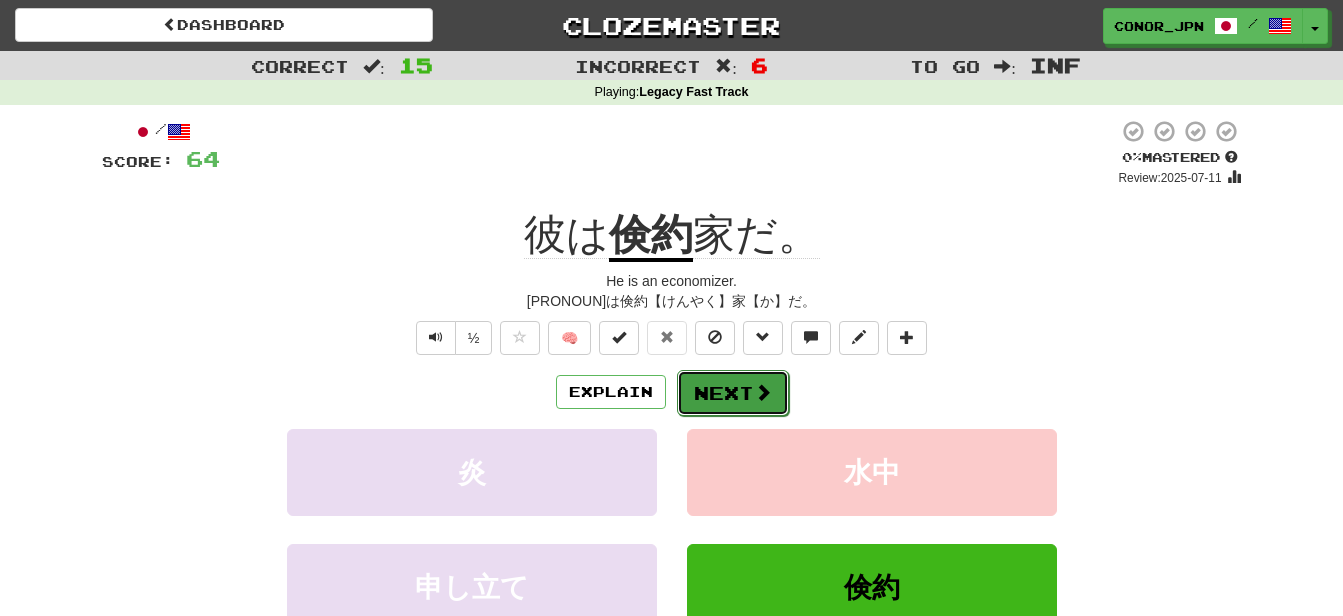 click on "Next" at bounding box center (733, 393) 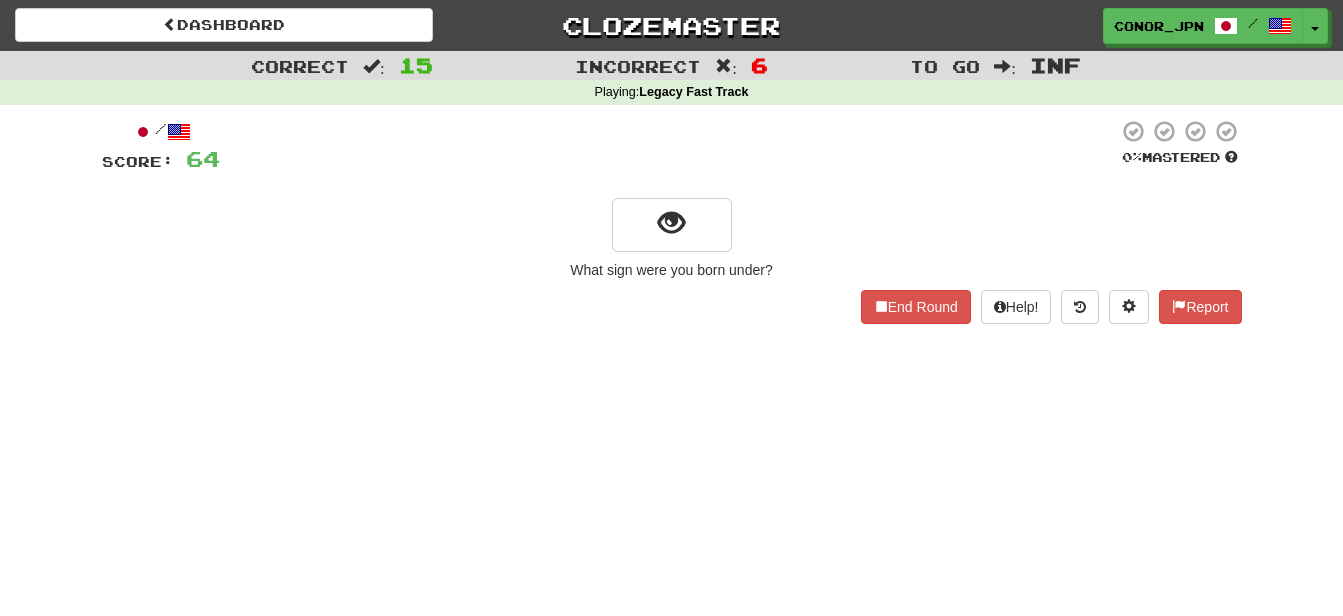 click on "/  Score:   64 0 %  Mastered What sign were you born under?  End Round  Help!  Report" at bounding box center [672, 221] 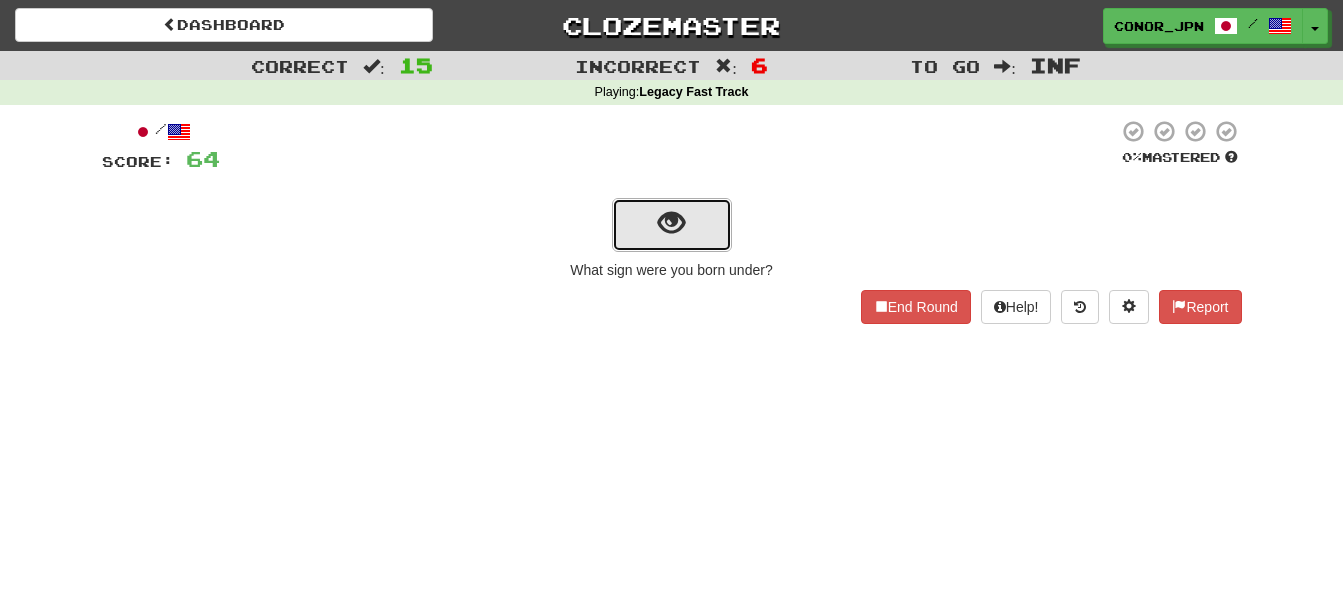 click at bounding box center (671, 223) 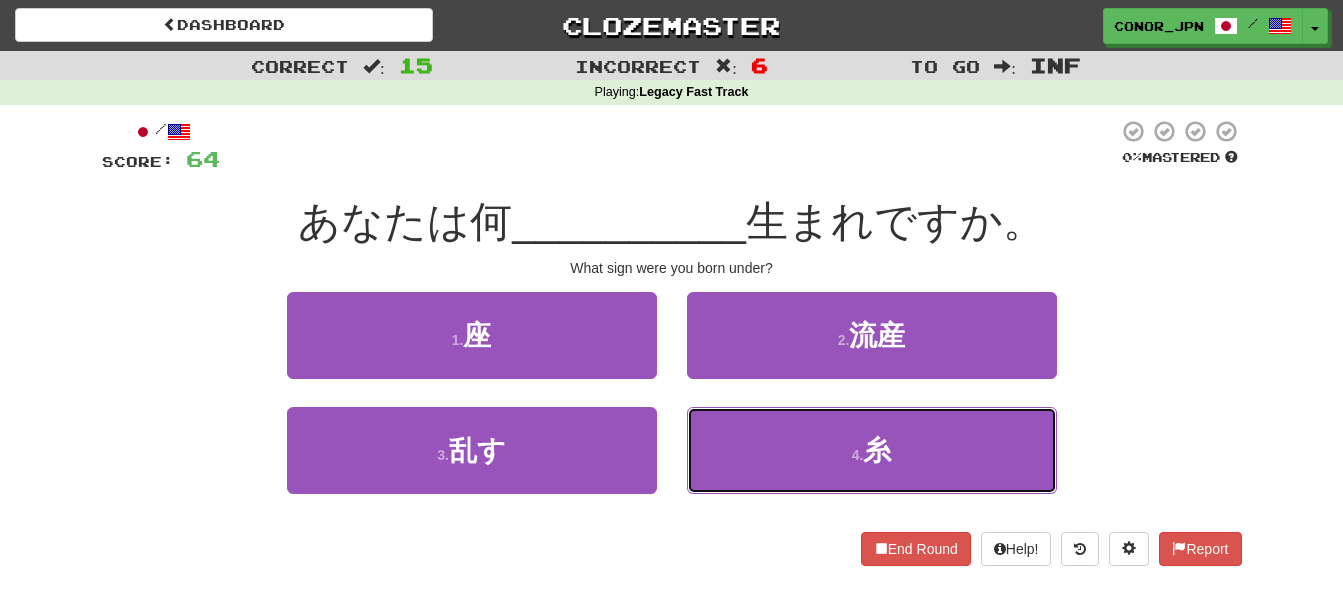 drag, startPoint x: 866, startPoint y: 428, endPoint x: 245, endPoint y: 384, distance: 622.5568 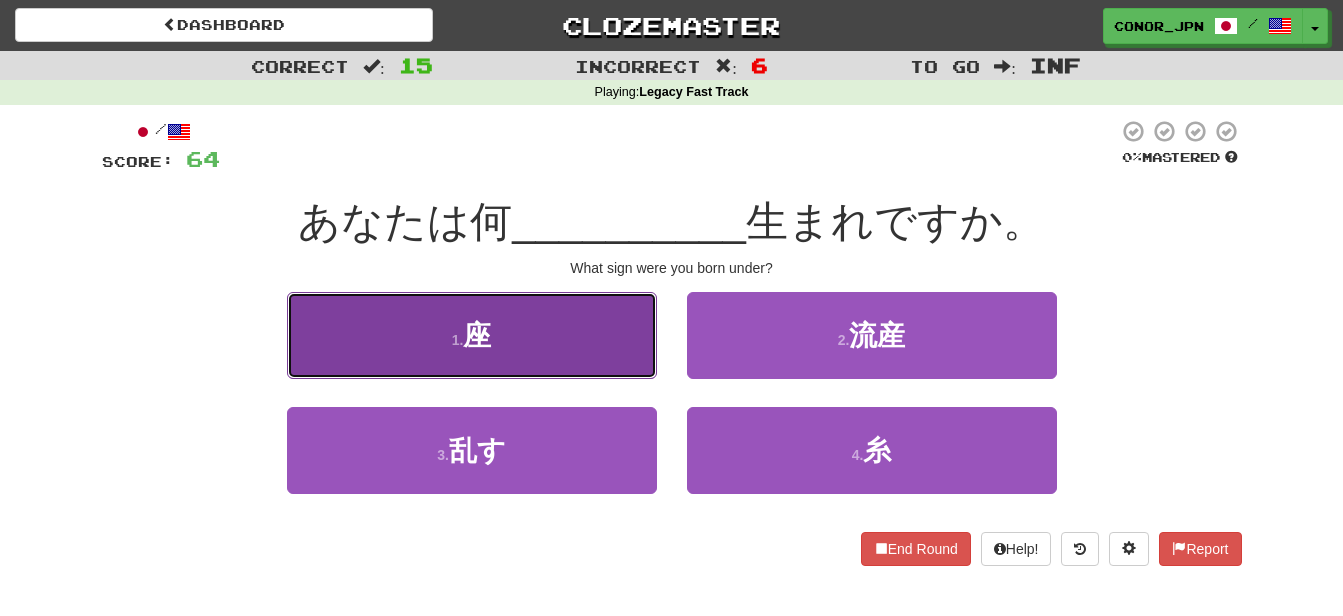 click on "1 .  座" at bounding box center (472, 335) 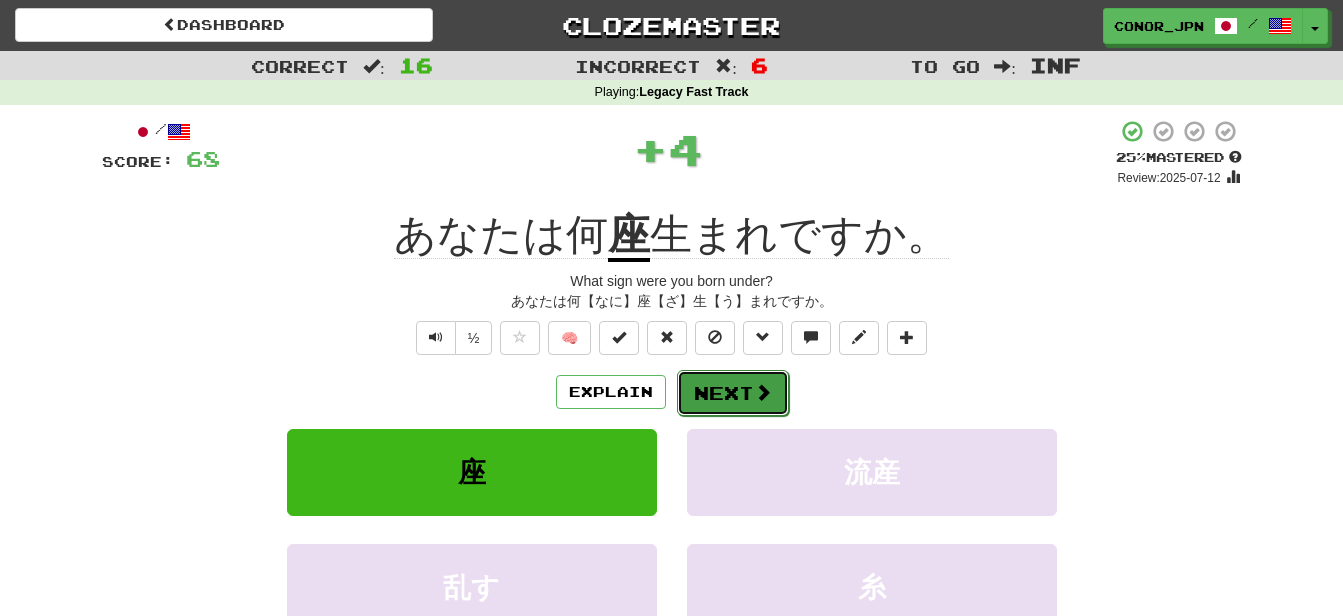 click on "Next" at bounding box center (733, 393) 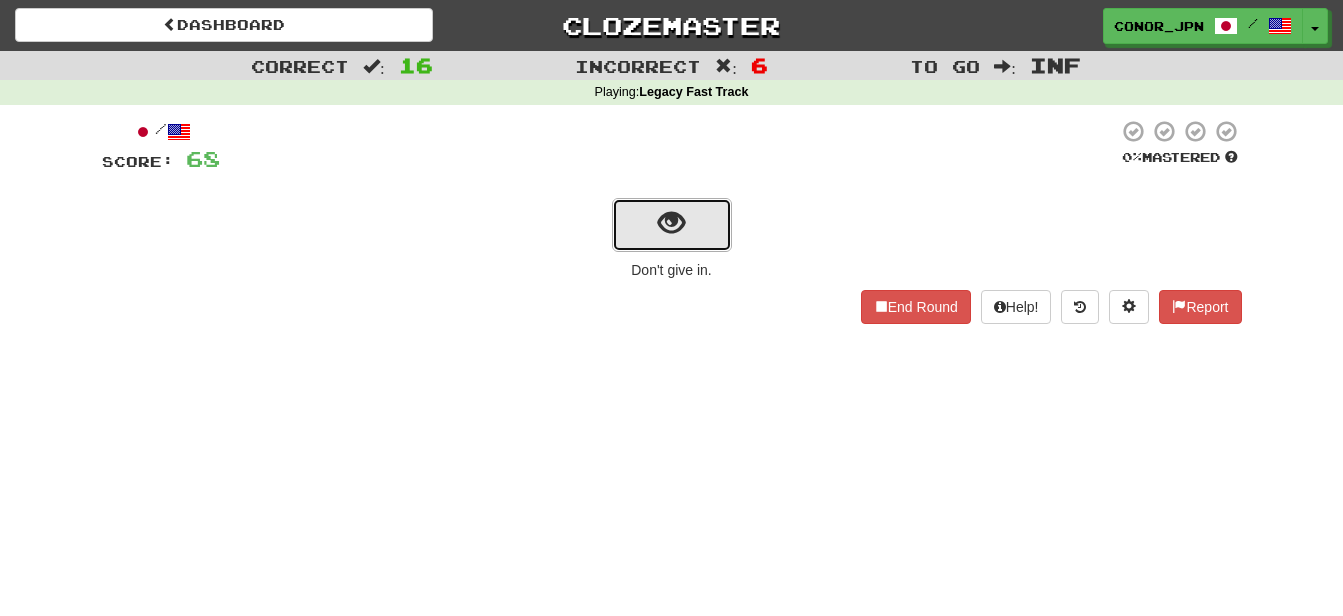 click at bounding box center [672, 225] 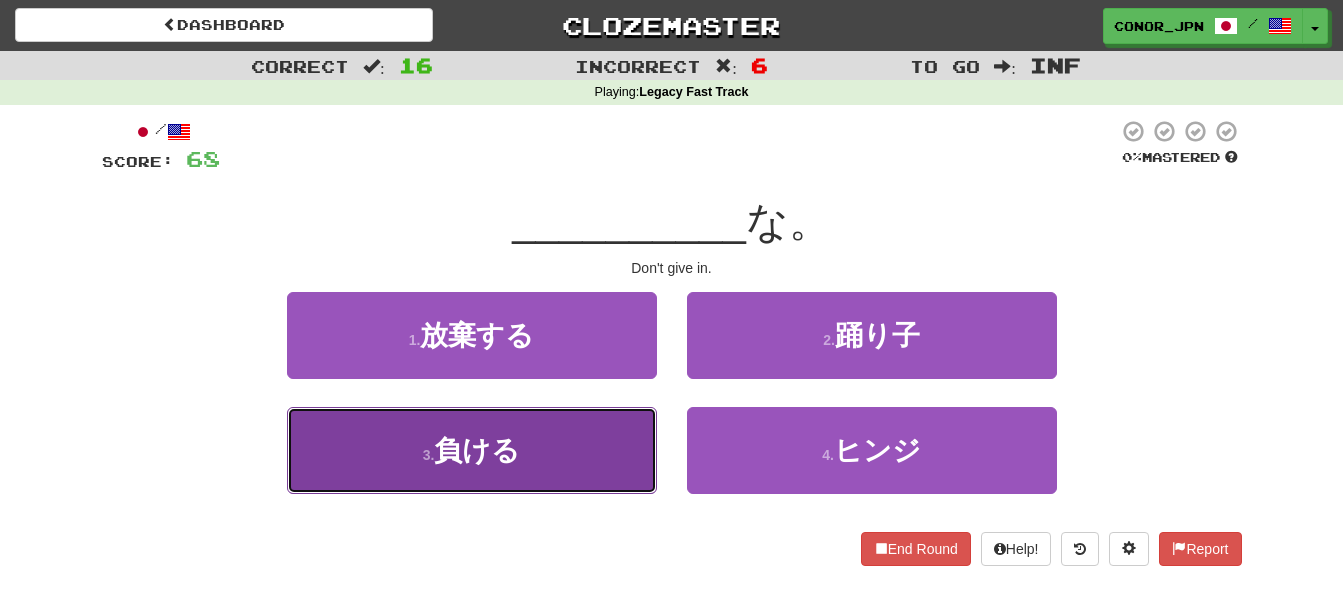 click on "3 .  負ける" at bounding box center [472, 450] 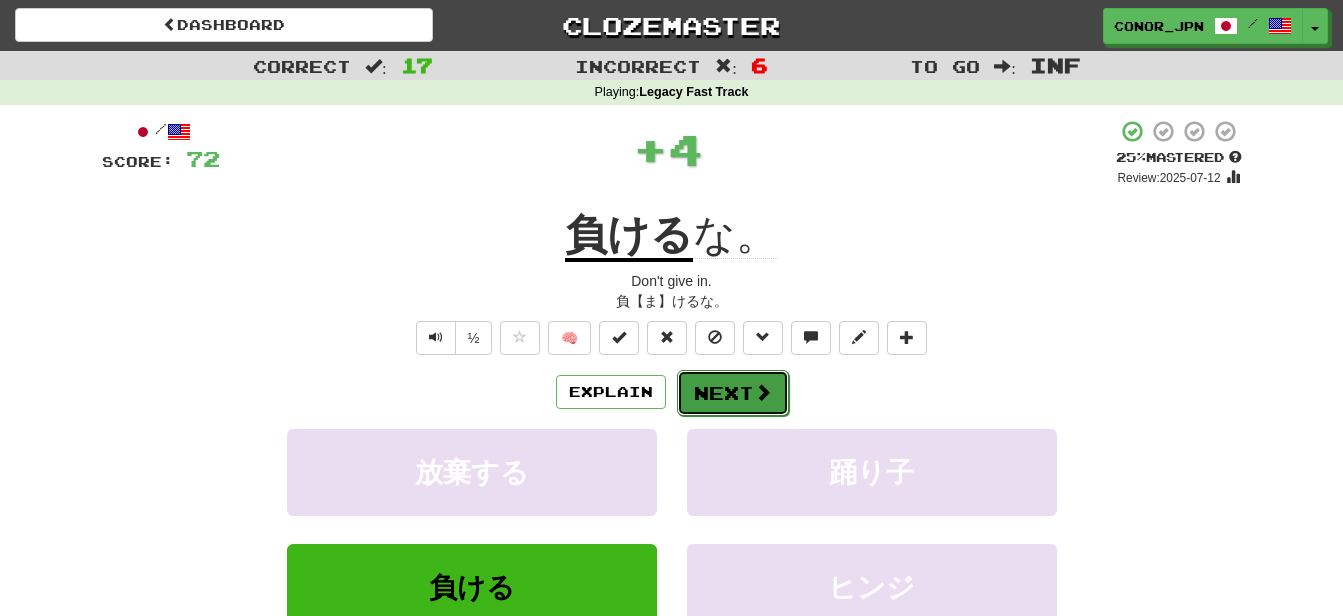 click on "Next" at bounding box center [733, 393] 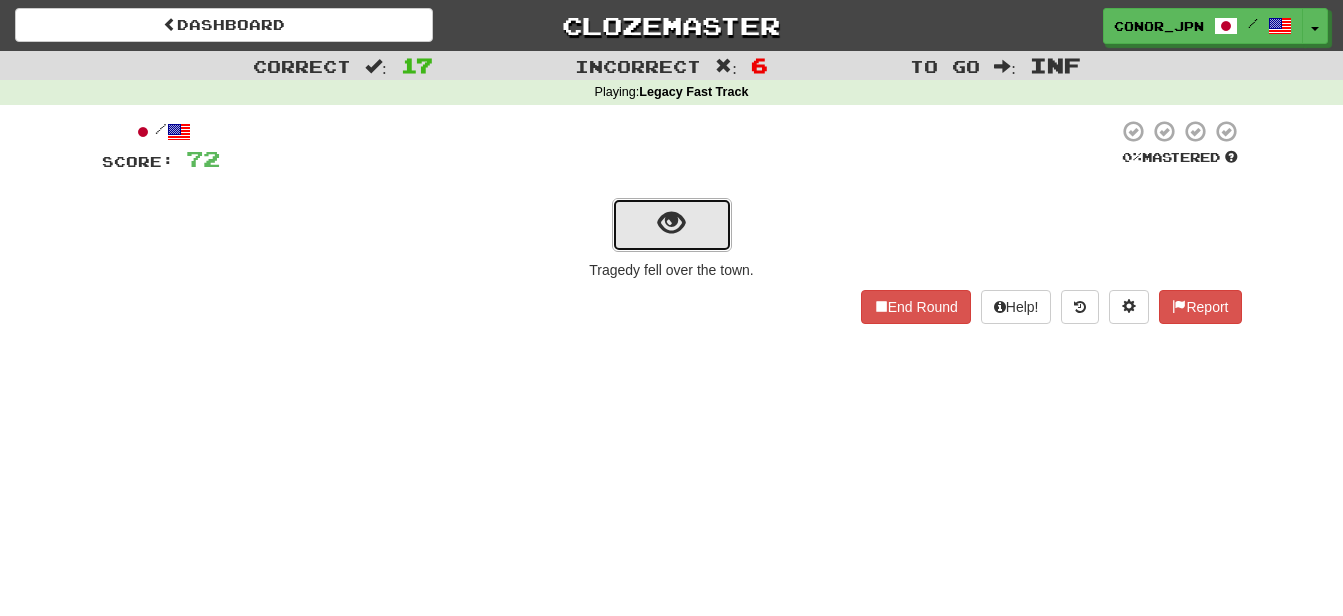 click at bounding box center (672, 225) 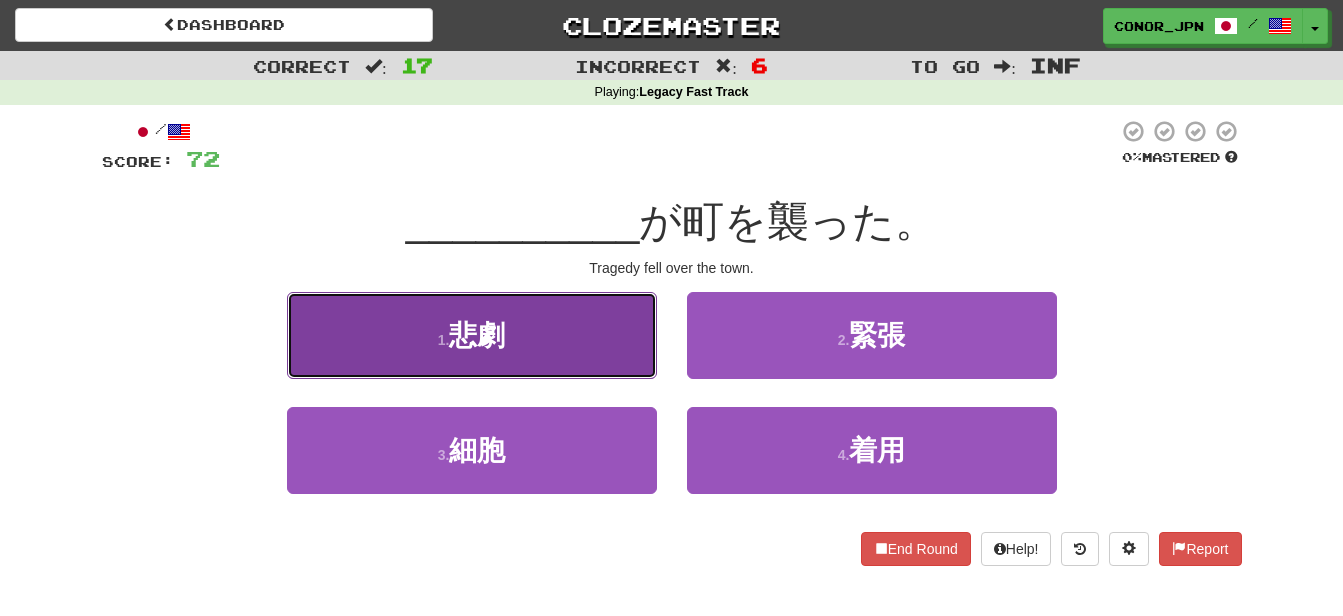 click on "1 .  悲劇" at bounding box center (472, 335) 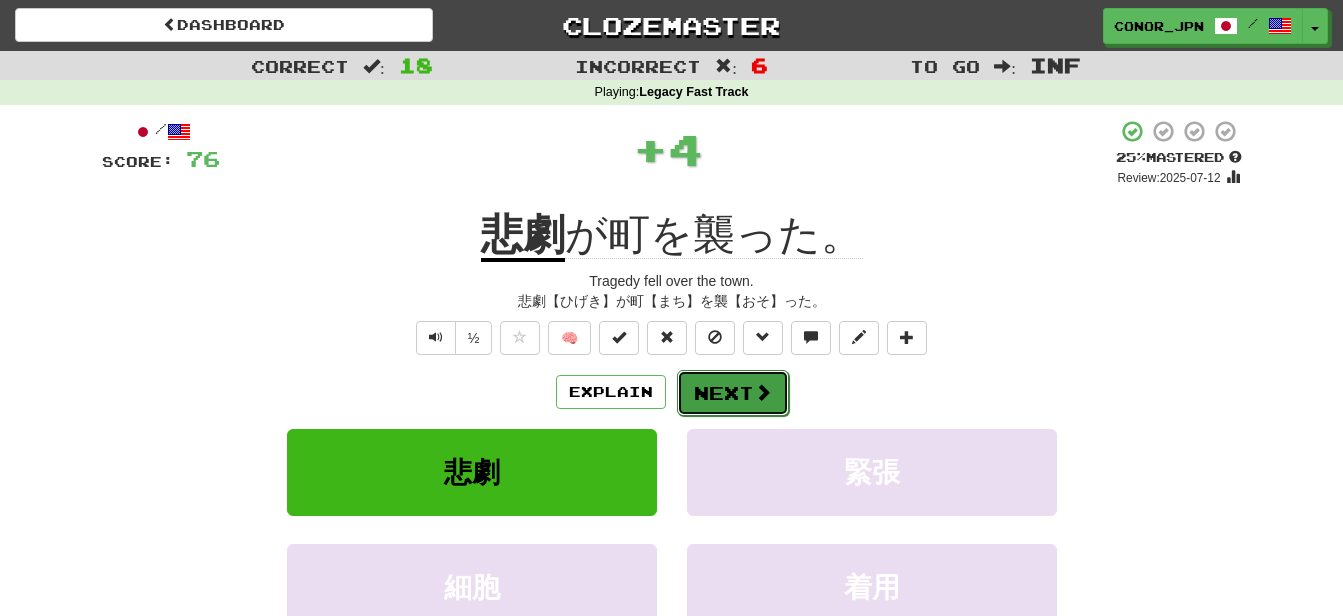 click on "Next" at bounding box center [733, 393] 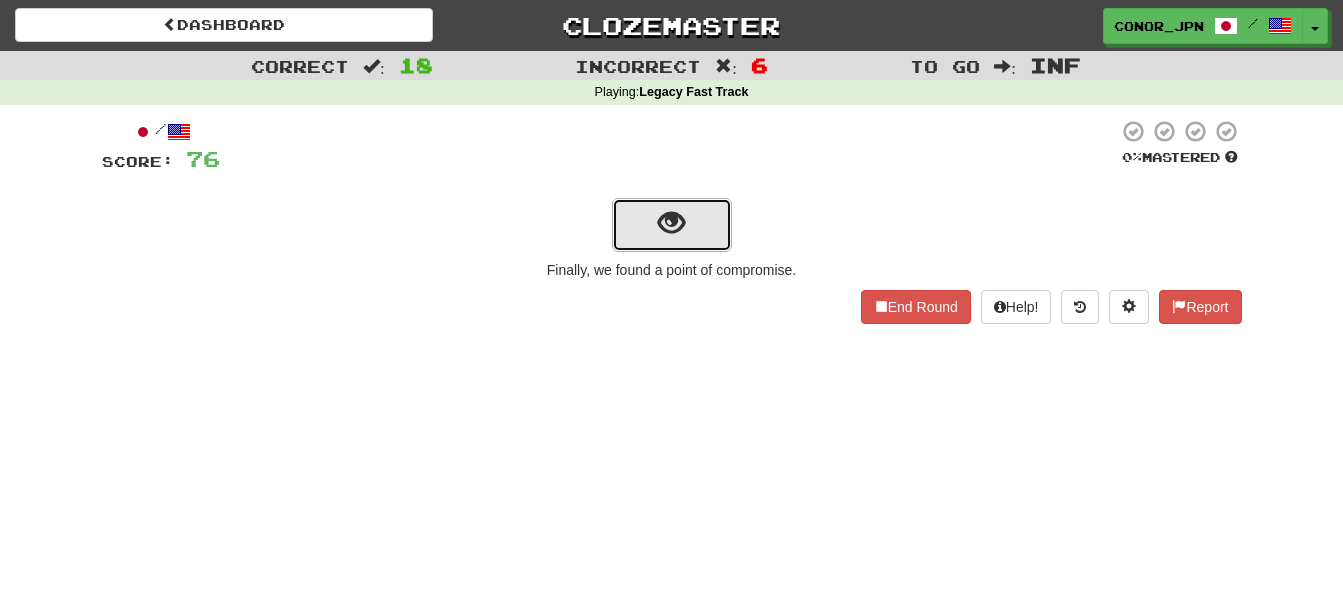 click at bounding box center (672, 225) 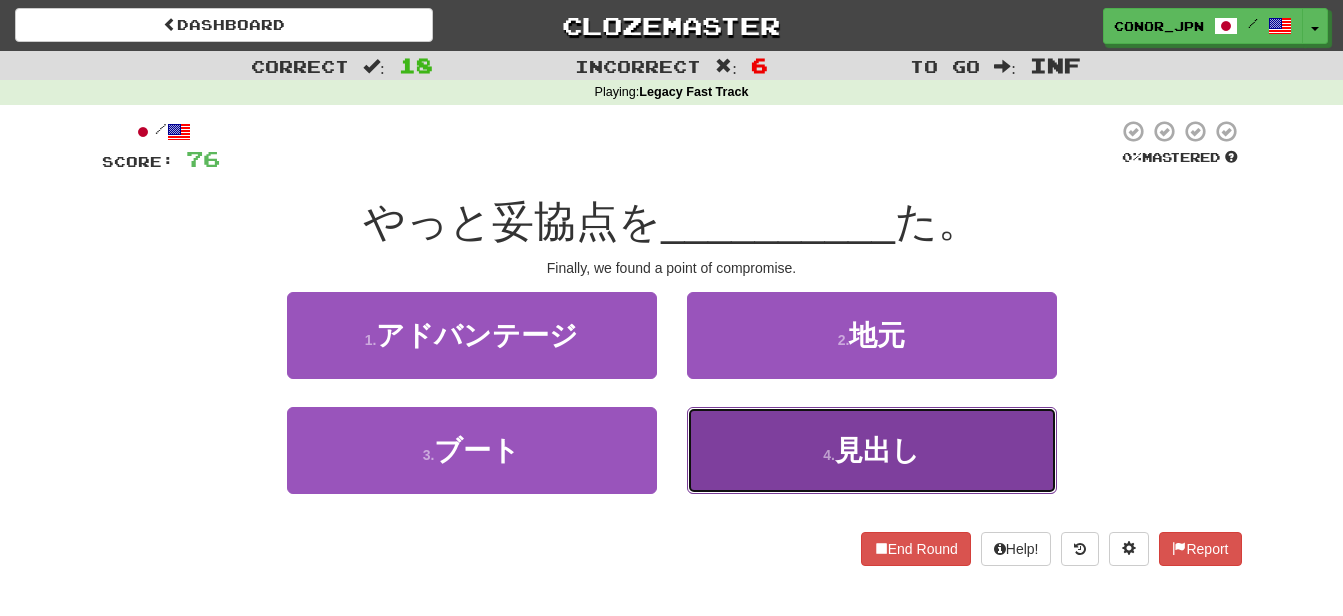 click on "4 .  見出し" at bounding box center [872, 450] 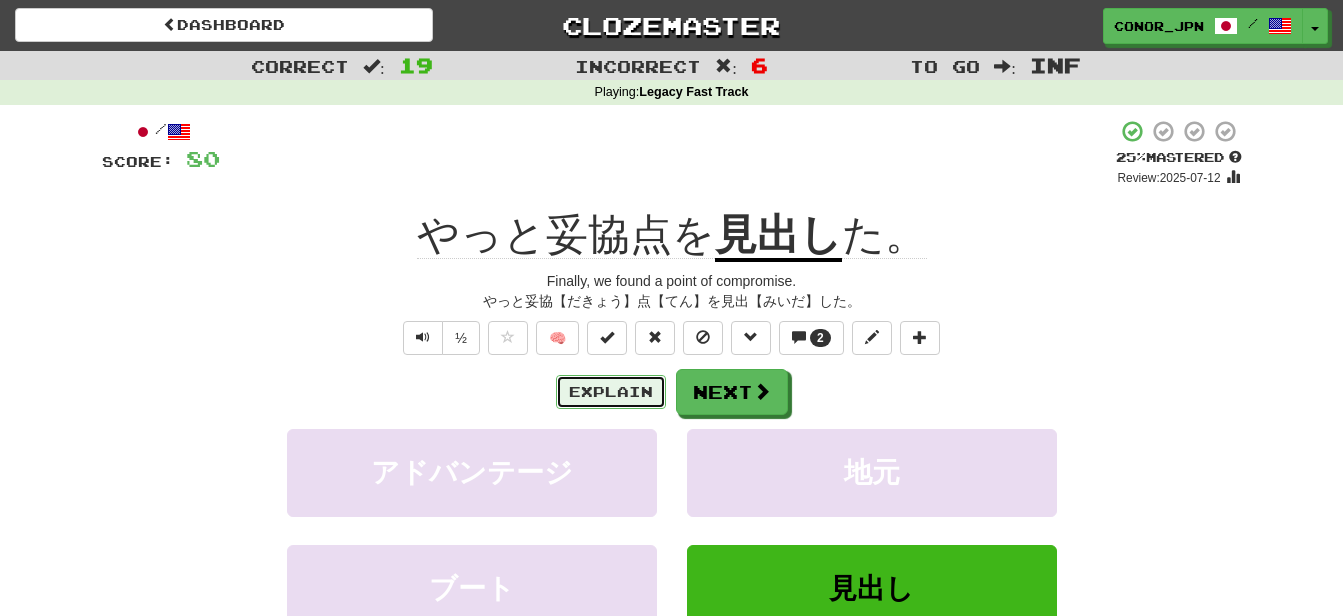 click on "Explain" at bounding box center [611, 392] 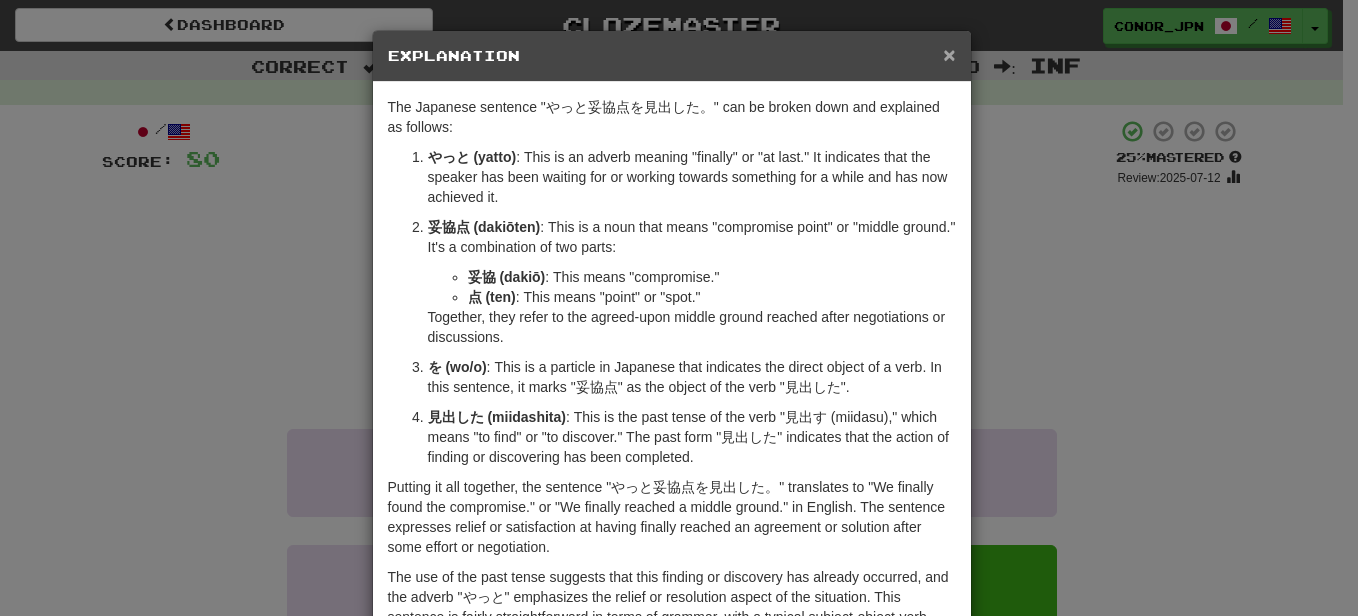 click on "×" at bounding box center [949, 54] 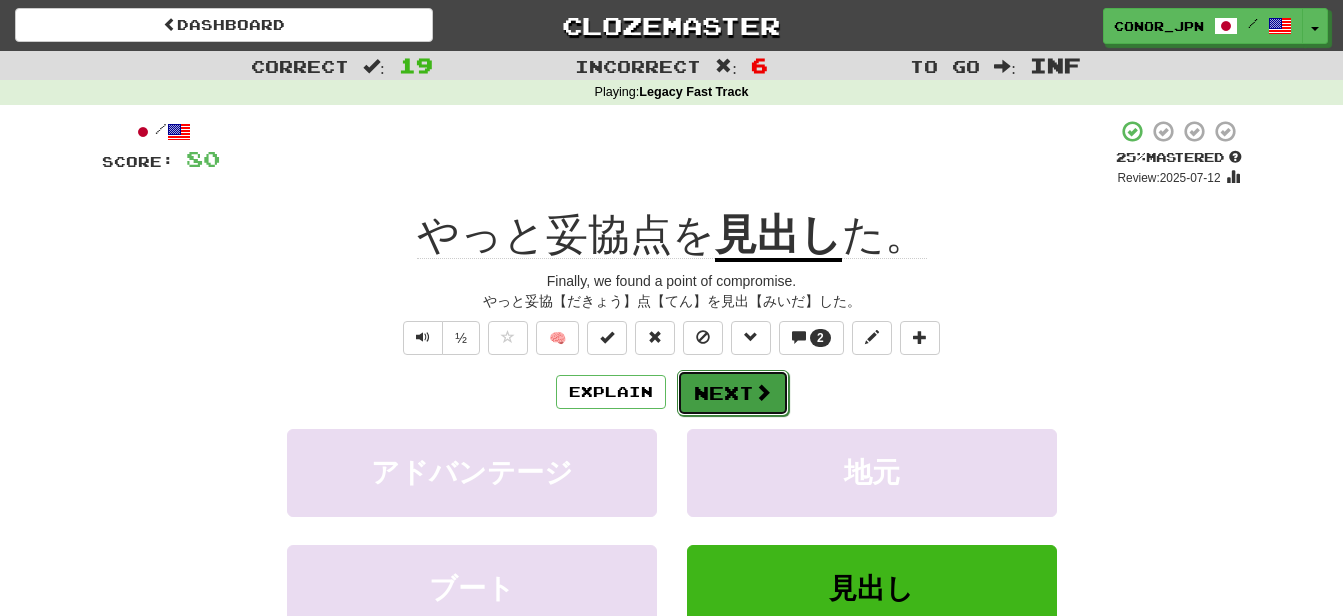 click on "Next" at bounding box center [733, 393] 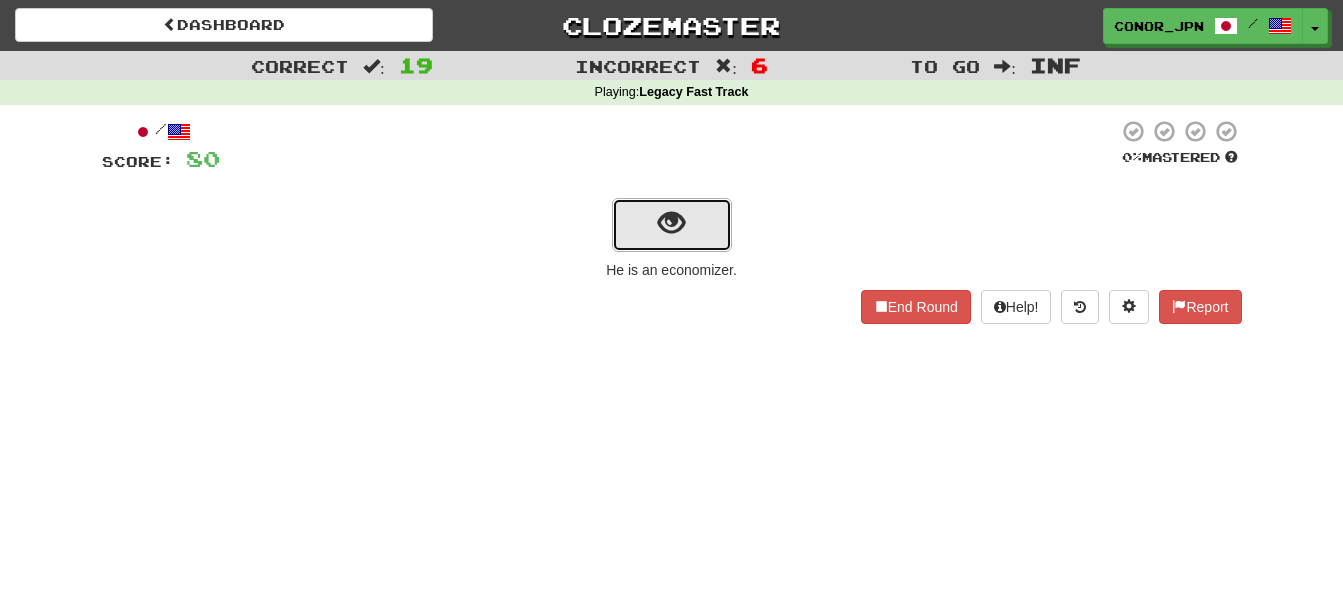 click at bounding box center (672, 225) 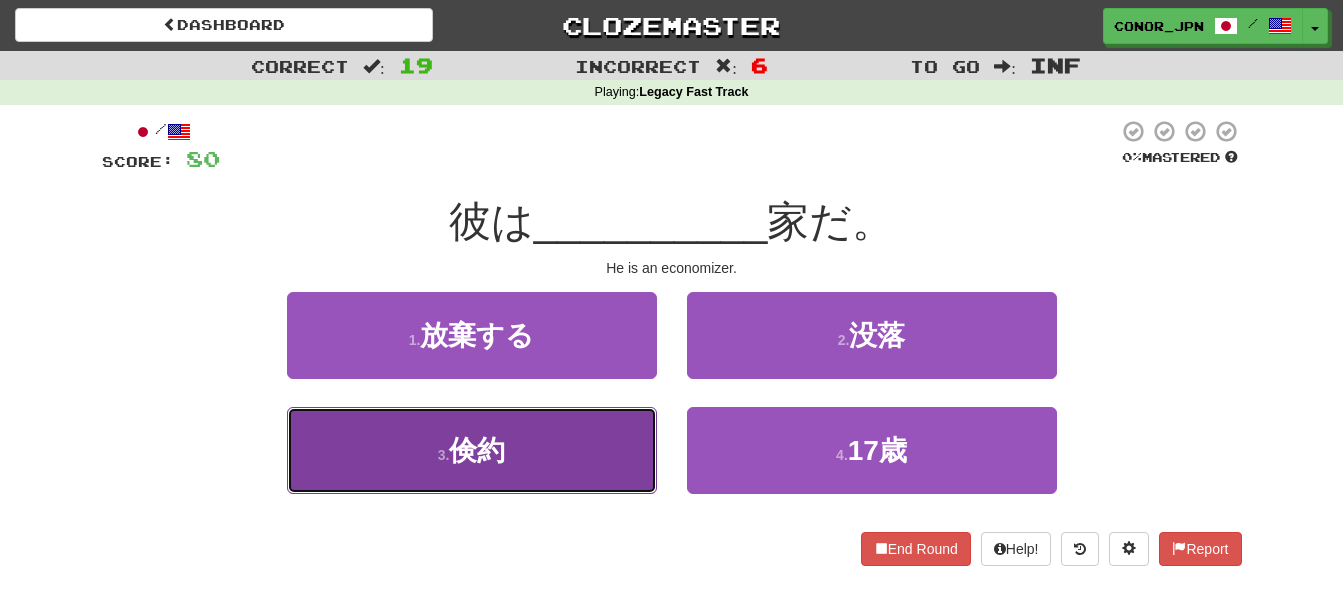 click on "3 .  倹約" at bounding box center [472, 450] 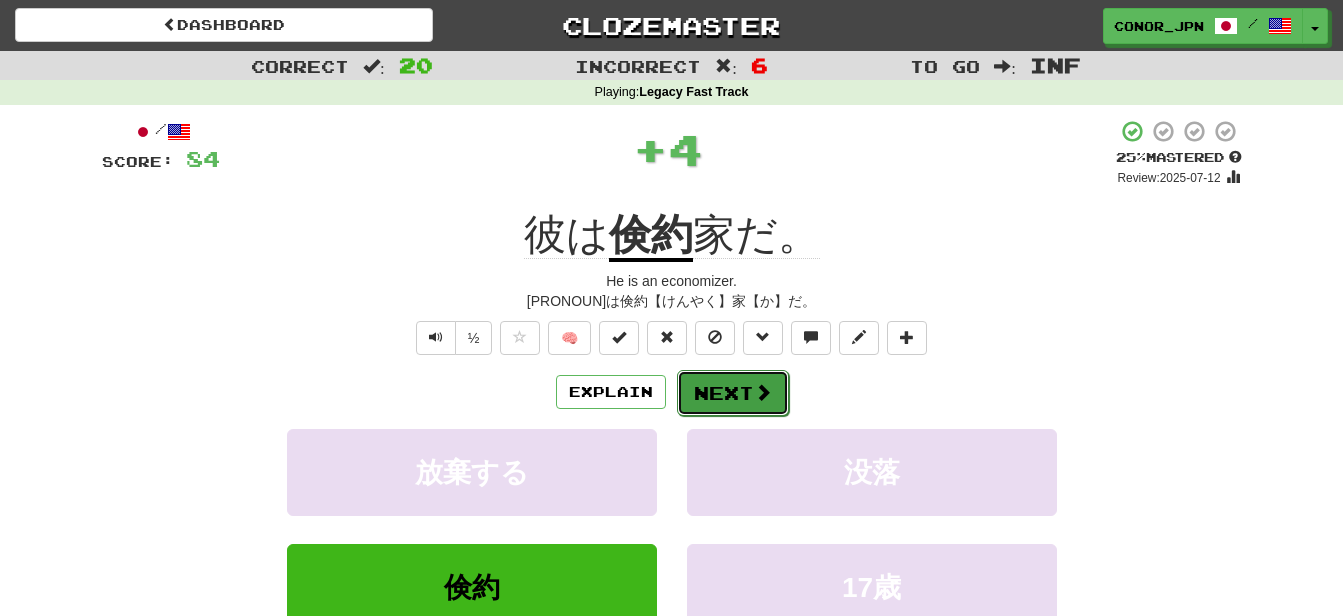 click on "Next" at bounding box center (733, 393) 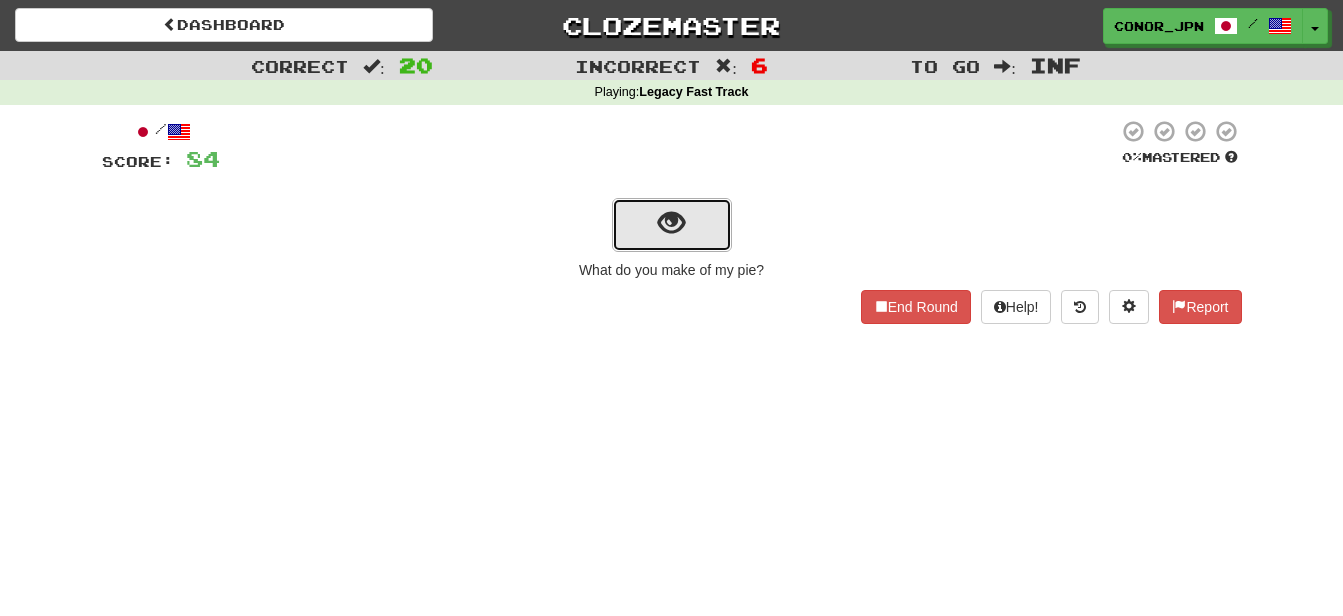 click at bounding box center [672, 225] 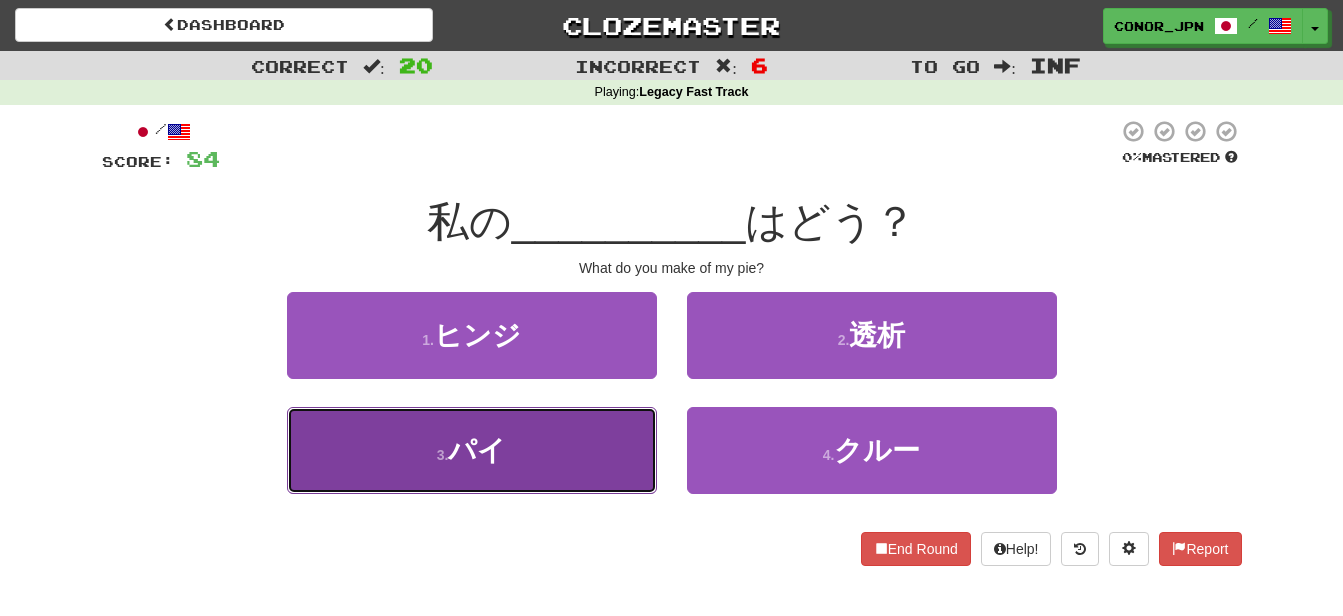 click on "3 .  パイ" at bounding box center (472, 450) 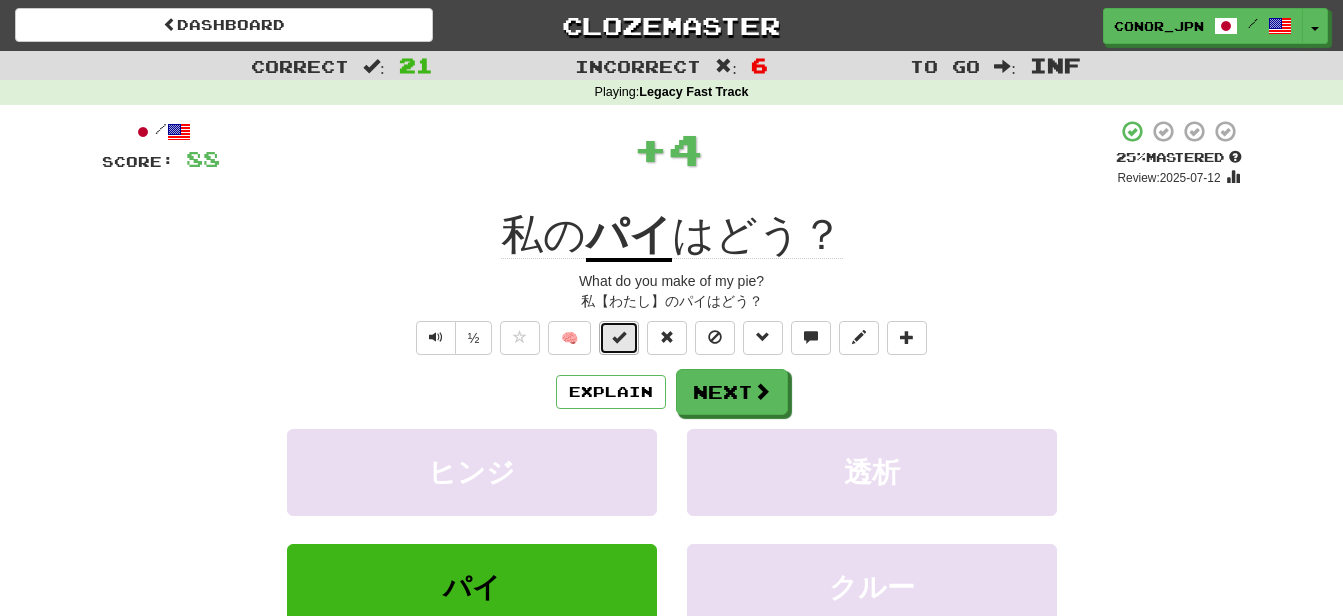 click at bounding box center (619, 338) 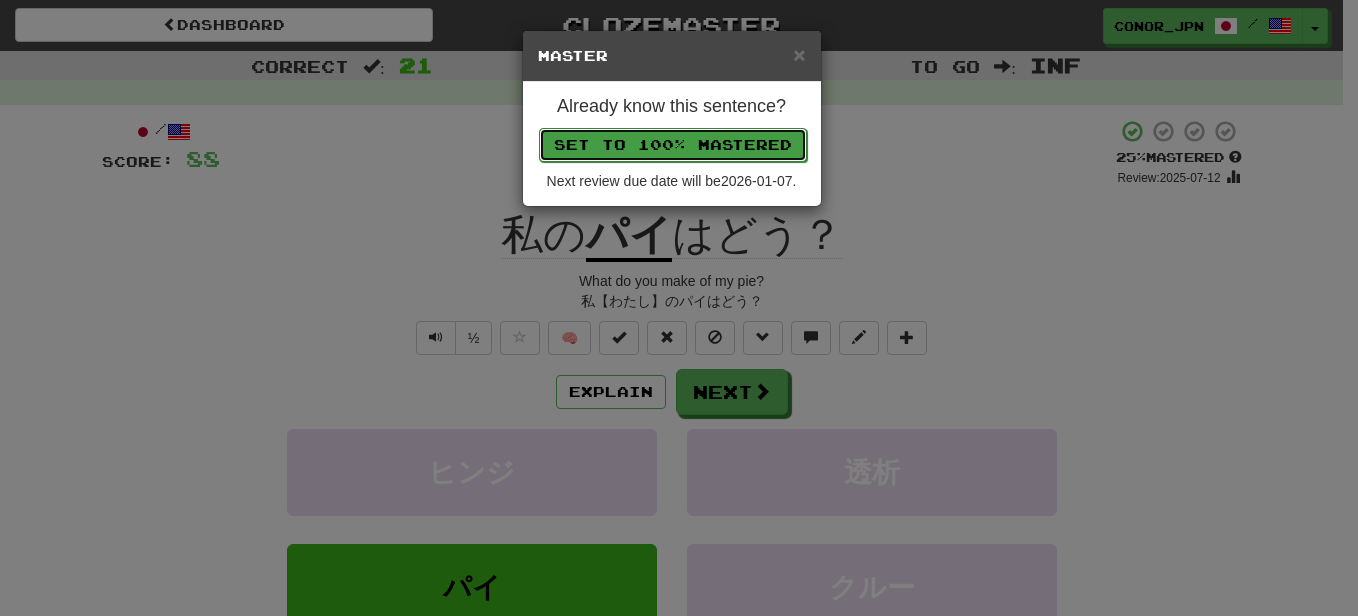 click on "Set to 100% Mastered" at bounding box center [673, 145] 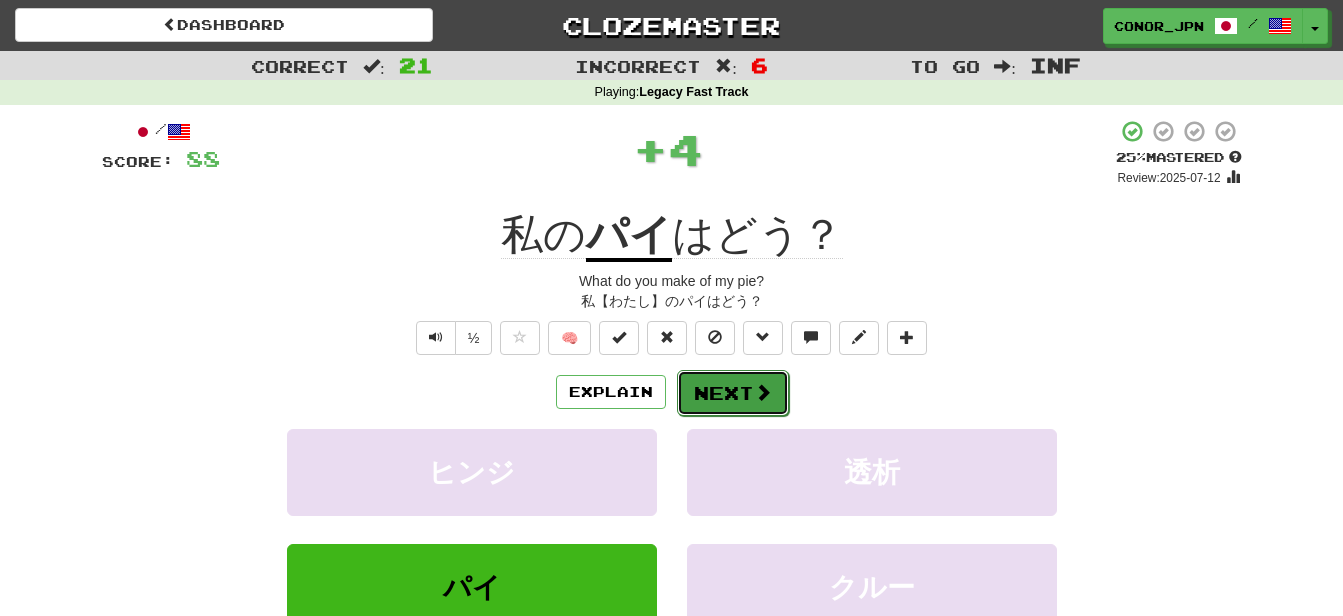 click on "Next" at bounding box center [733, 393] 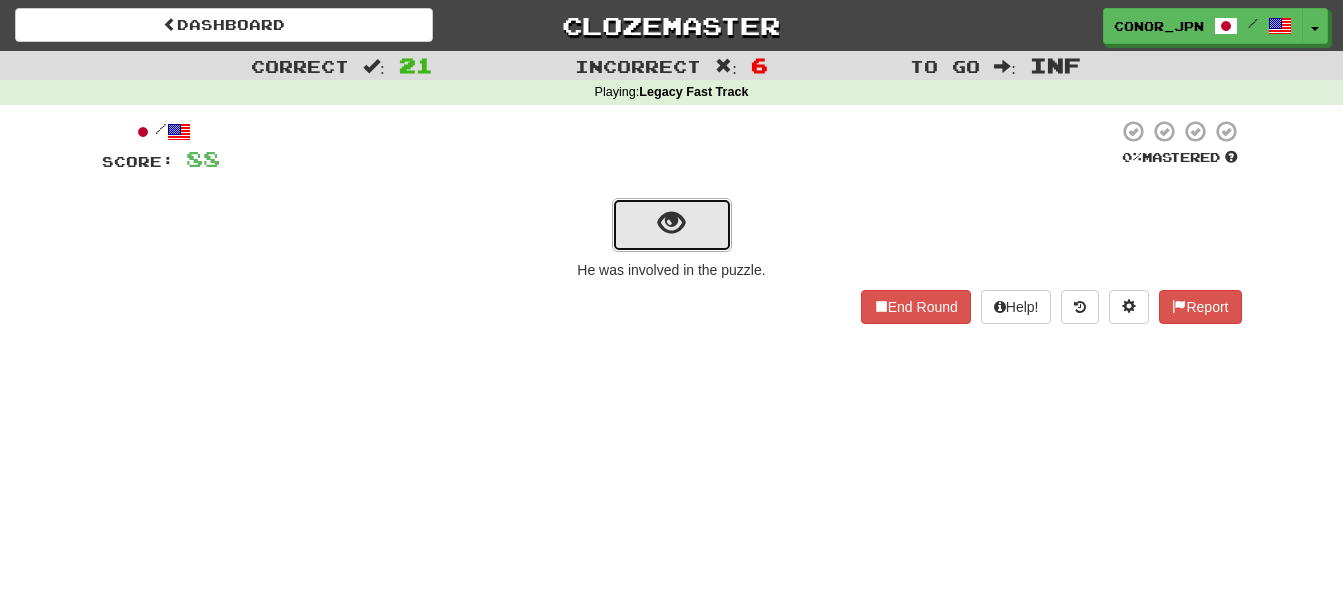 click at bounding box center (672, 225) 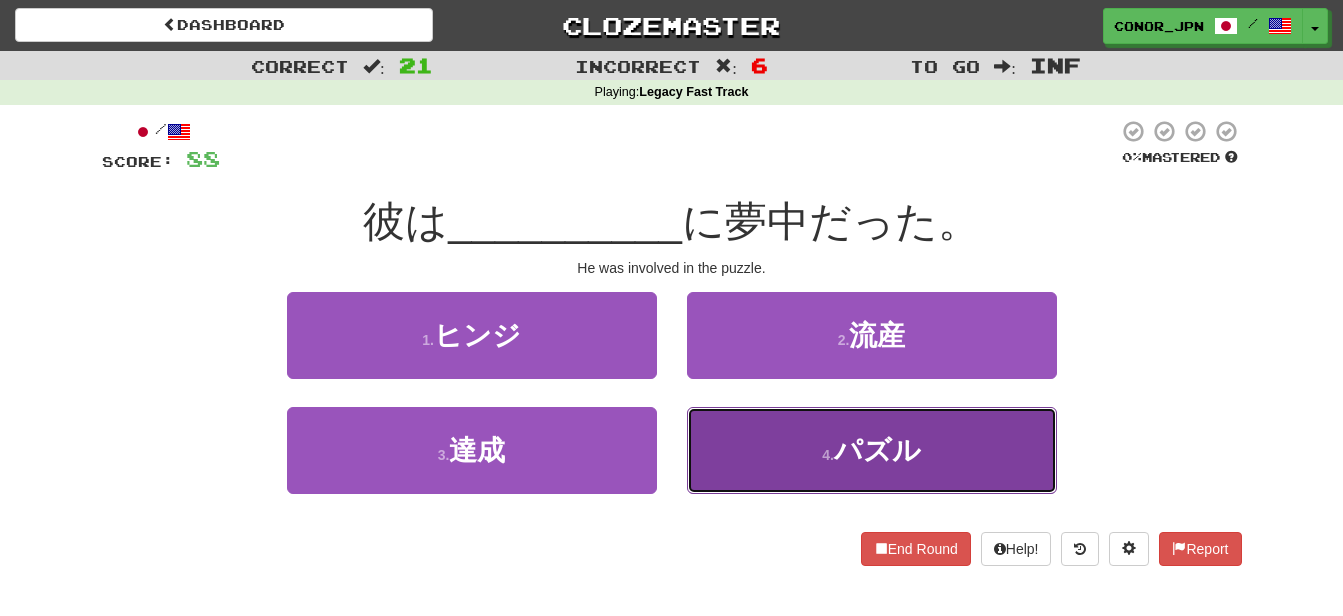 click on "パズル" at bounding box center (877, 450) 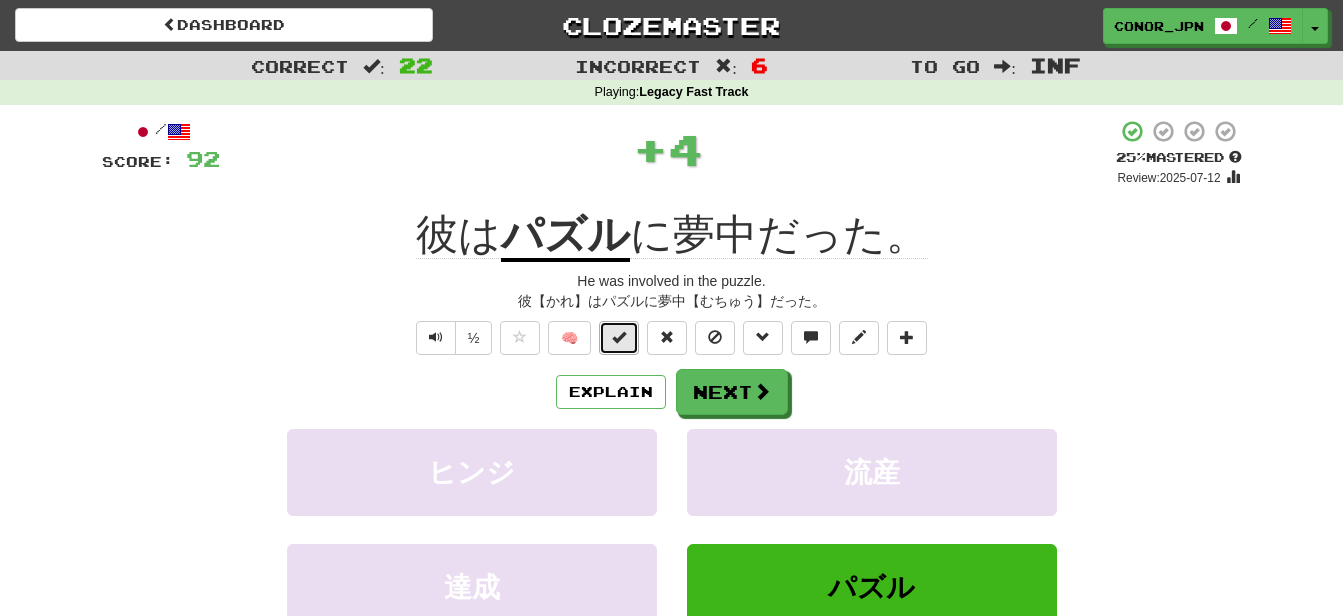 click at bounding box center [619, 338] 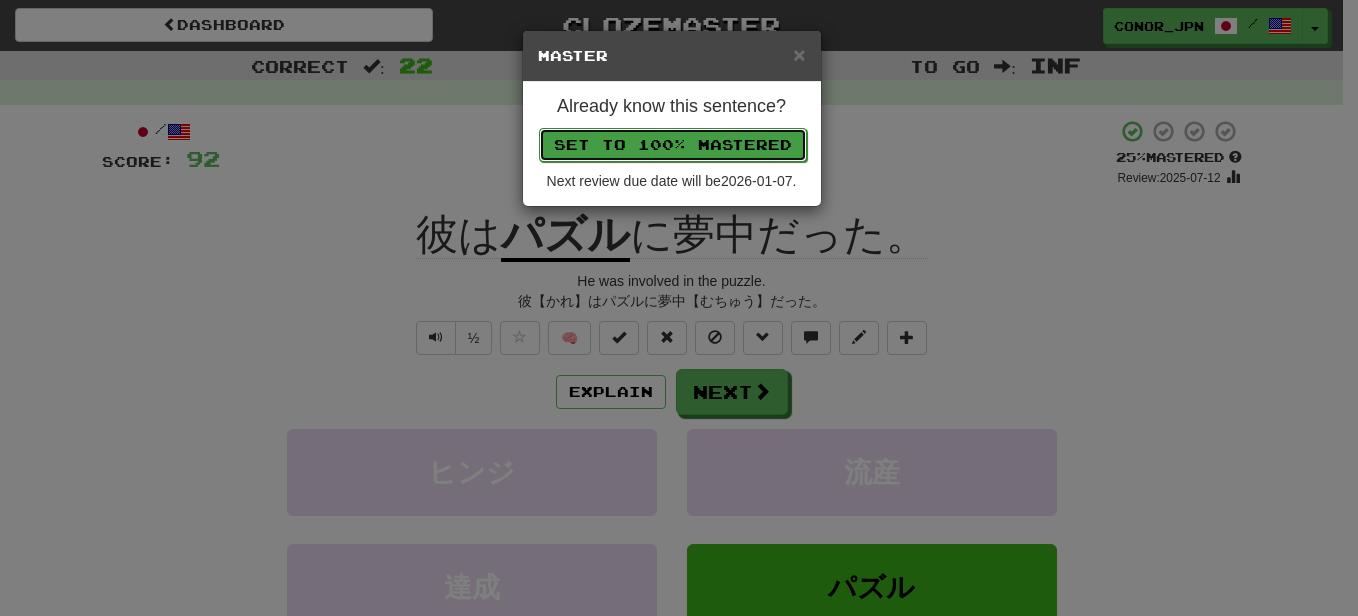click on "Set to 100% Mastered" at bounding box center (673, 145) 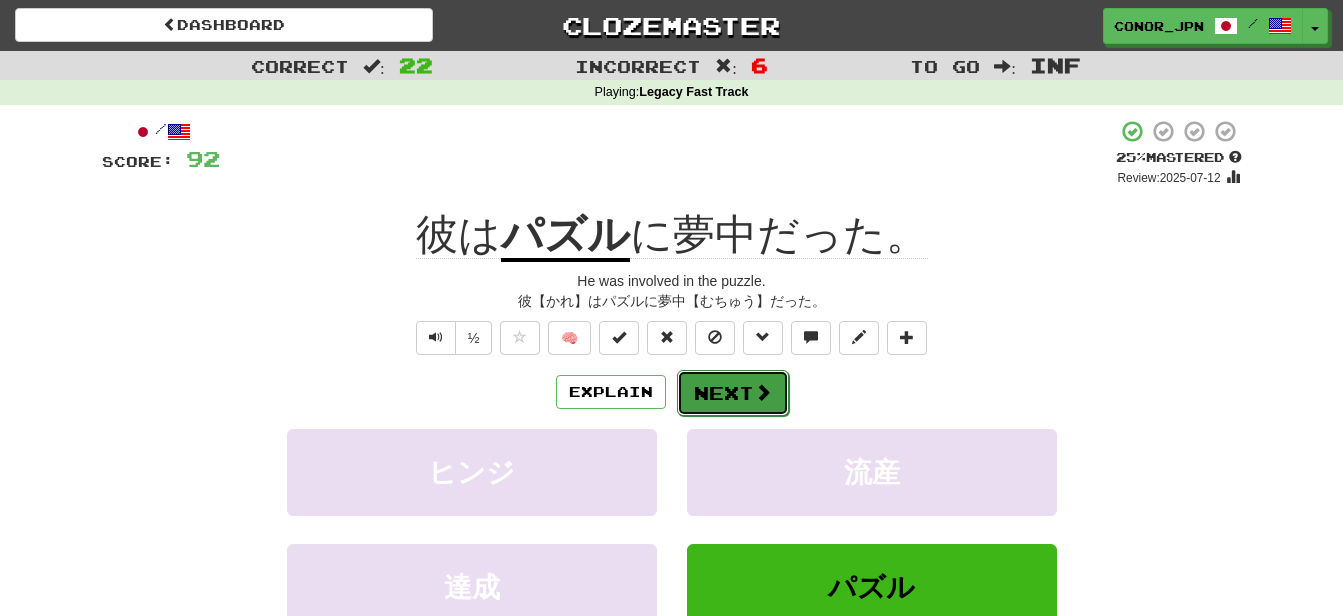 click on "Next" at bounding box center (733, 393) 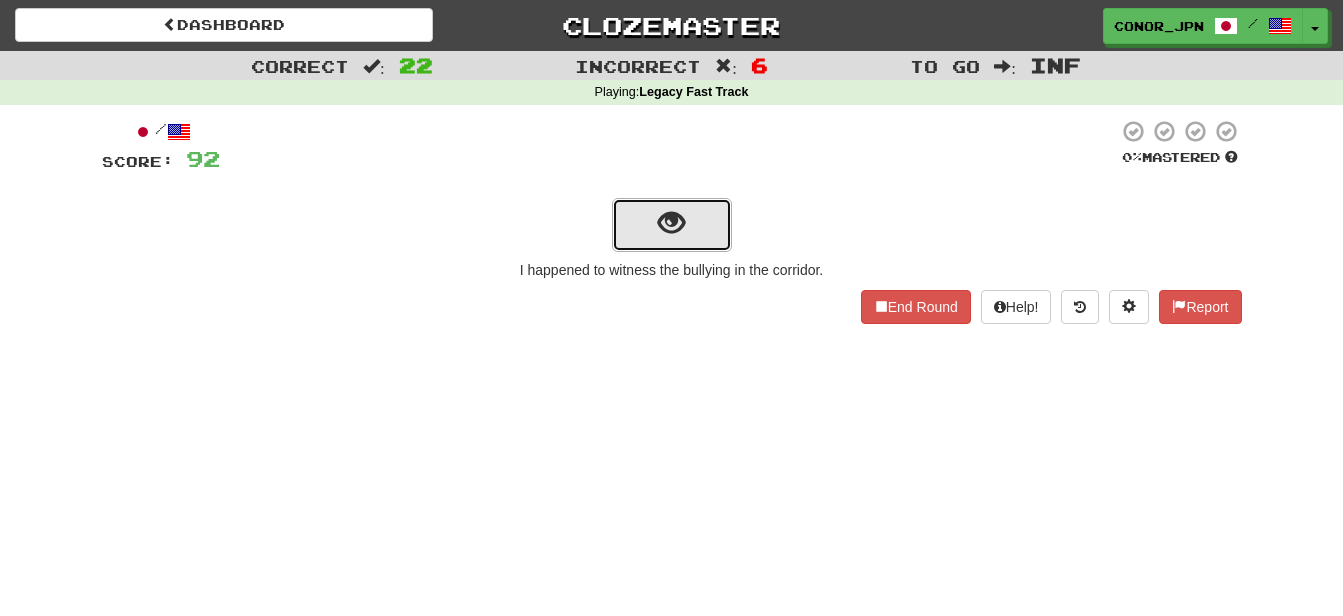 click at bounding box center [672, 225] 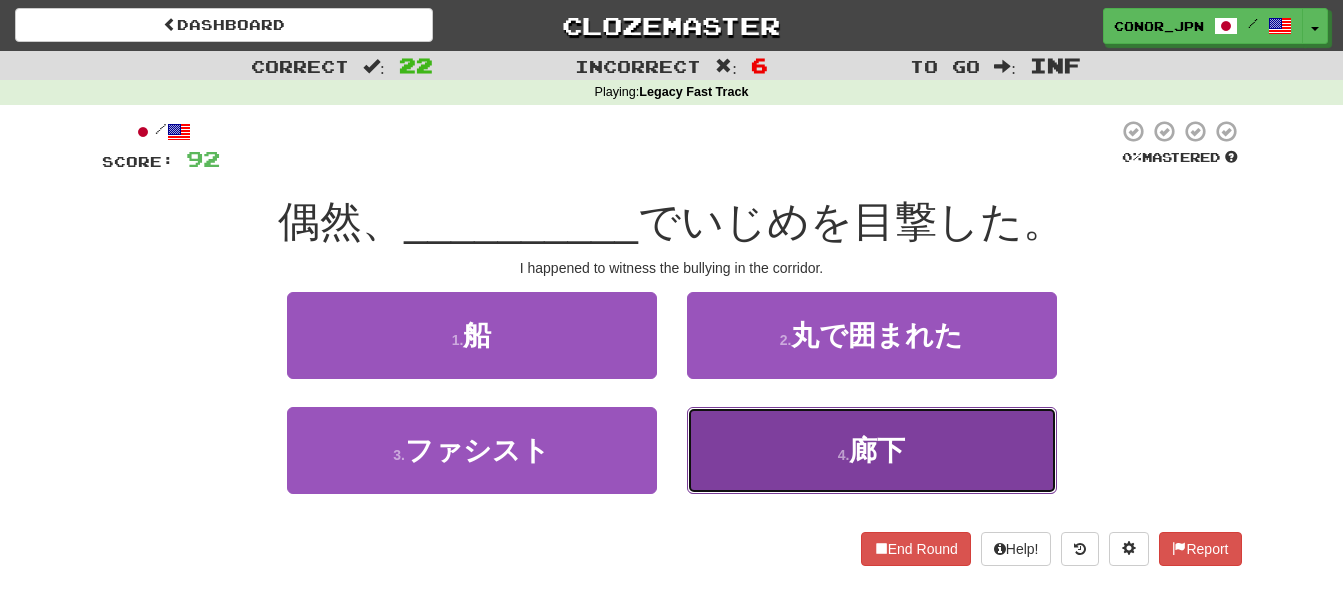 click on "廊下" at bounding box center (877, 450) 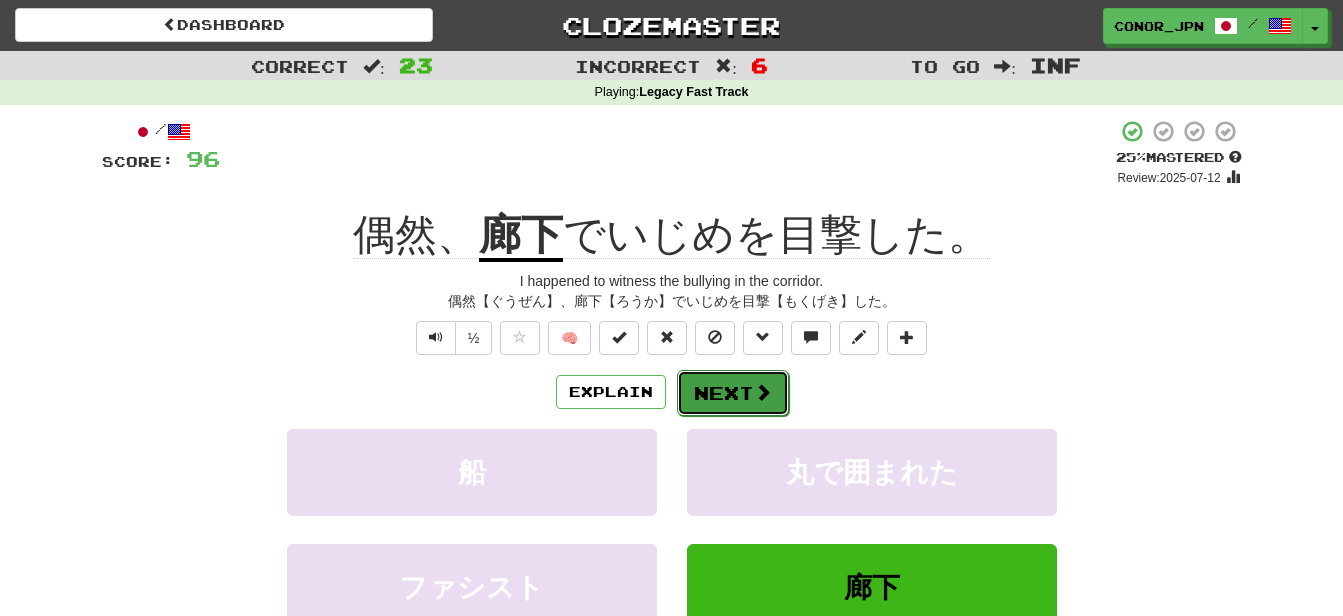 click on "Next" at bounding box center (733, 393) 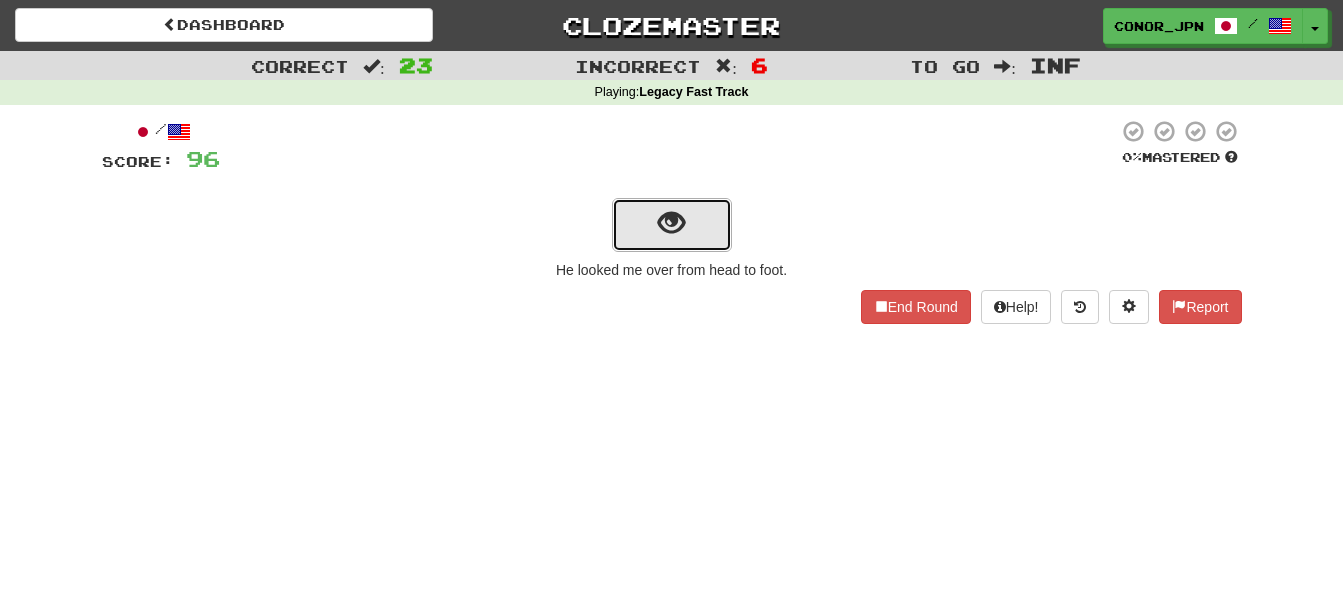 click at bounding box center [672, 225] 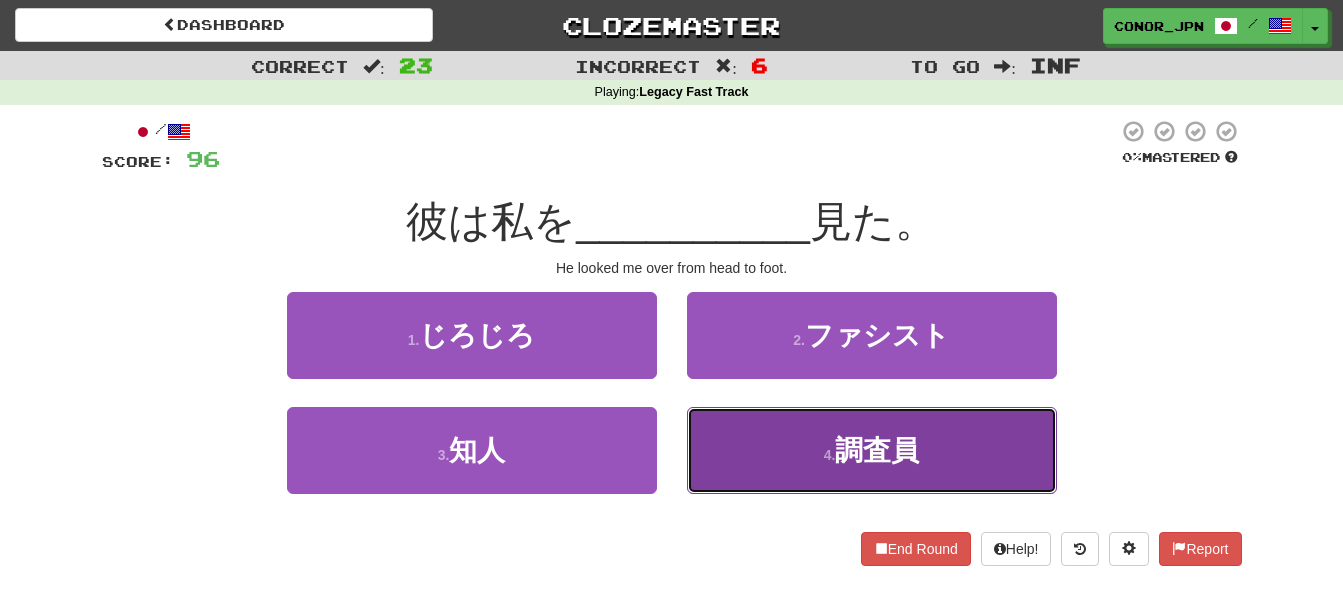 click on "4 .  調査員" at bounding box center (872, 450) 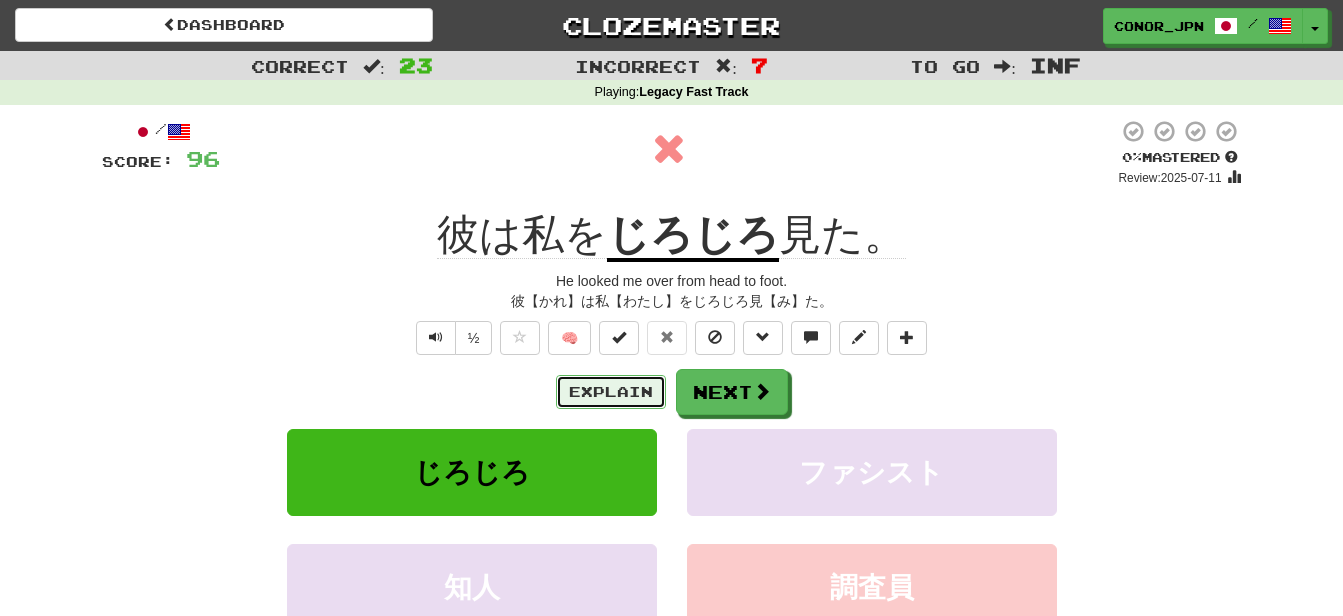 click on "Explain" at bounding box center (611, 392) 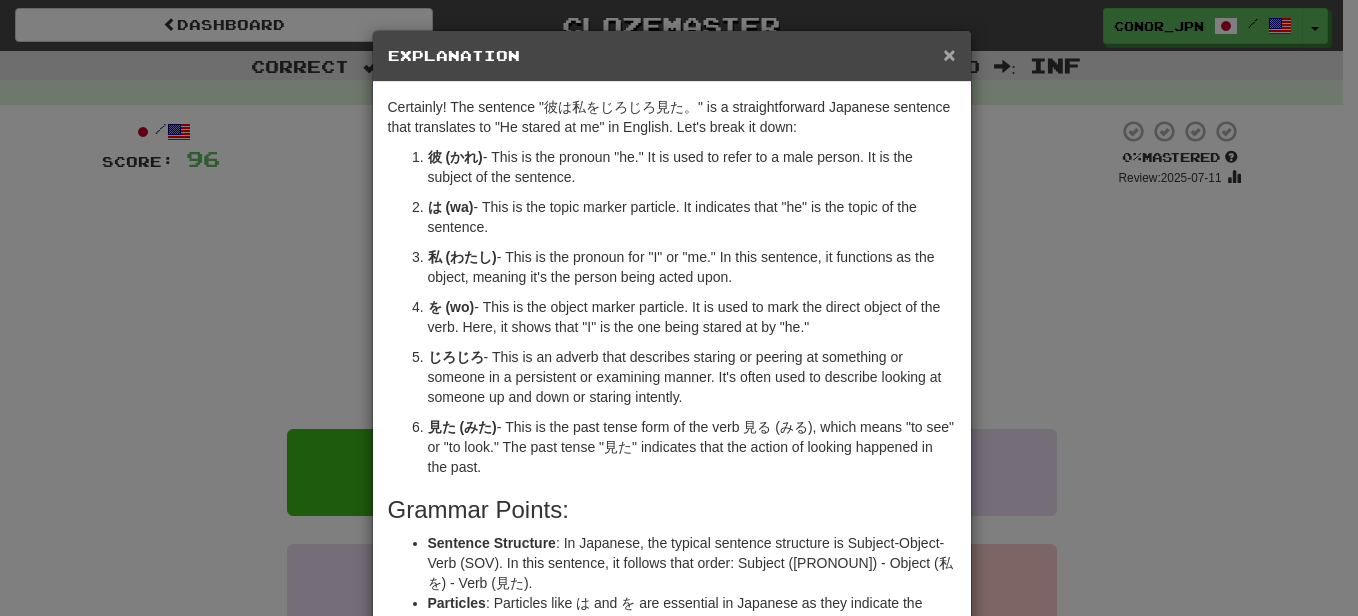 click on "×" at bounding box center (949, 54) 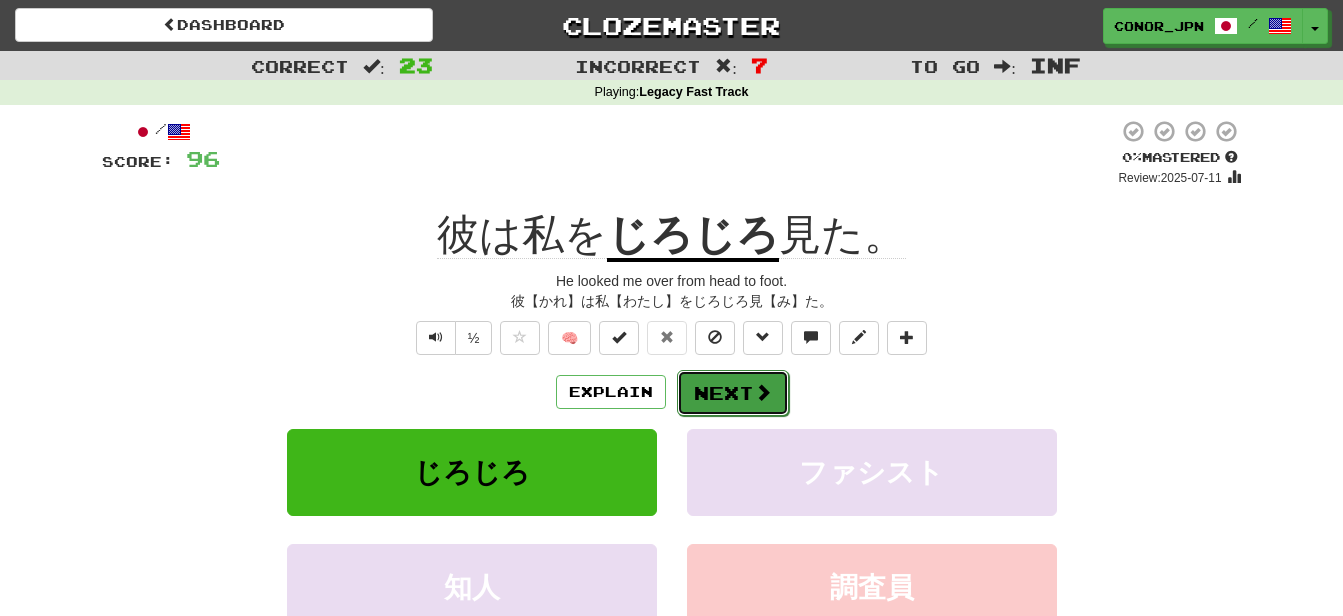 click on "Next" at bounding box center [733, 393] 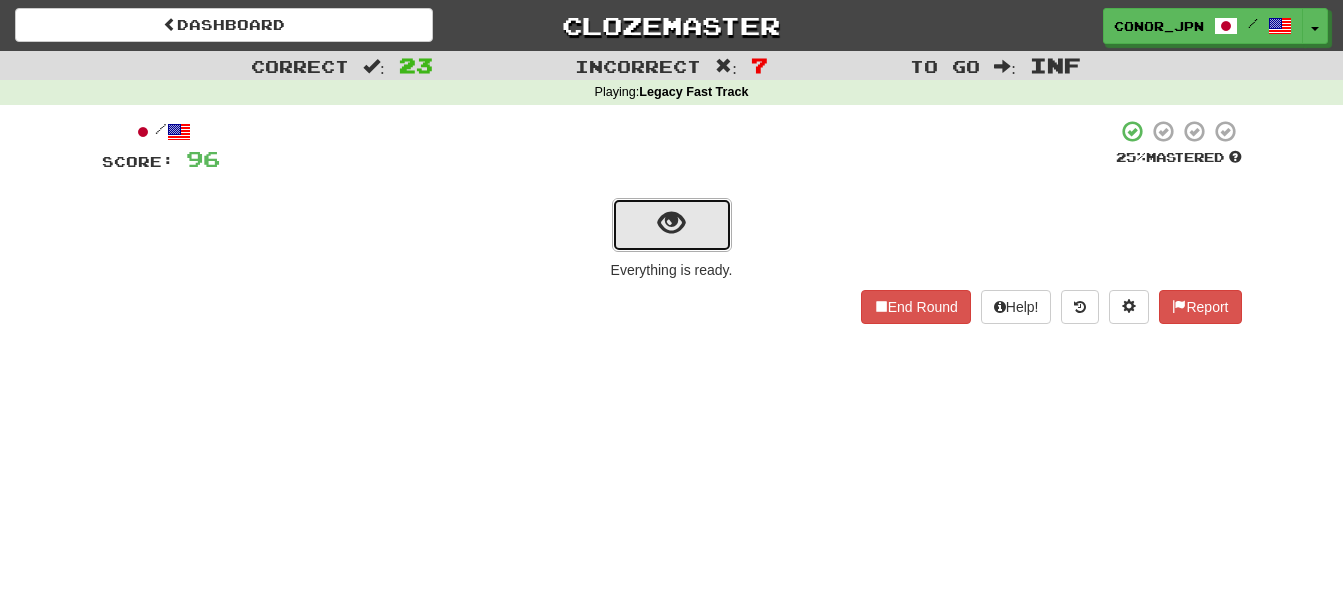 click at bounding box center [672, 225] 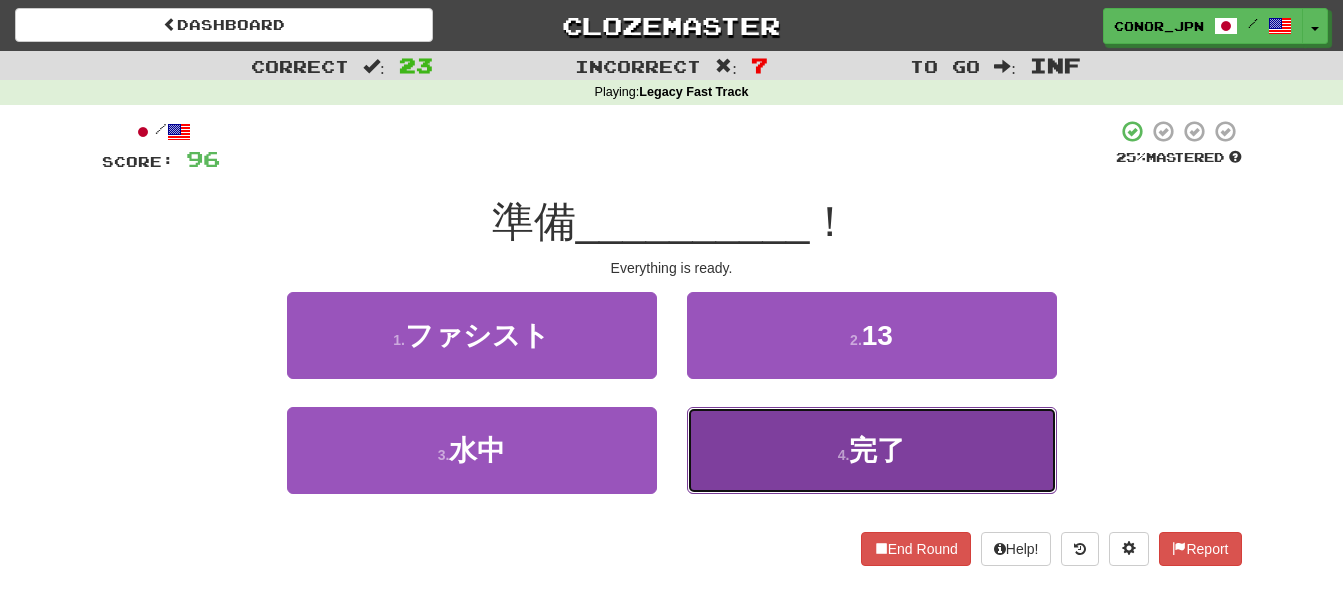 click on "4 .  完了" at bounding box center (872, 450) 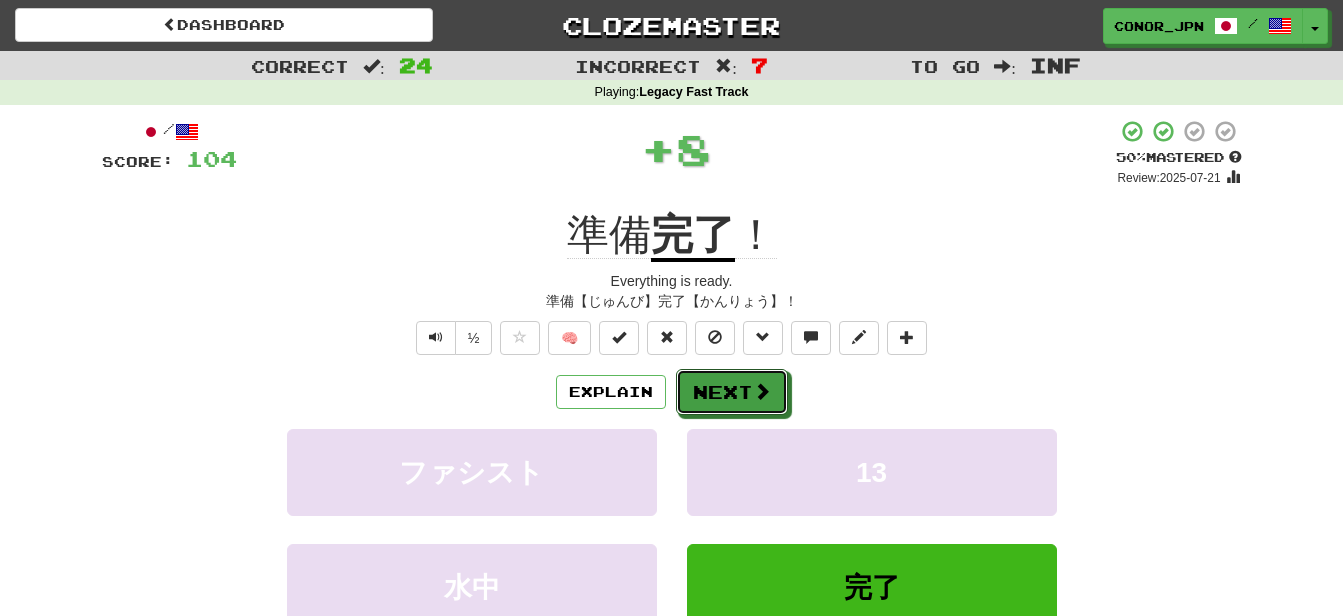 click on "Next" at bounding box center (732, 392) 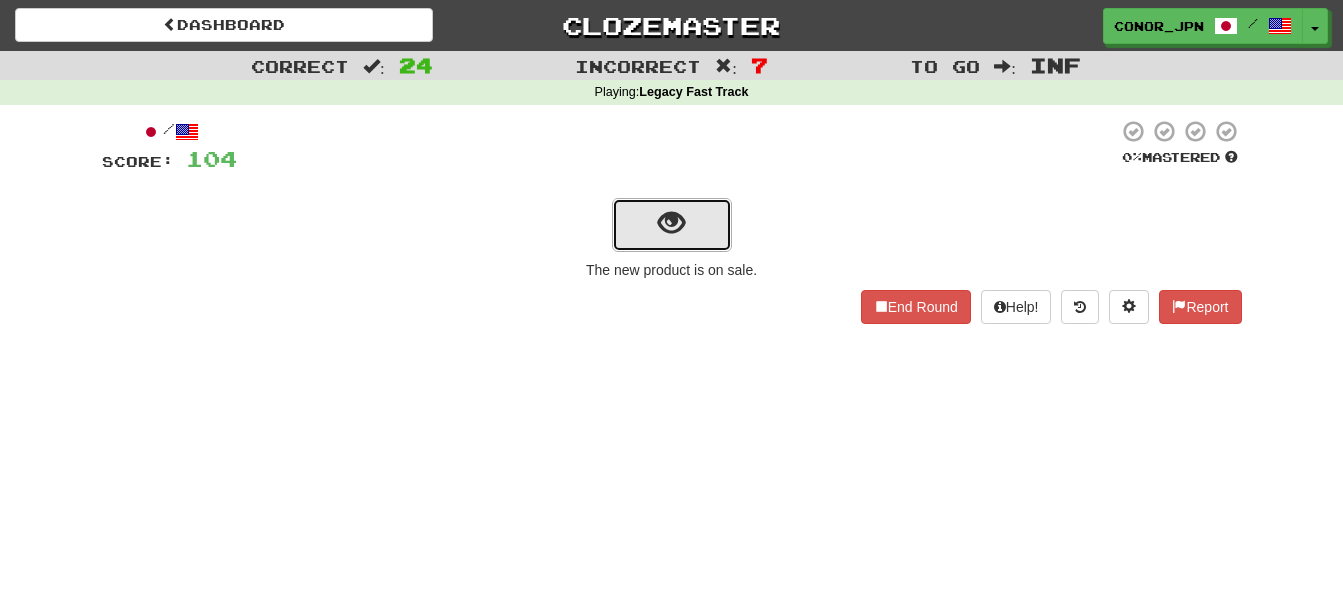 click at bounding box center (672, 225) 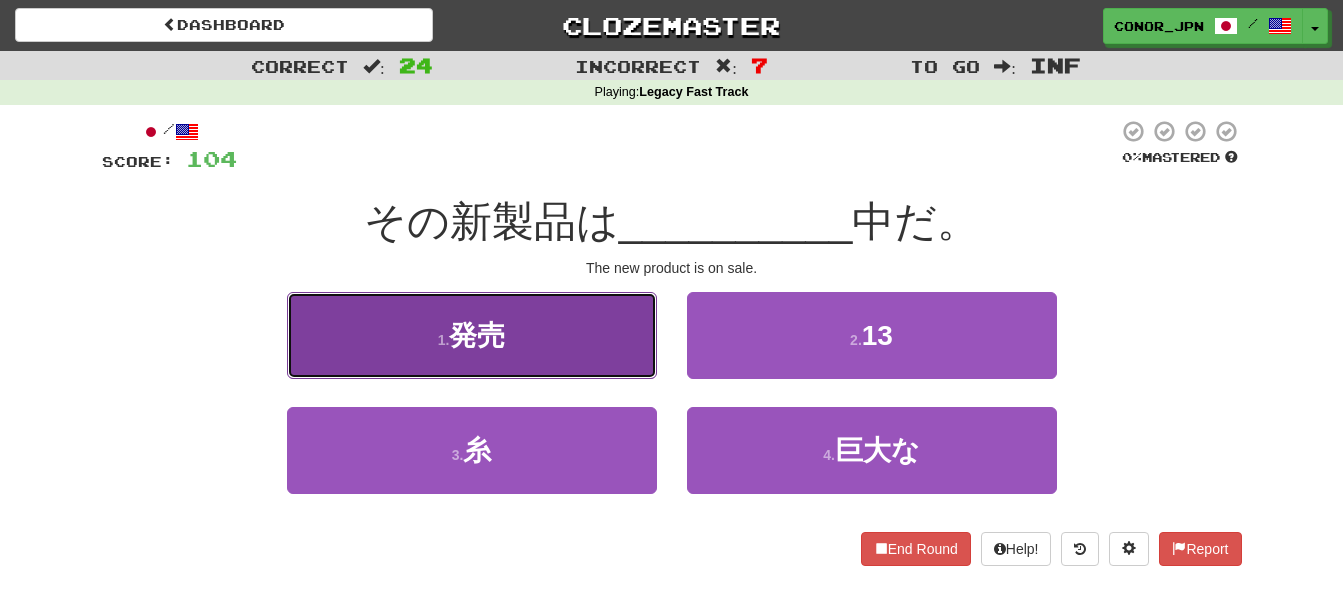click on "1 .  発売" at bounding box center [472, 335] 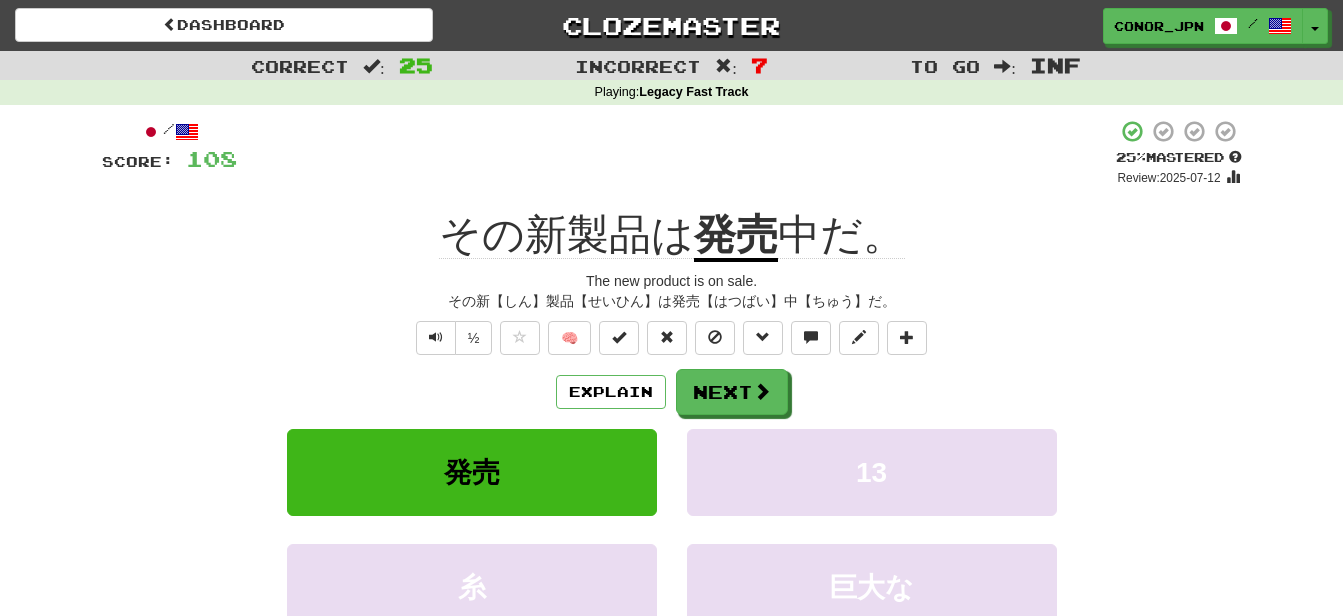 click on "その新【しん】製品【せいひん】は発売【はつばい】中【ちゅう】だ。" at bounding box center [672, 301] 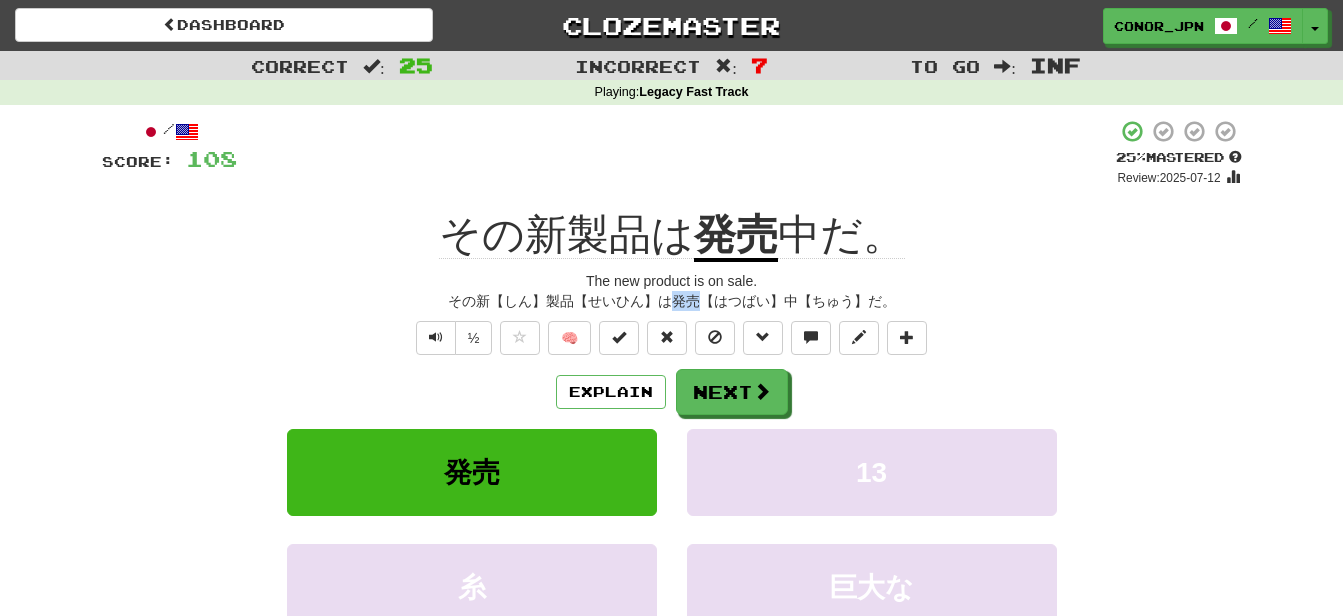 click on "その新【しん】製品【せいひん】は発売【はつばい】中【ちゅう】だ。" at bounding box center [672, 301] 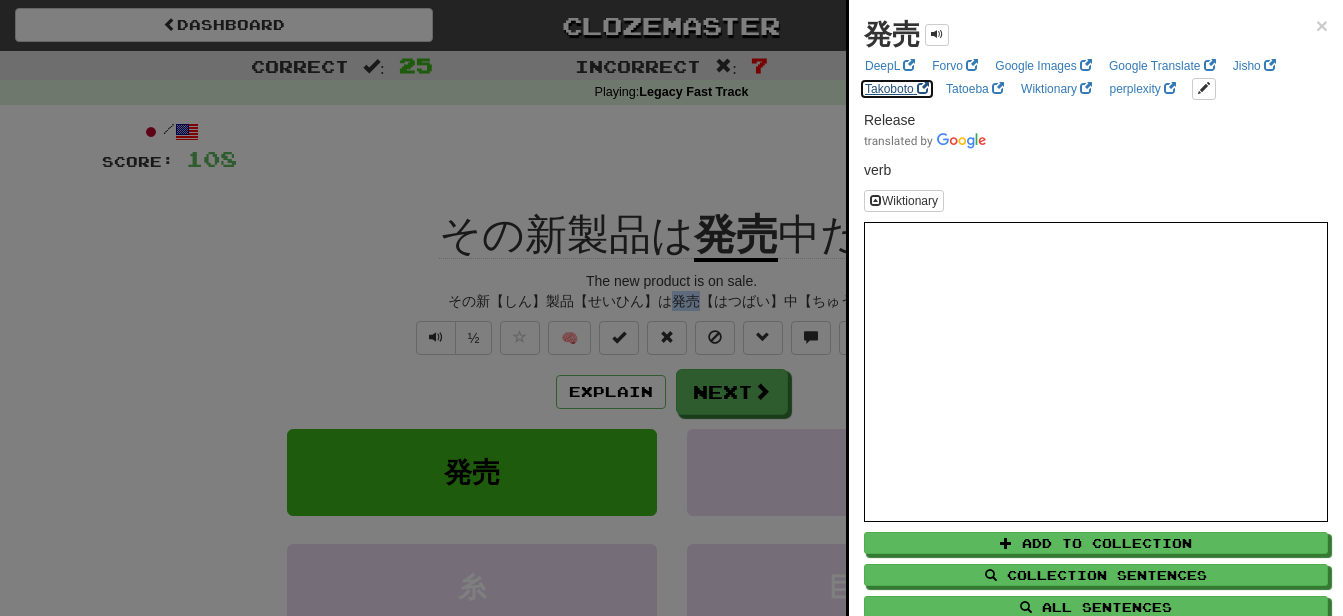 click on "Takoboto" at bounding box center (897, 89) 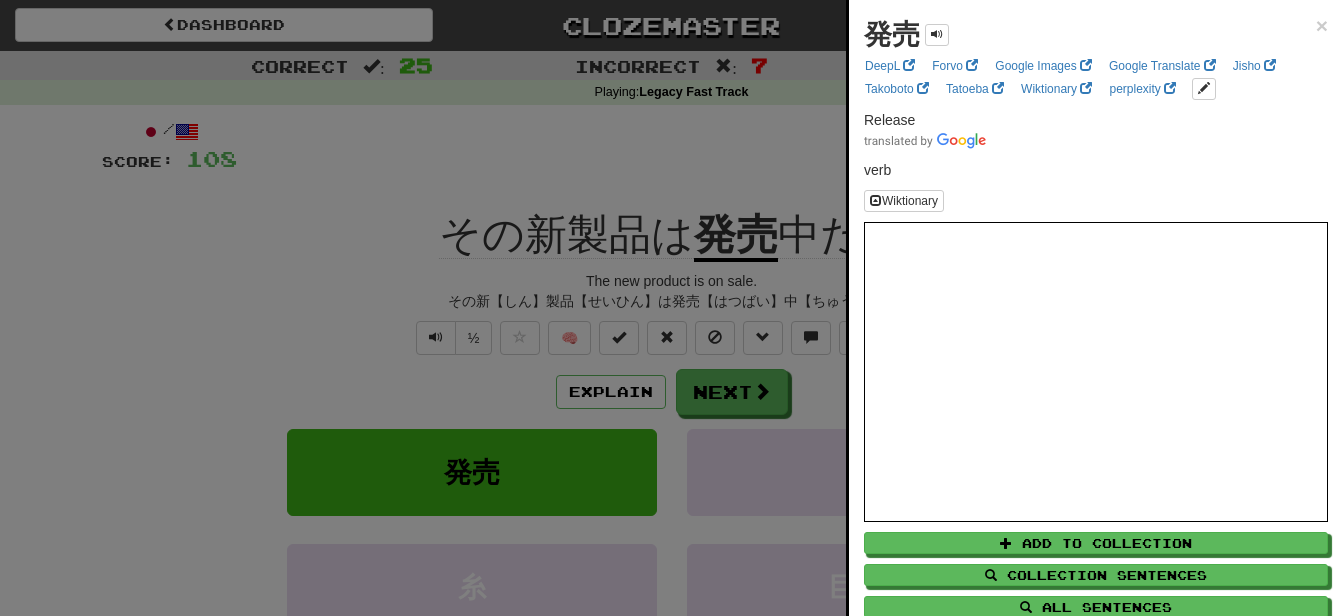 click at bounding box center (671, 308) 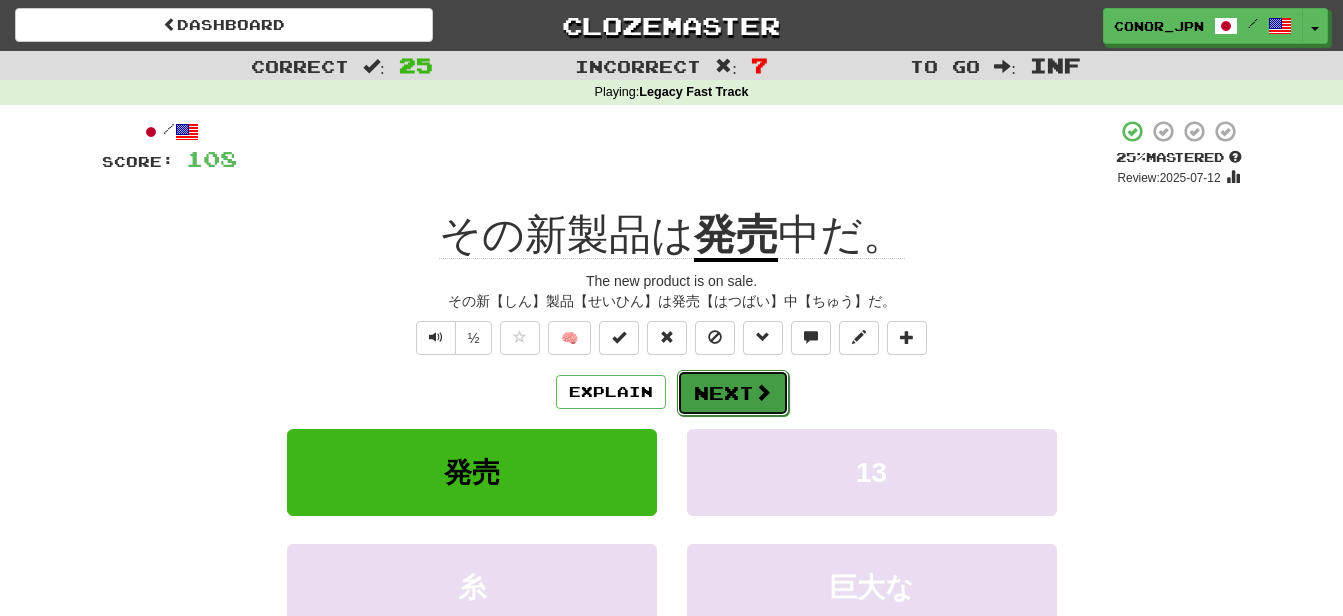 click at bounding box center [763, 392] 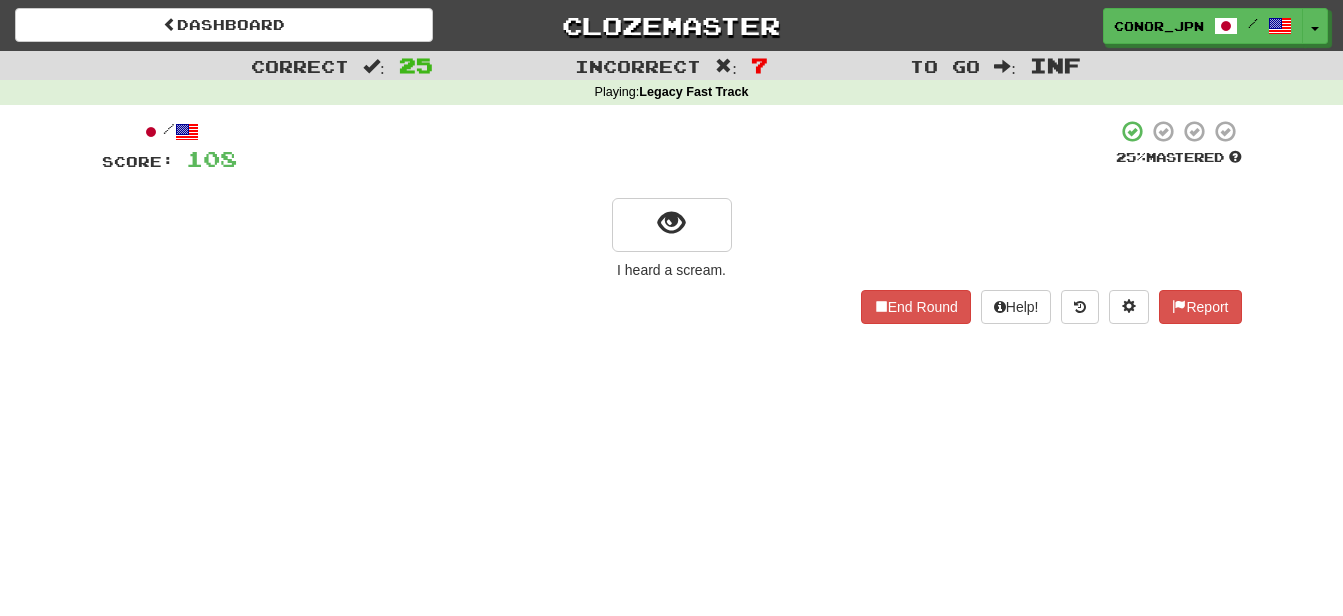 click on "/  Score:   108 25 %  Mastered I heard a scream.  End Round  Help!  Report" at bounding box center [672, 221] 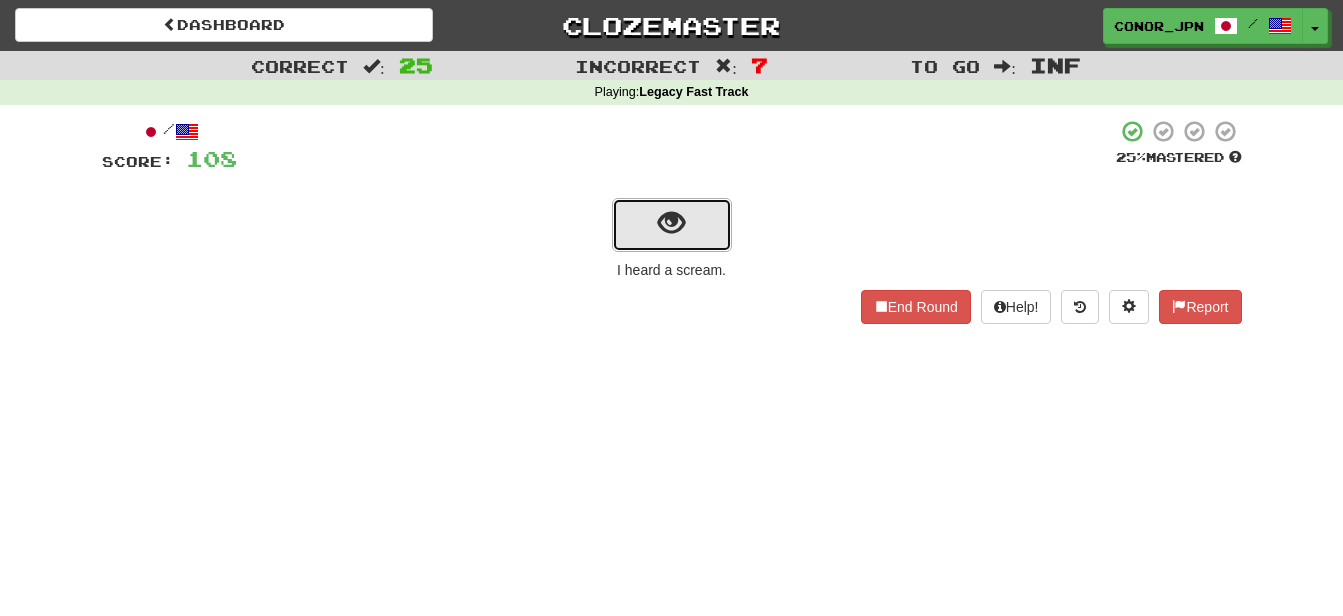 click at bounding box center (672, 225) 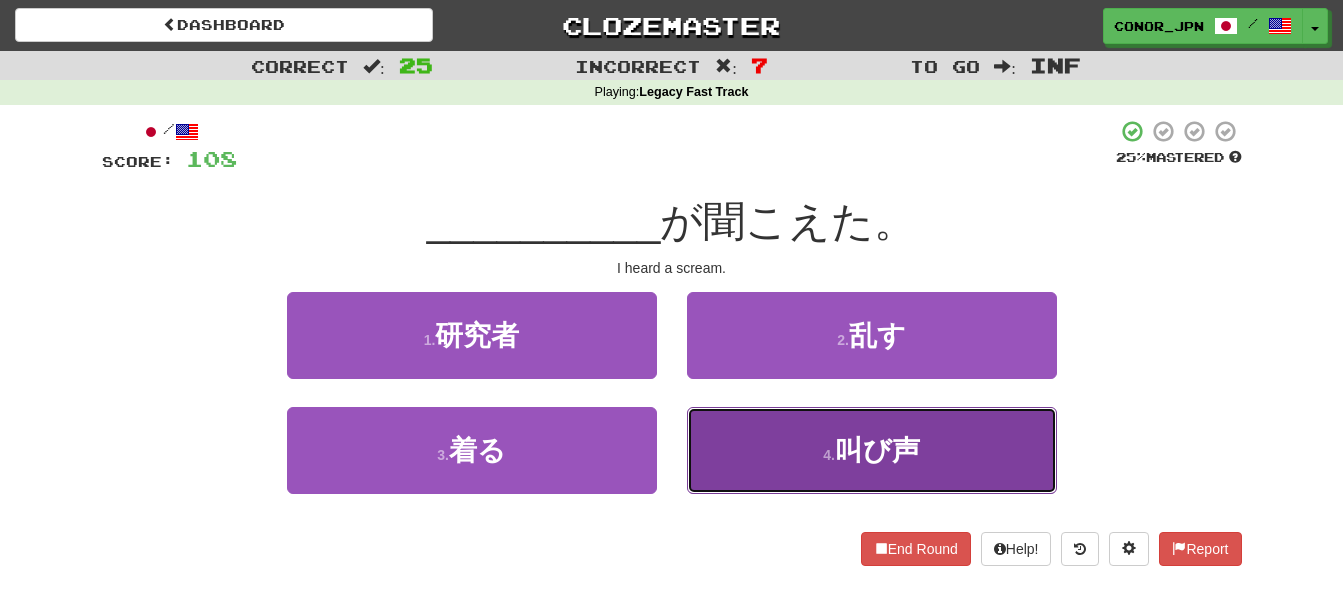 click on "4 .  叫び声" at bounding box center (872, 450) 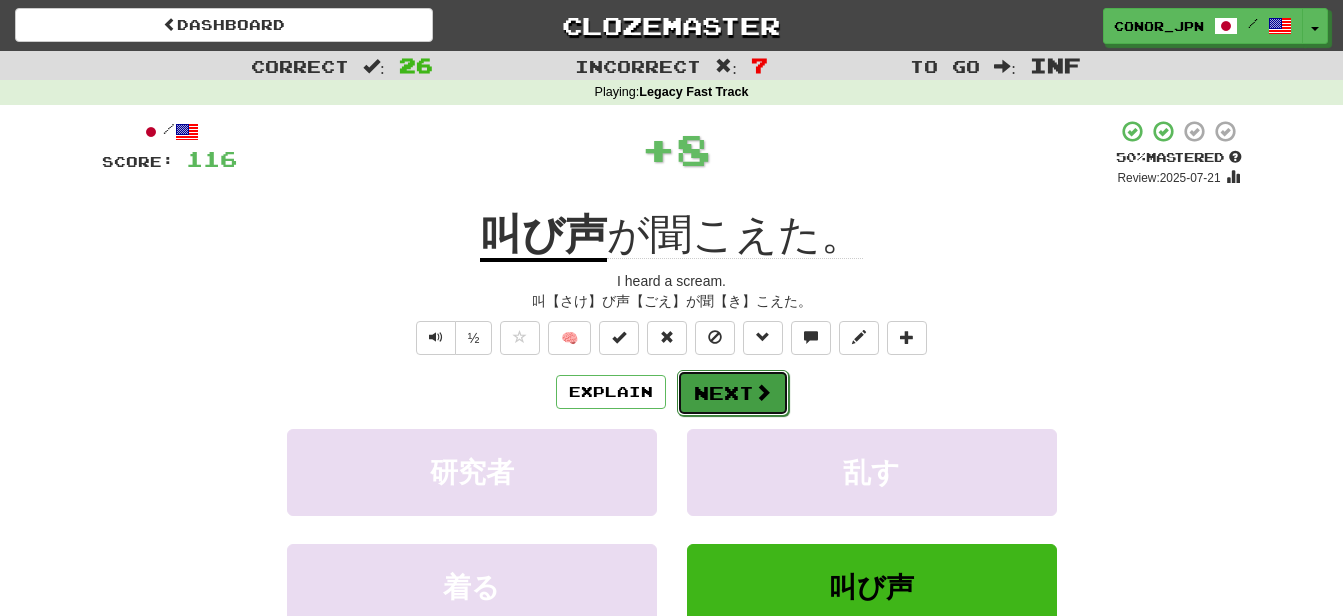 click on "Next" at bounding box center [733, 393] 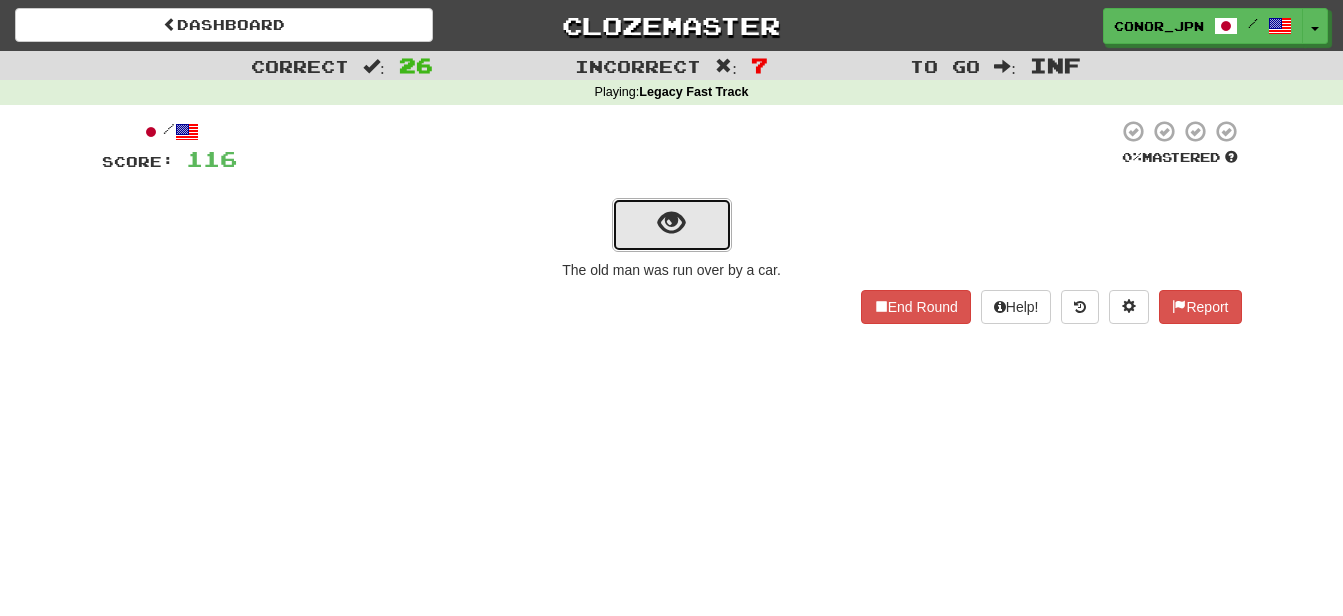 click at bounding box center (672, 225) 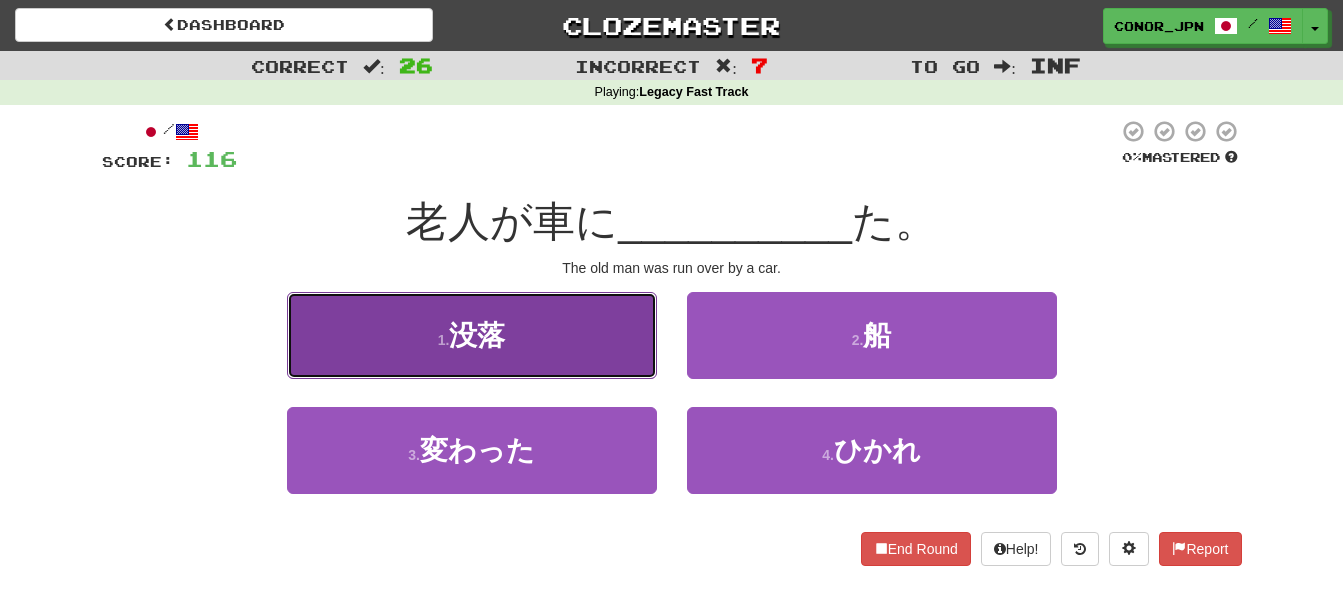 click on "1 .  没落" at bounding box center (472, 335) 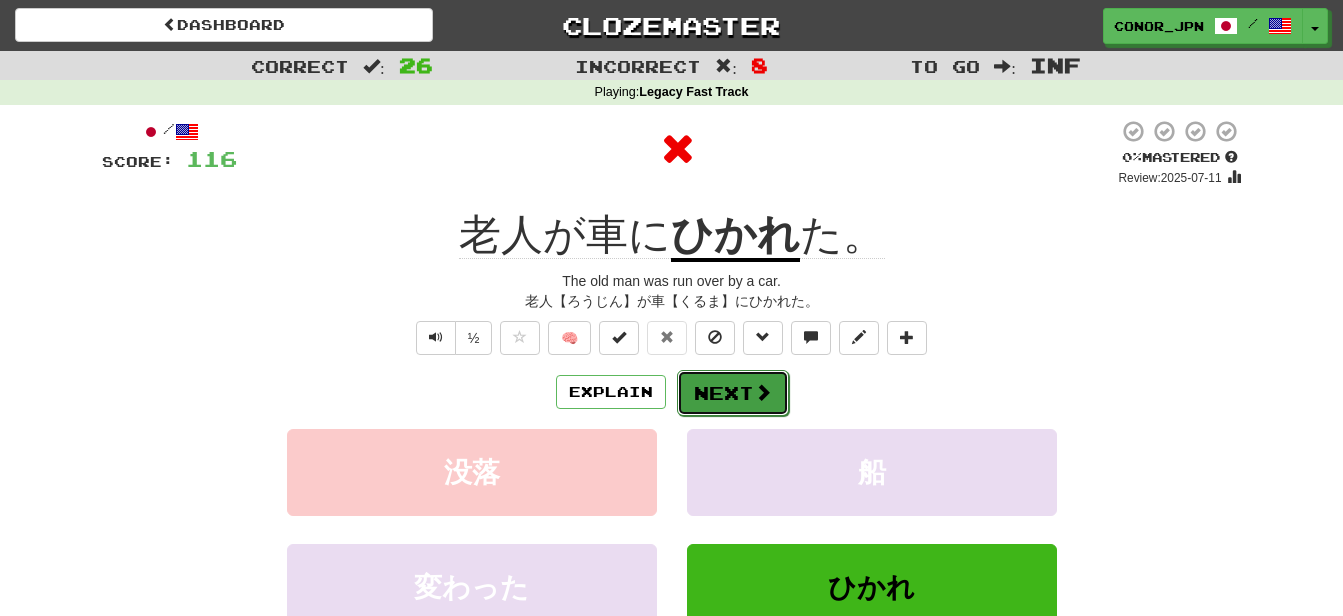 click on "Next" at bounding box center (733, 393) 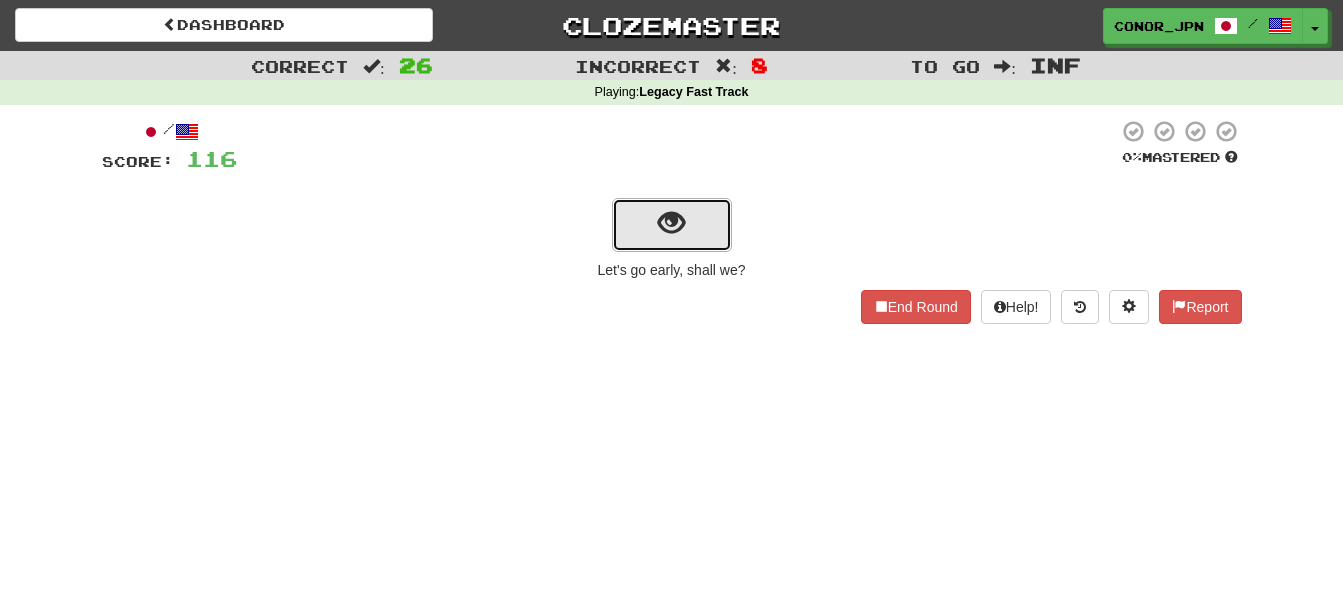 click at bounding box center (671, 223) 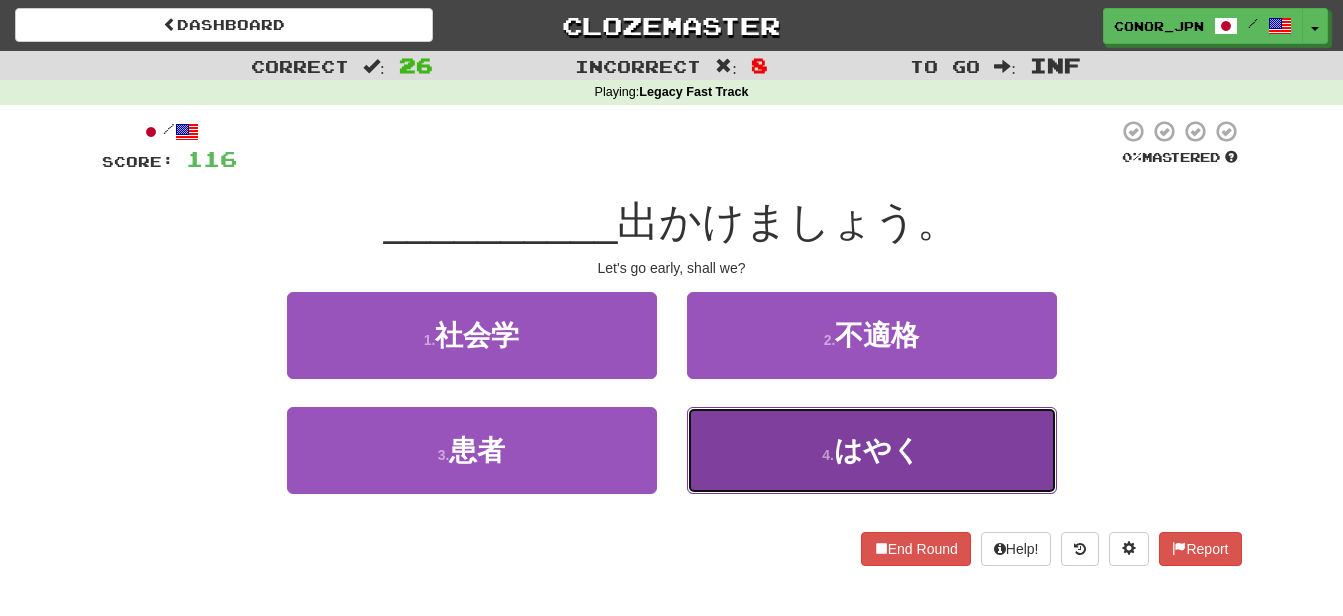 click on "4 .  はやく" at bounding box center [872, 450] 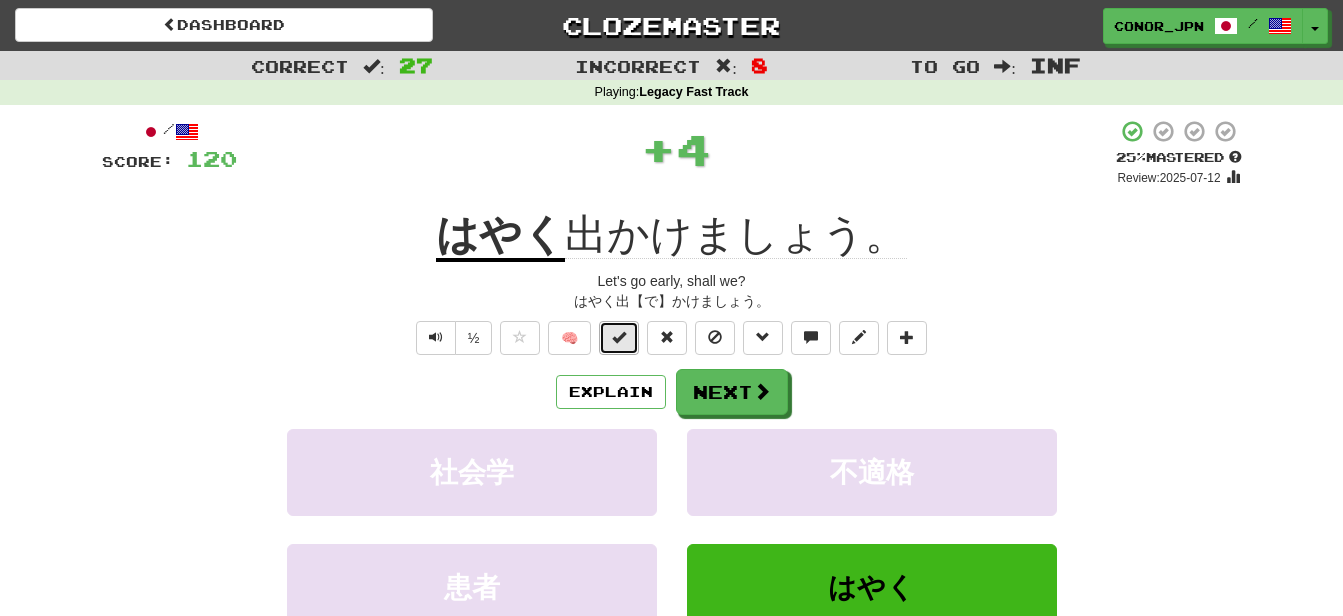 click at bounding box center [619, 337] 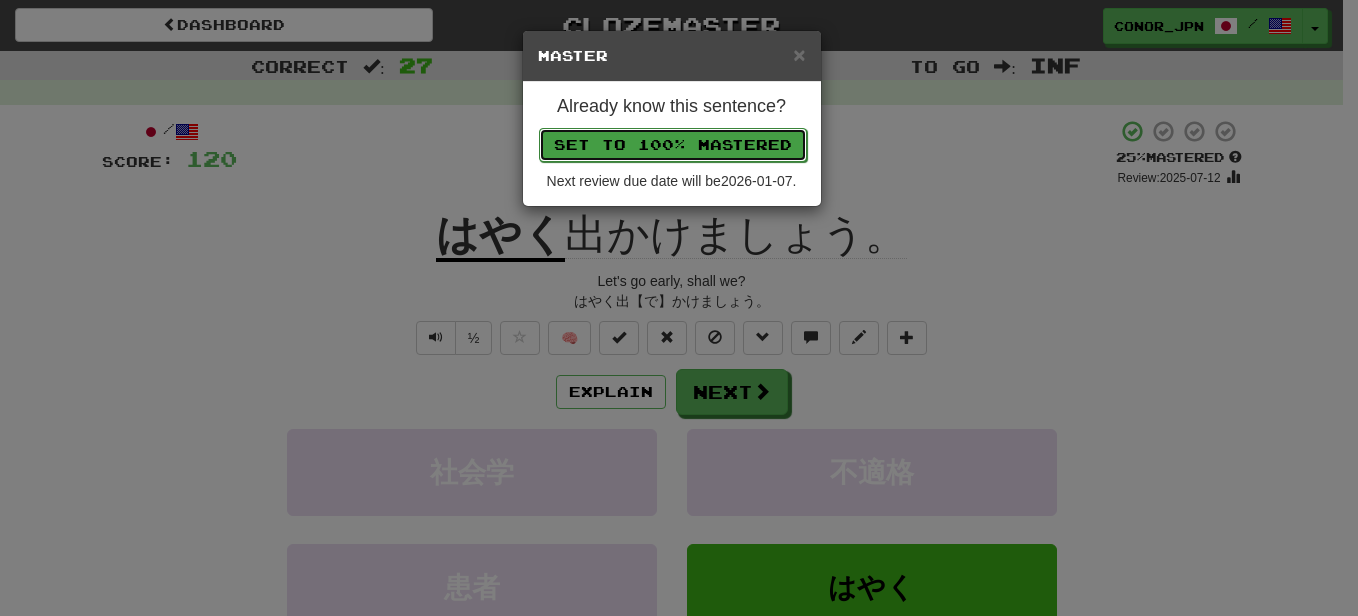click on "Set to 100% Mastered" at bounding box center [673, 145] 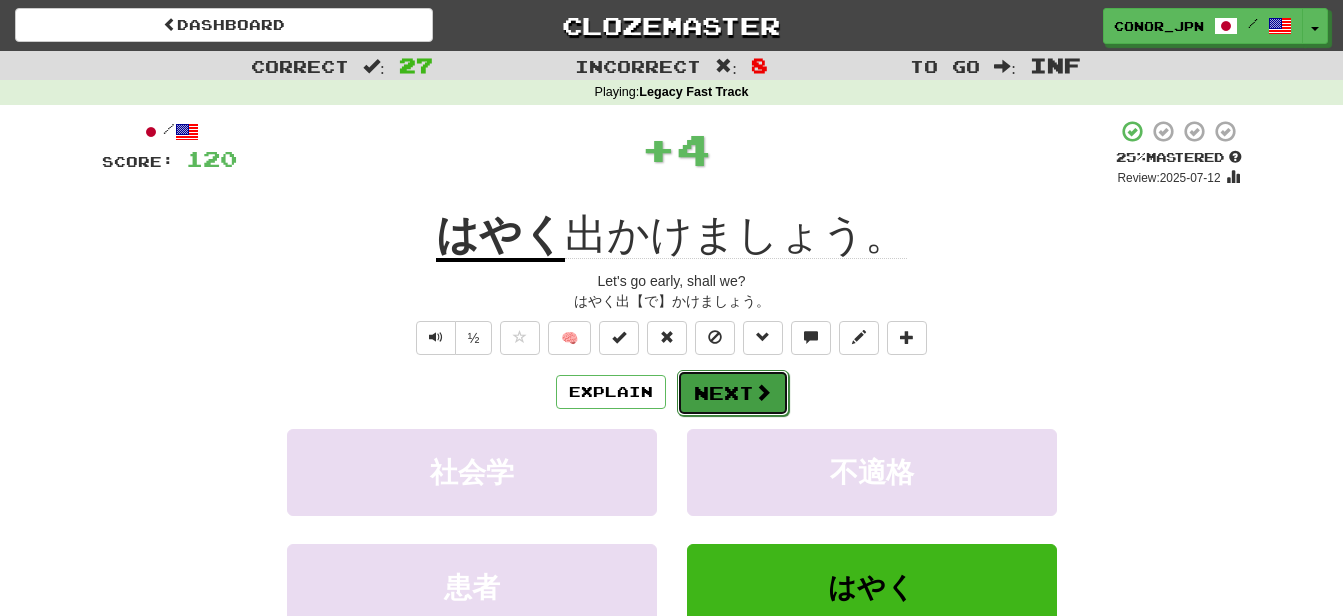 click on "Next" at bounding box center (733, 393) 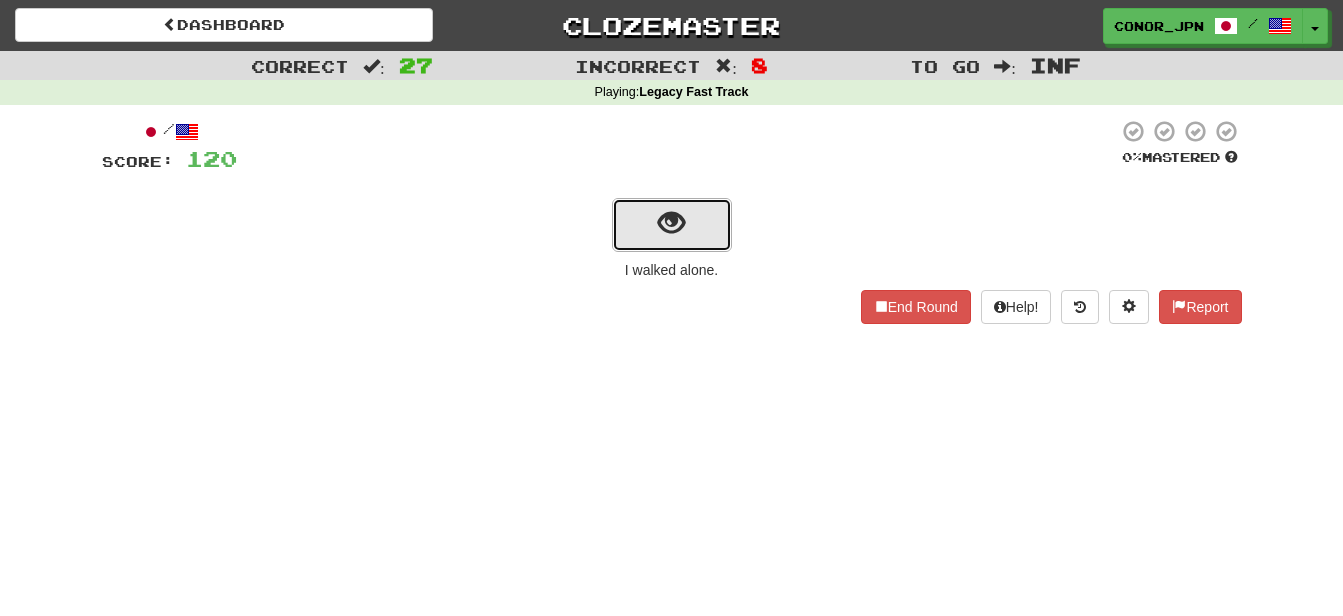 click at bounding box center [672, 225] 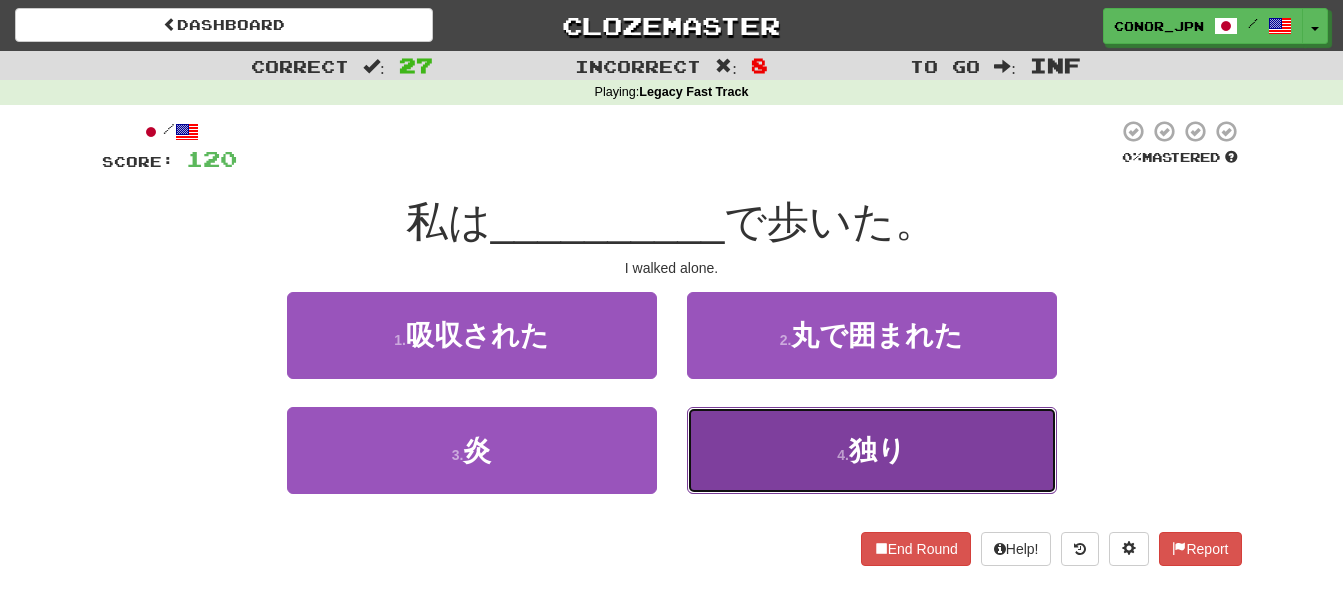 click on "4 .  独り" at bounding box center (872, 450) 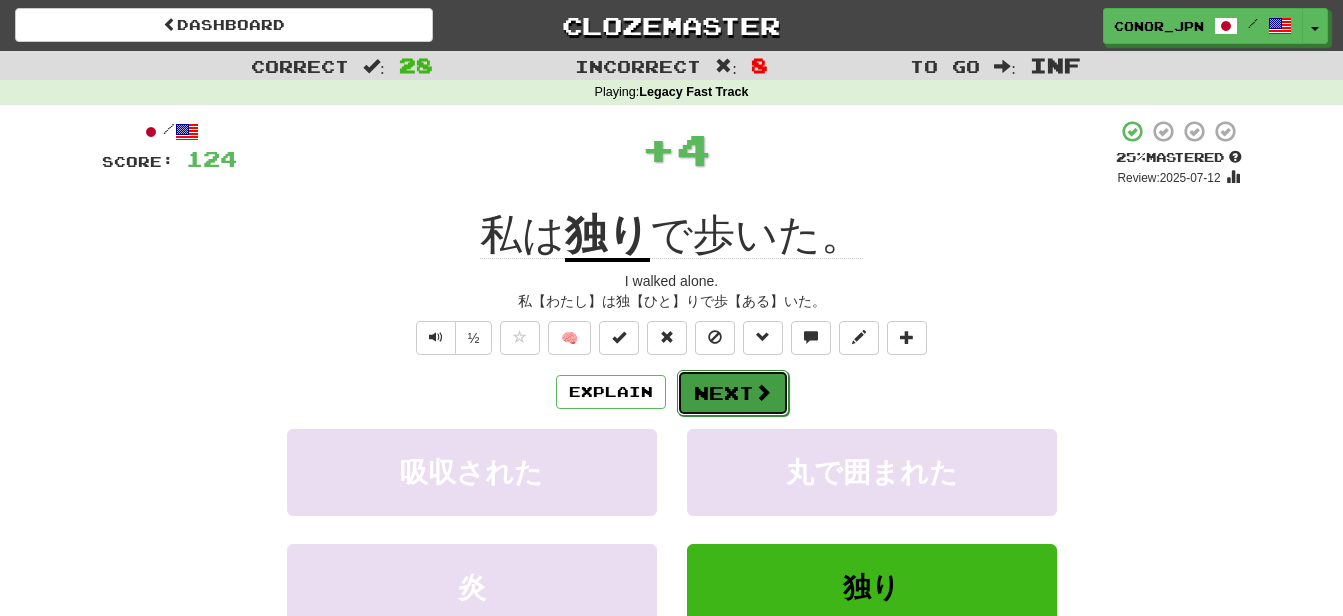 click at bounding box center [763, 392] 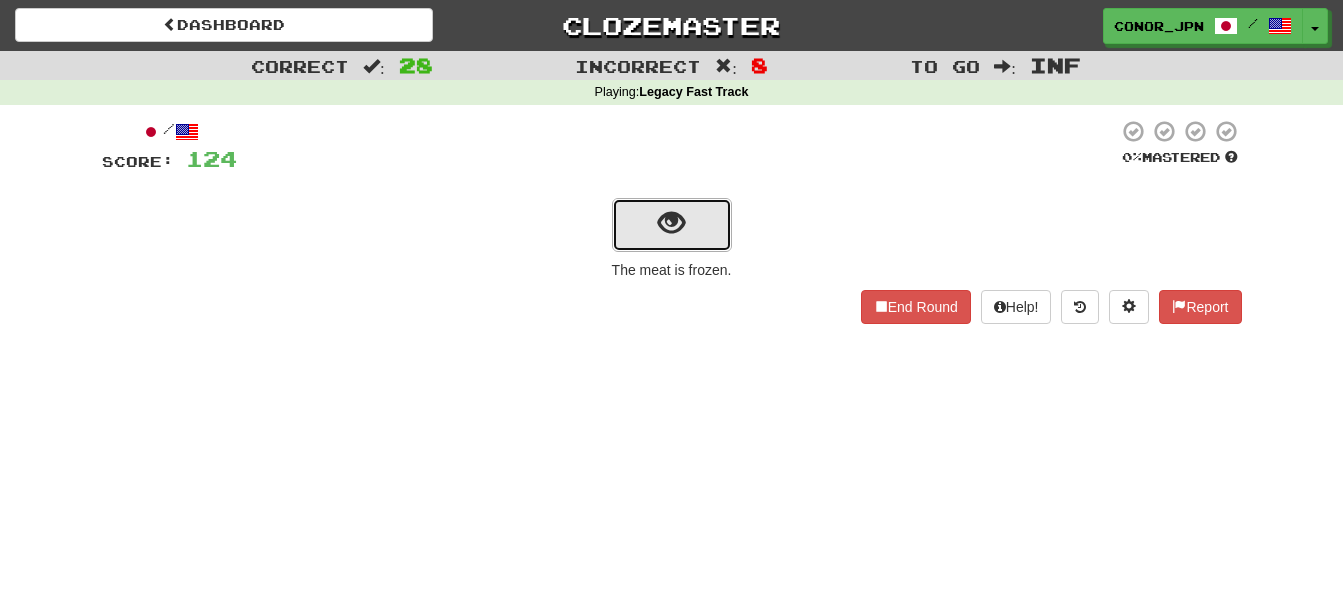 click at bounding box center (672, 225) 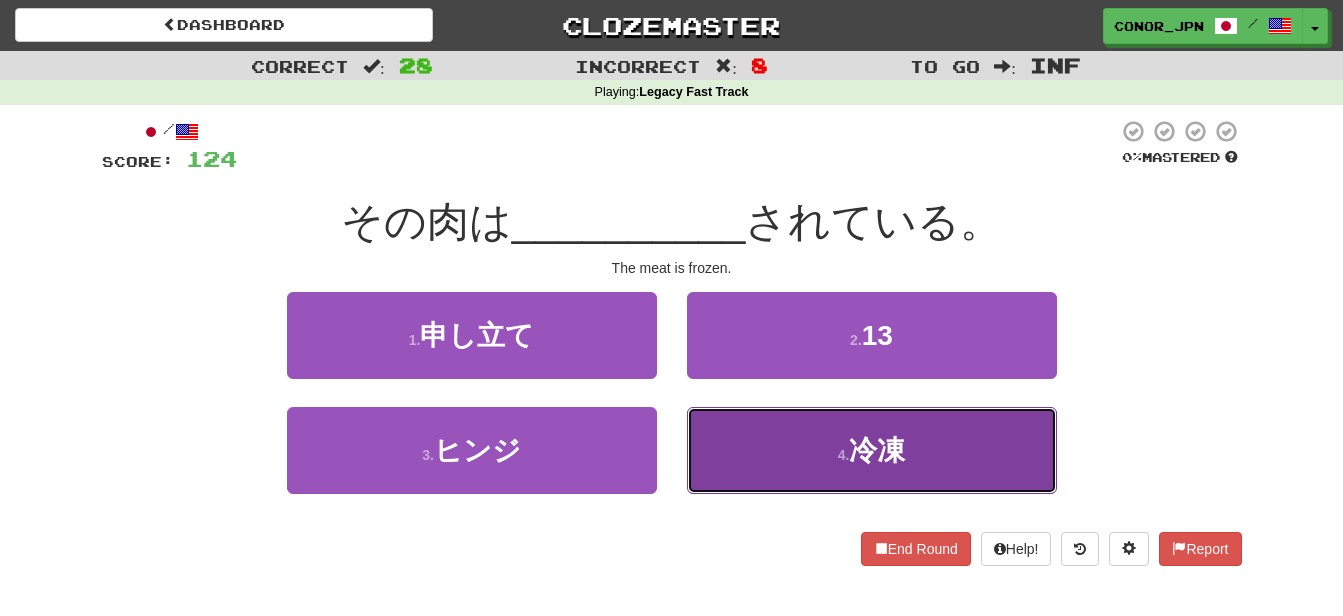 click on "4 .  冷凍" at bounding box center (872, 450) 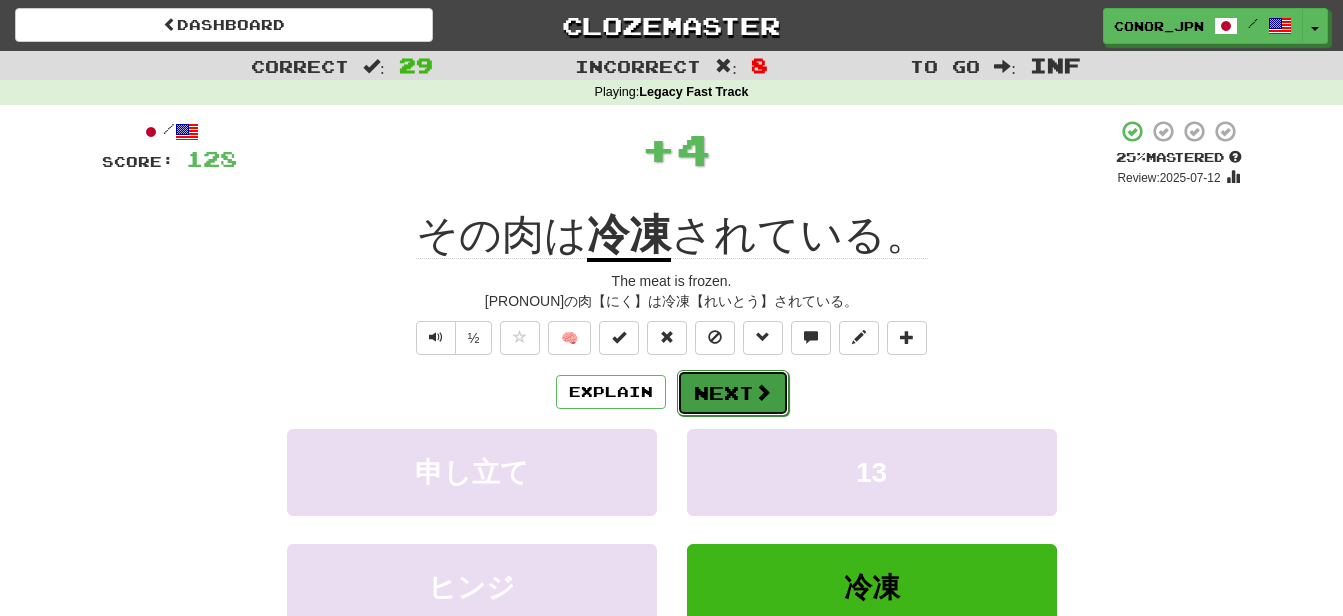 click on "Next" at bounding box center (733, 393) 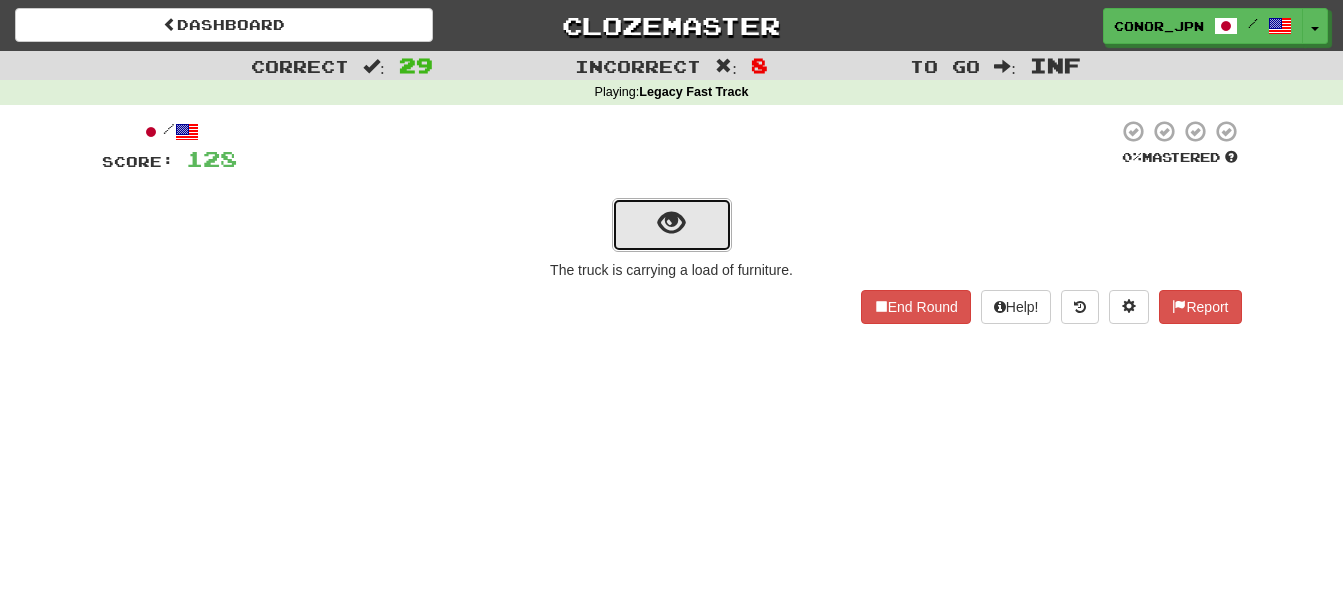 click at bounding box center (671, 223) 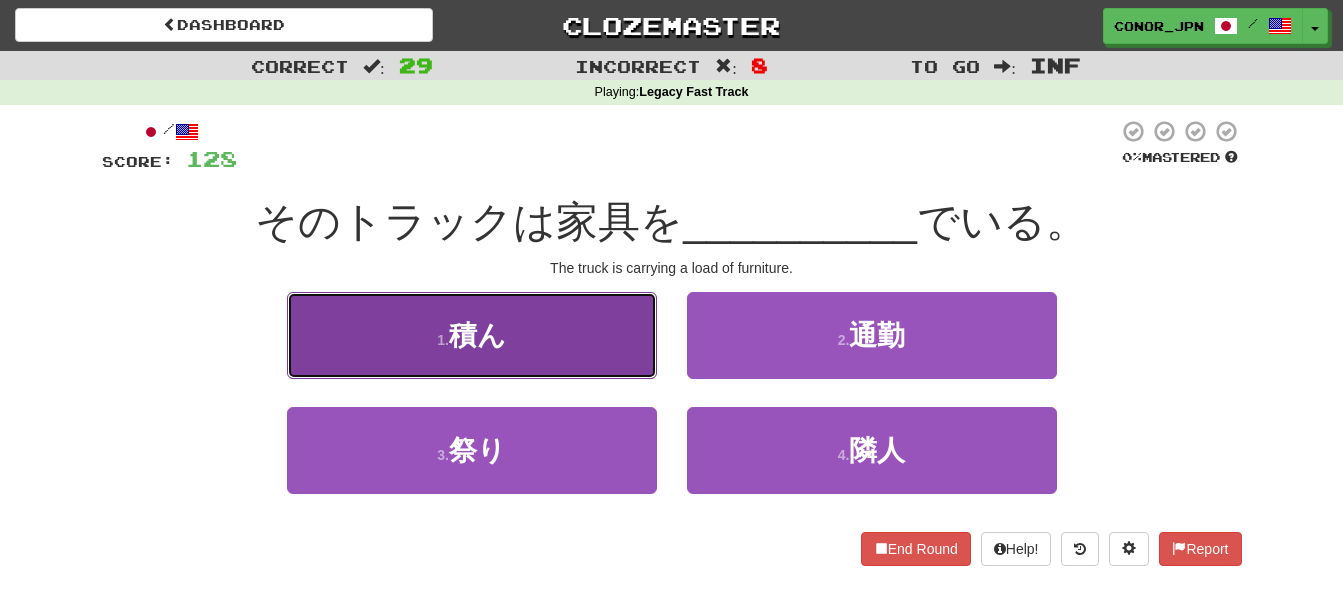 click on "1 .  積ん" at bounding box center (472, 335) 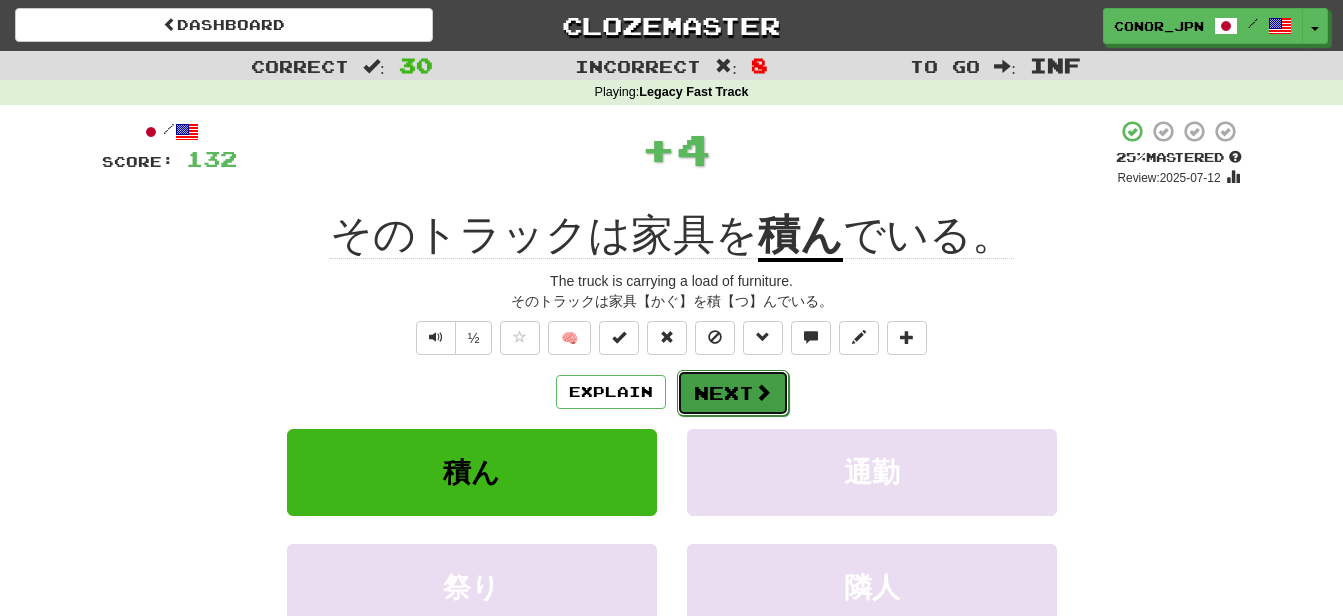 click at bounding box center [763, 392] 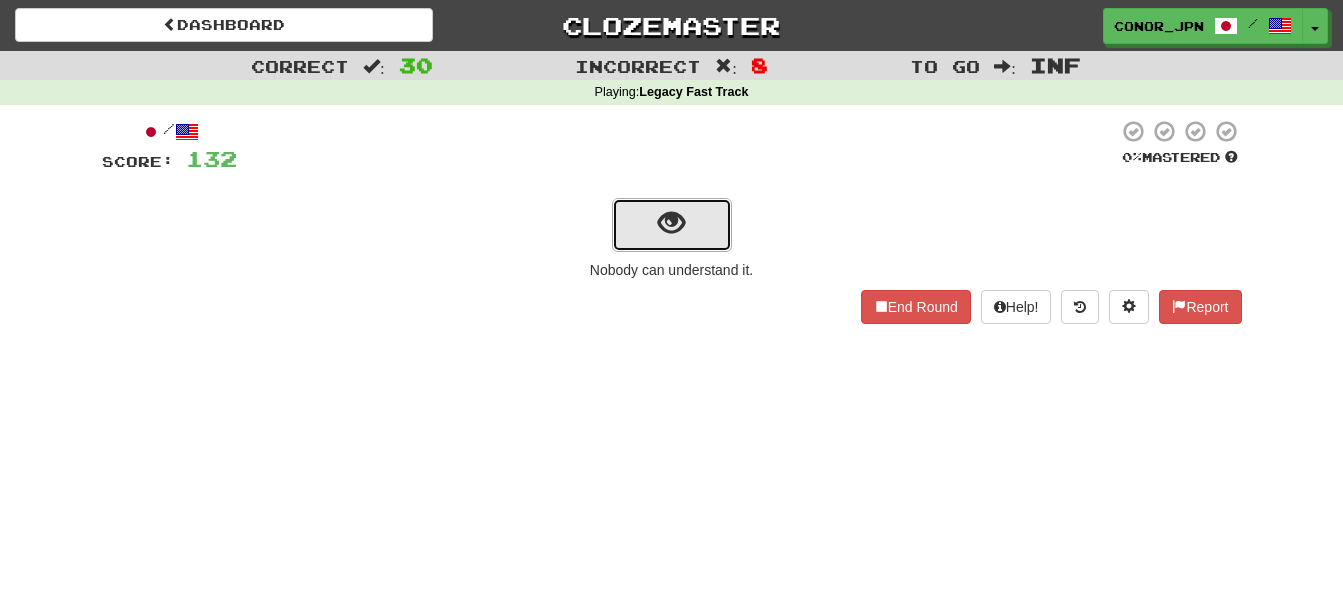 click at bounding box center [672, 225] 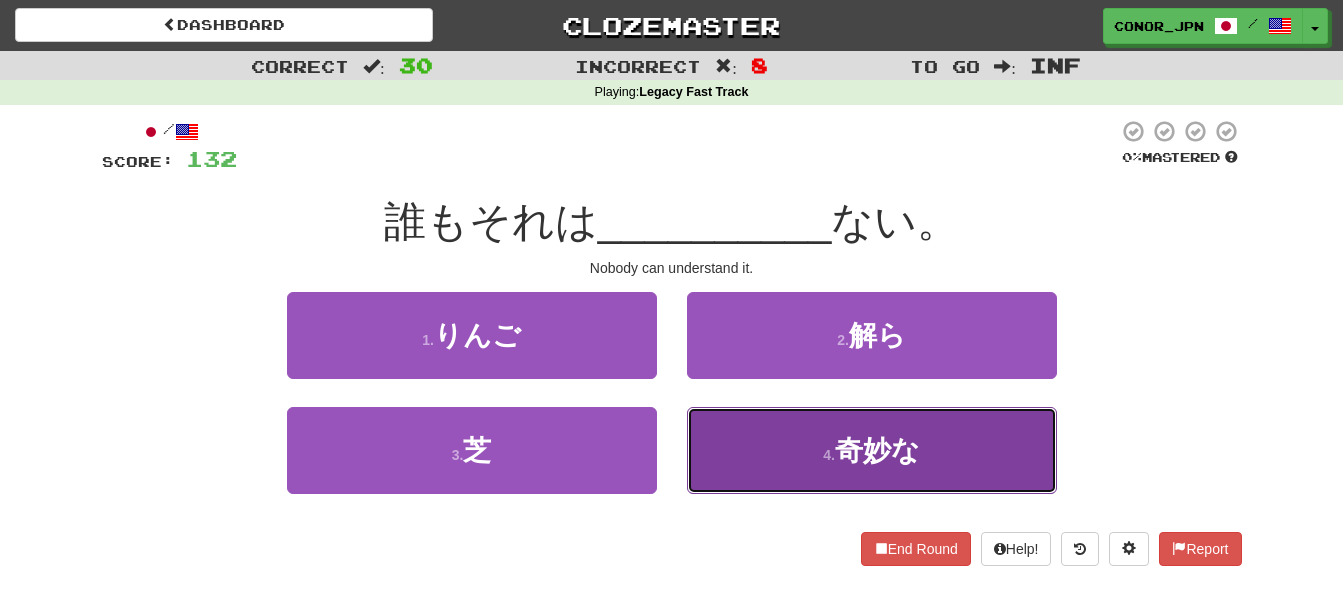 click on "4 .  奇妙な" at bounding box center [872, 450] 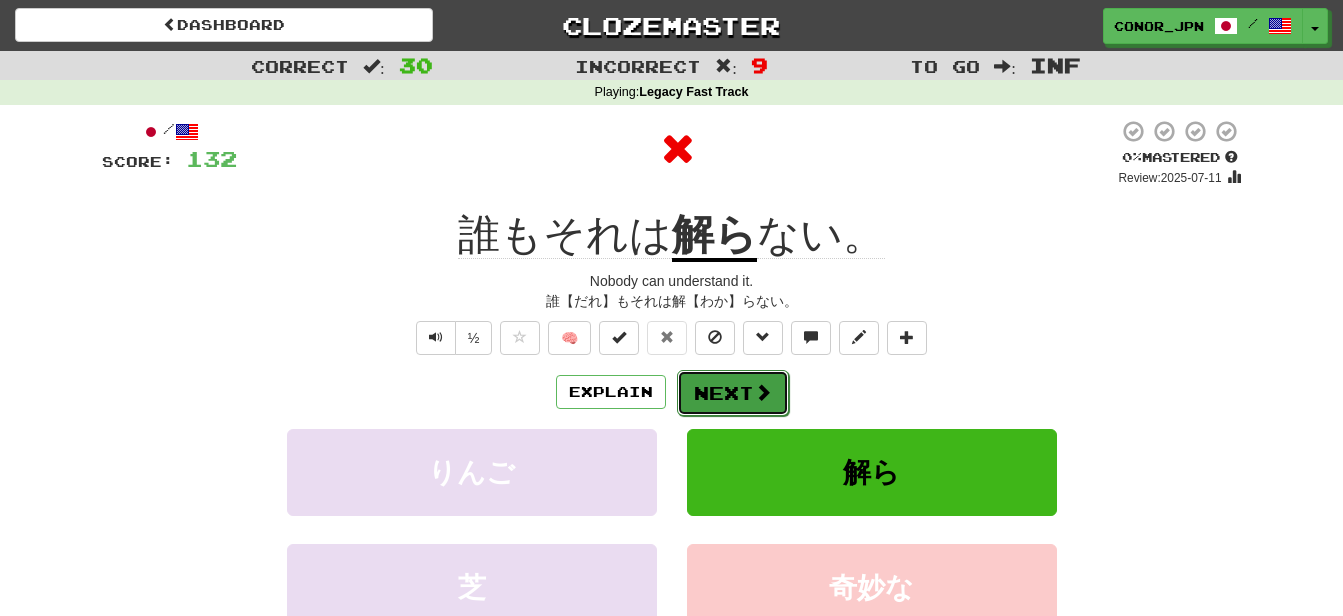 click at bounding box center (763, 392) 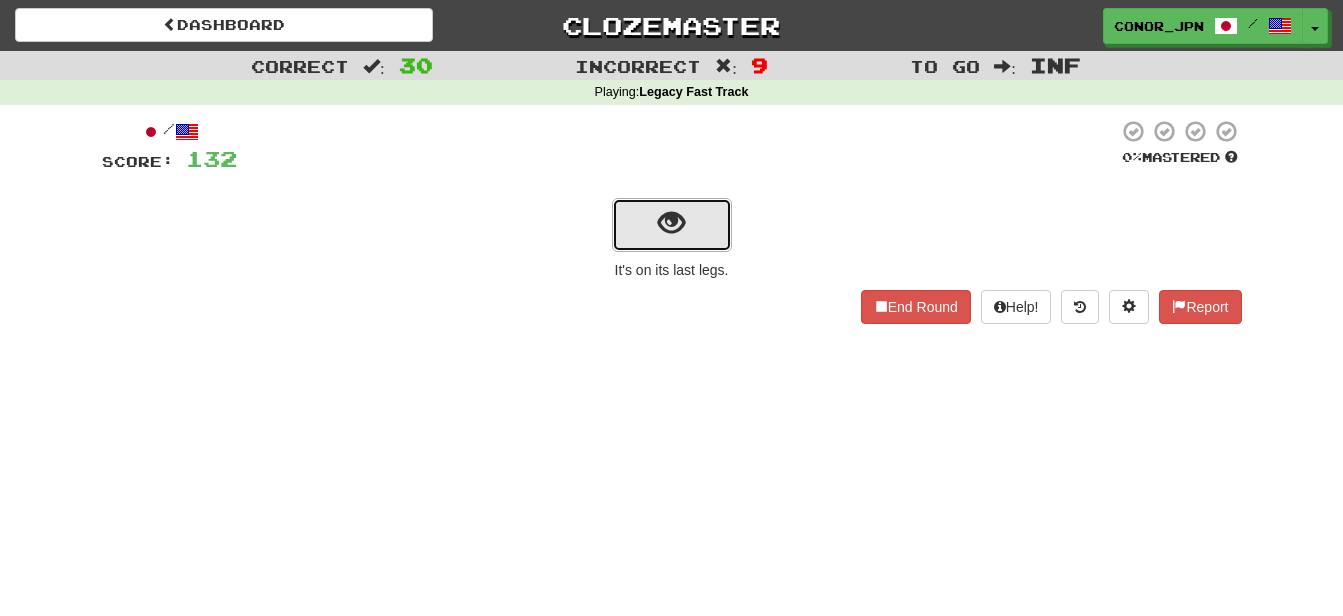 click at bounding box center [672, 225] 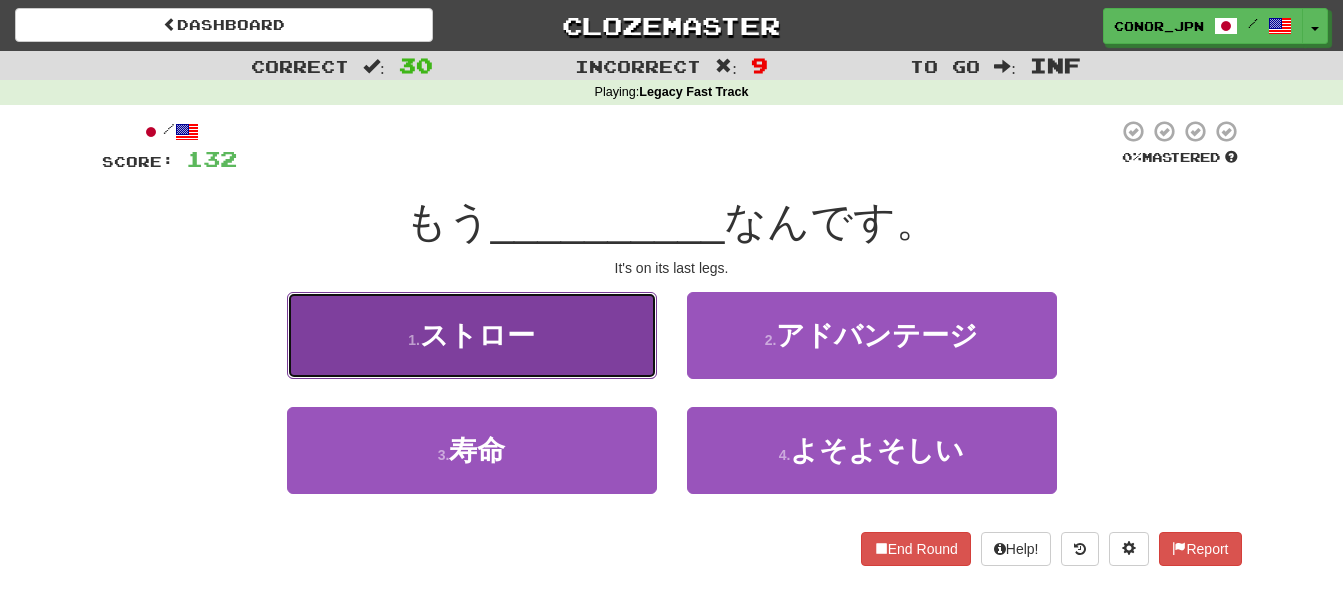 click on "1 .  ストロー" at bounding box center [472, 335] 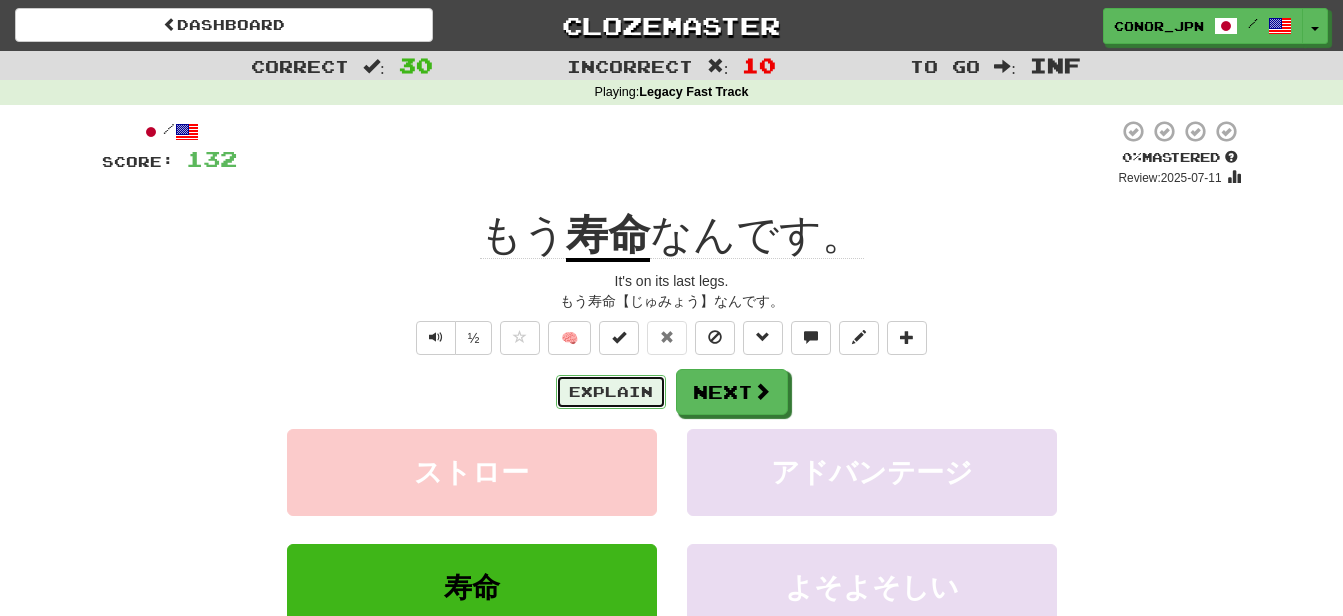 click on "Explain" at bounding box center [611, 392] 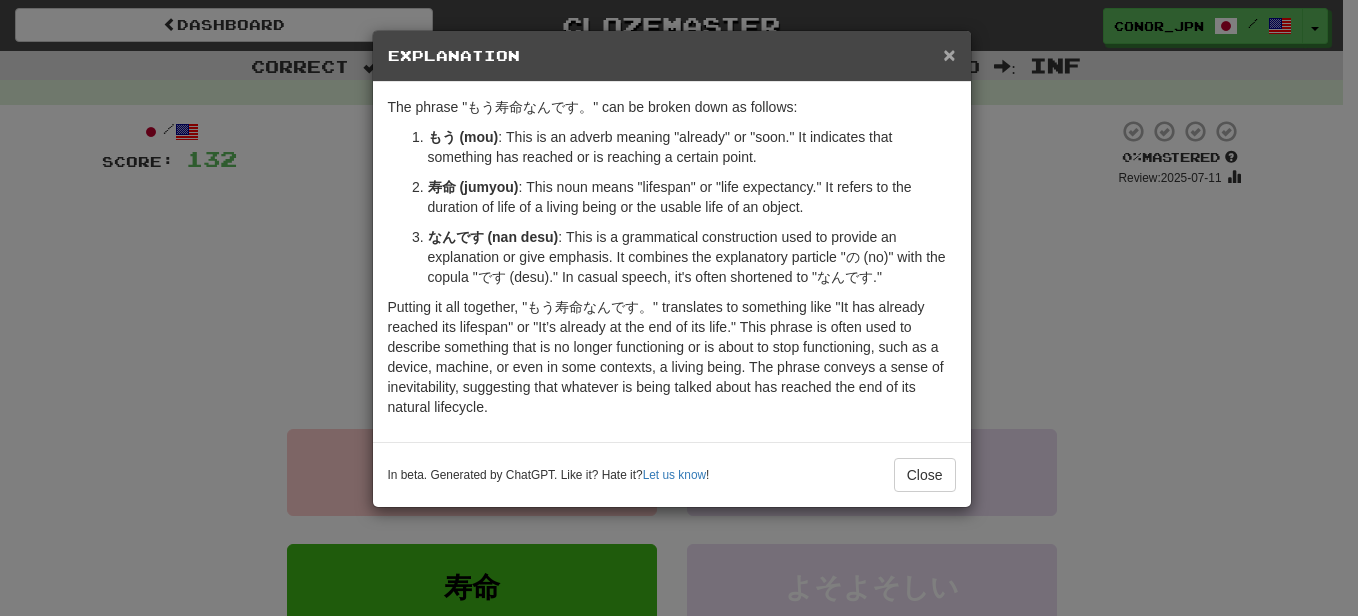 click on "×" at bounding box center [949, 54] 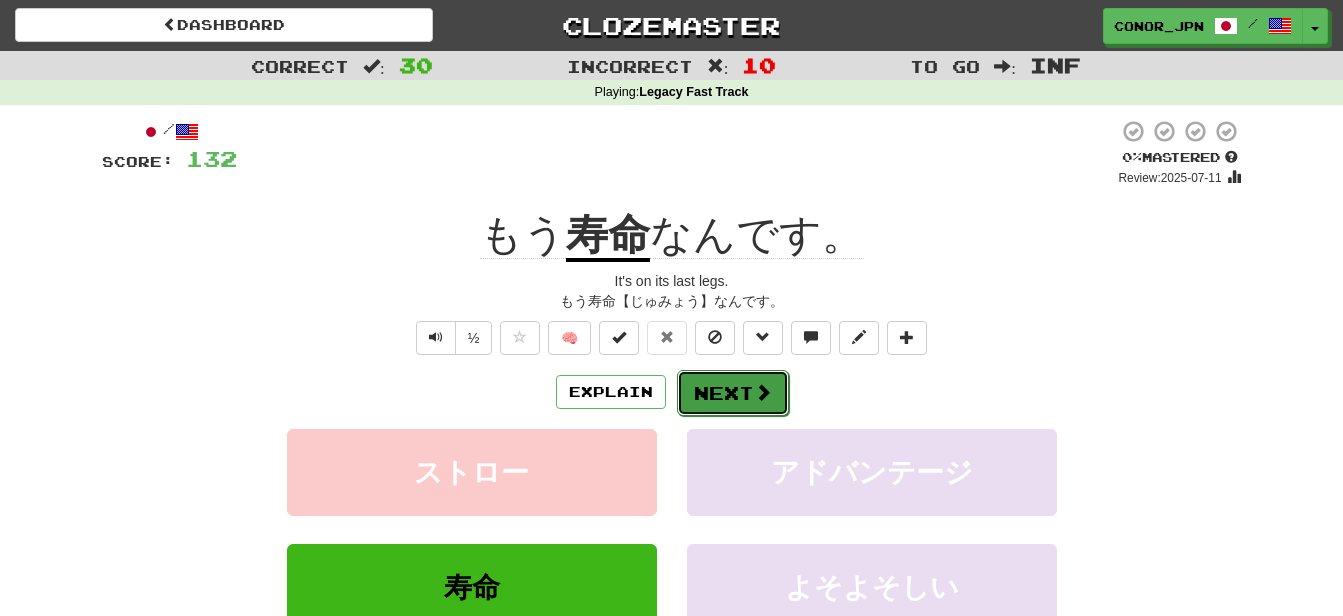 click at bounding box center (763, 392) 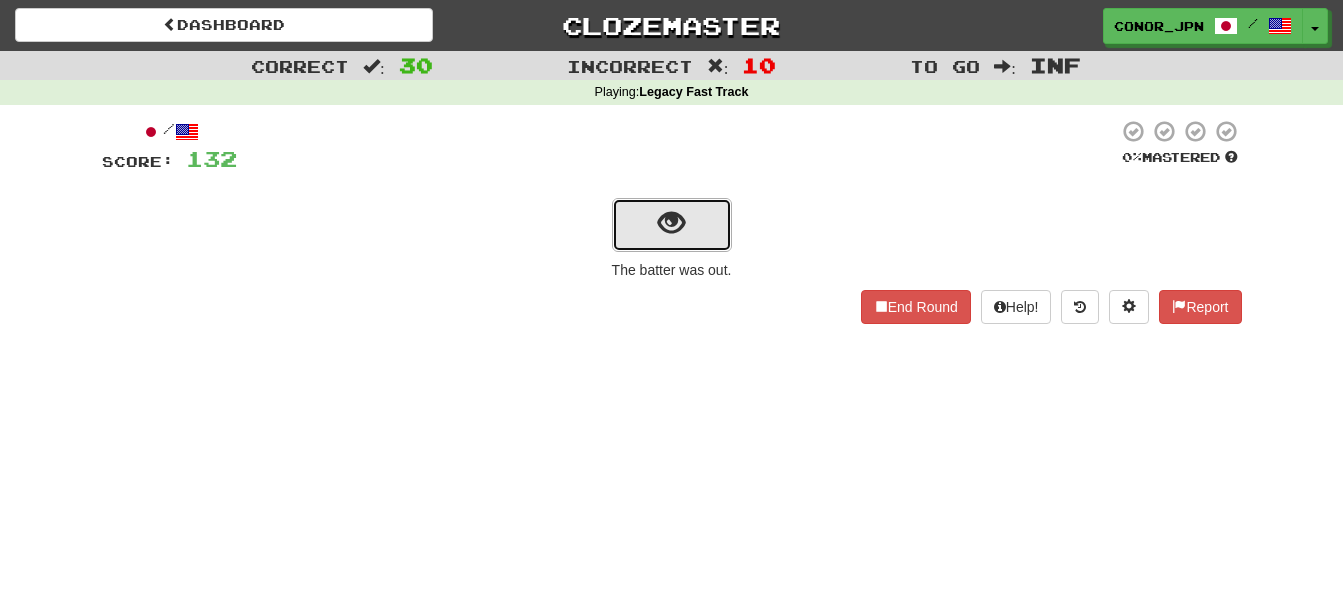 click at bounding box center (672, 225) 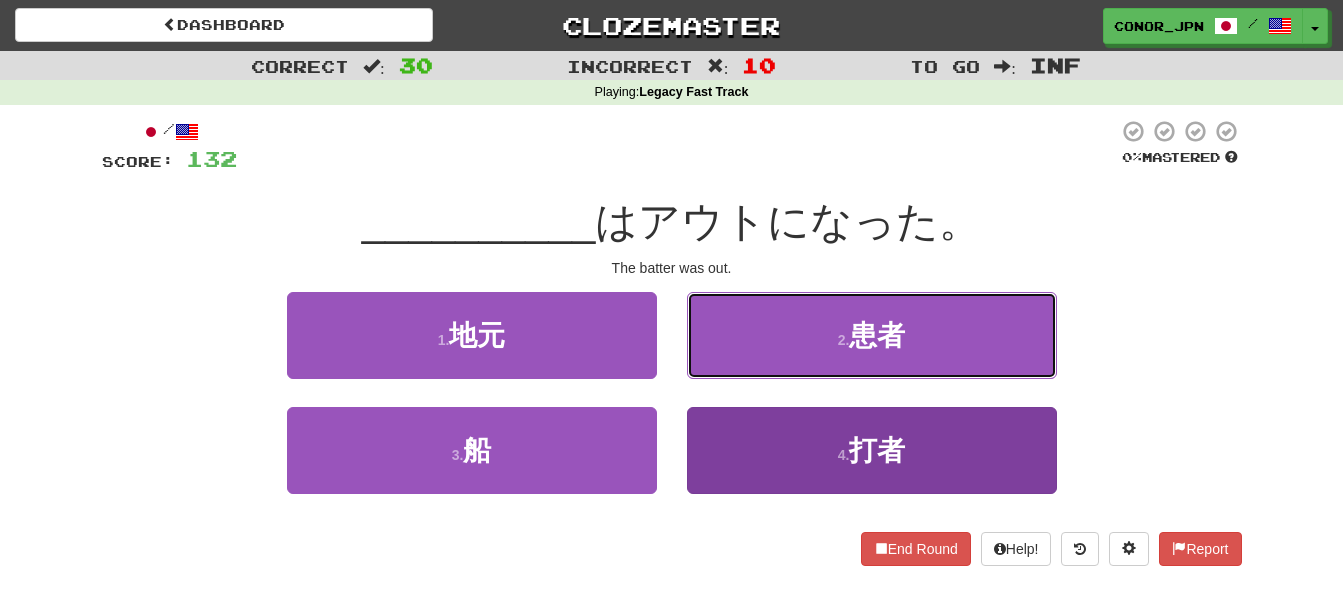 drag, startPoint x: 811, startPoint y: 329, endPoint x: 824, endPoint y: 438, distance: 109.77249 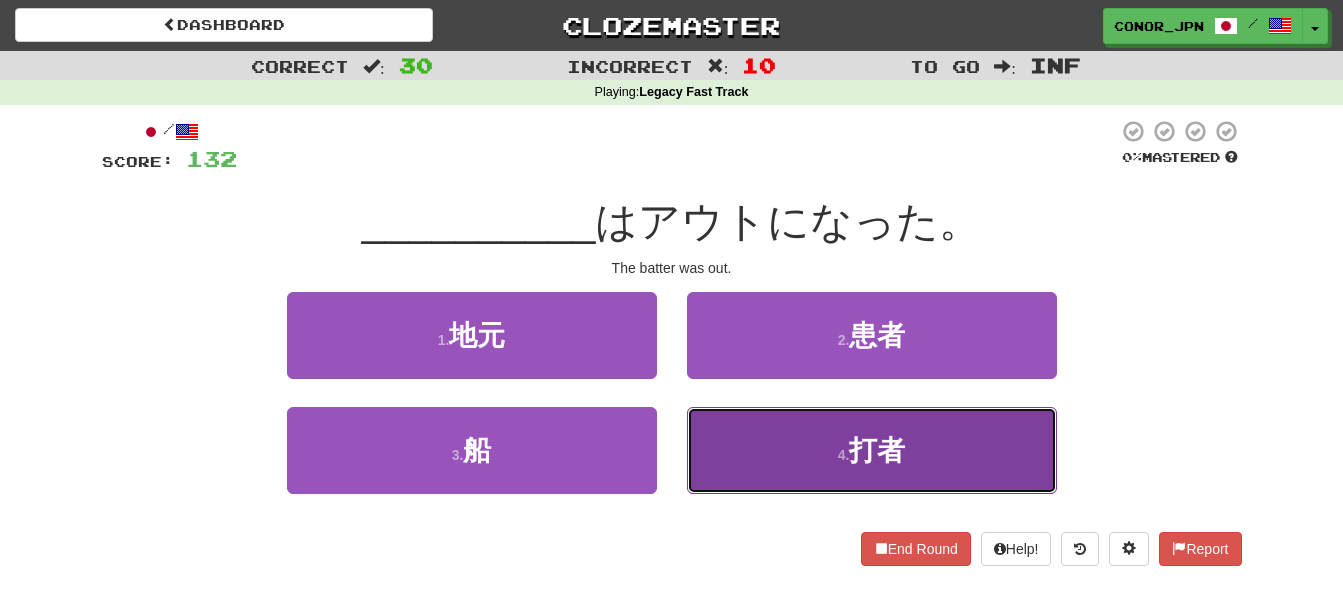 click on "4 .  打者" at bounding box center [872, 450] 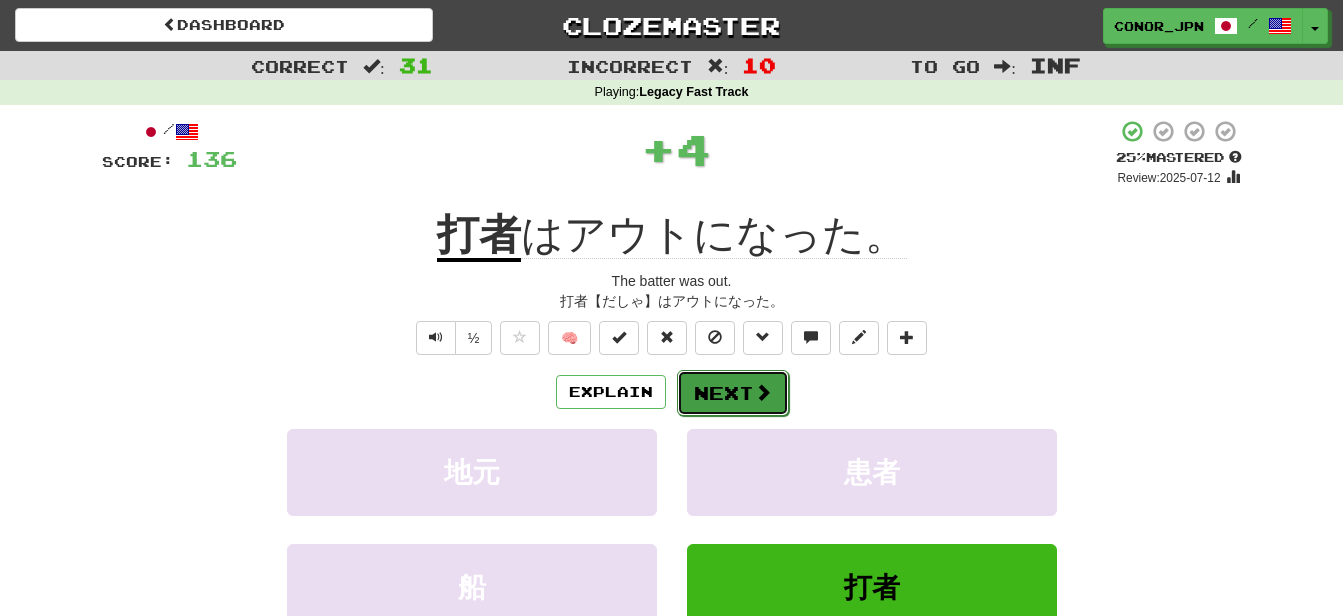 click on "Next" at bounding box center (733, 393) 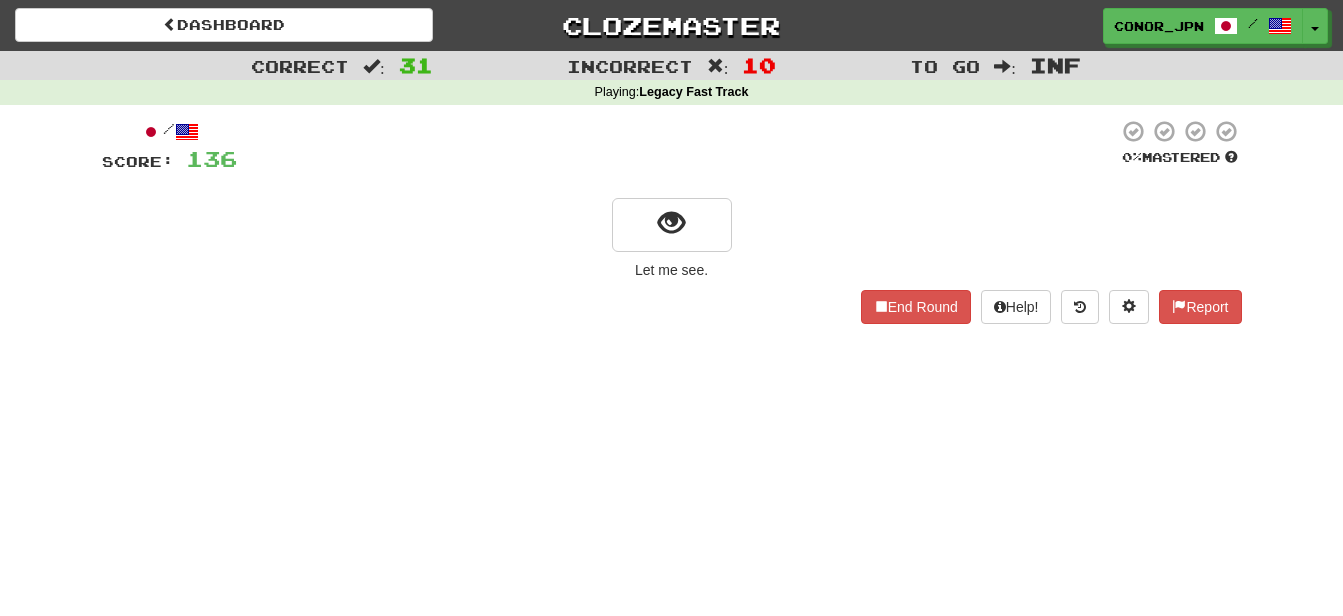 click at bounding box center (677, 146) 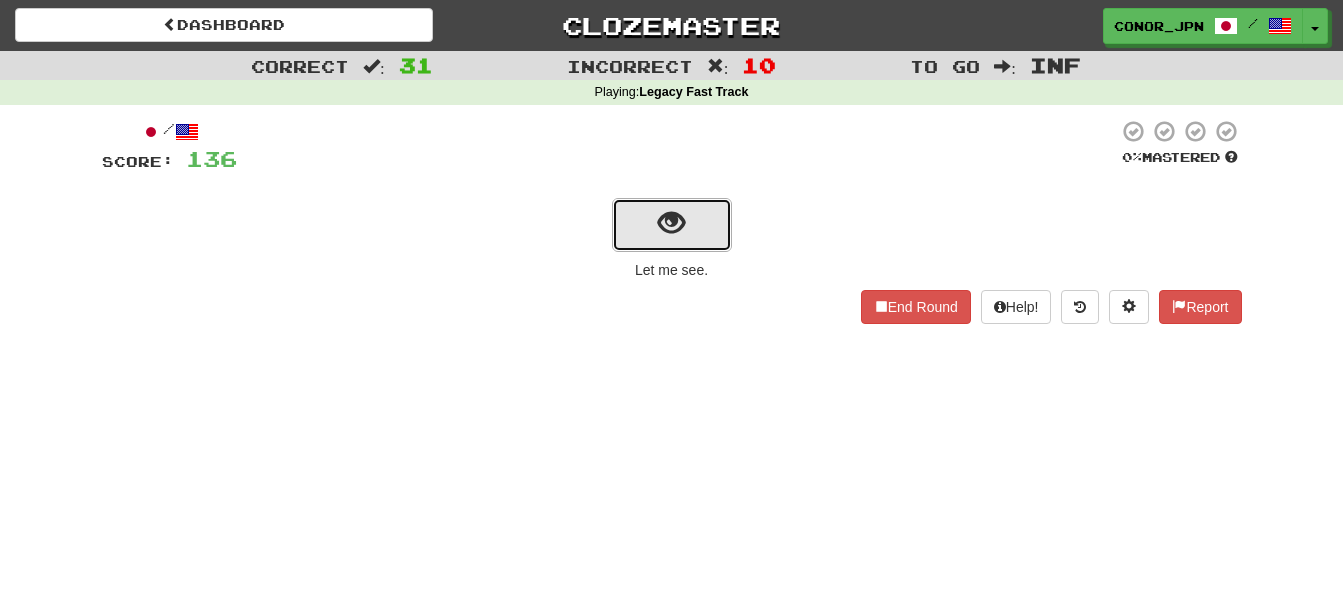 click at bounding box center (671, 223) 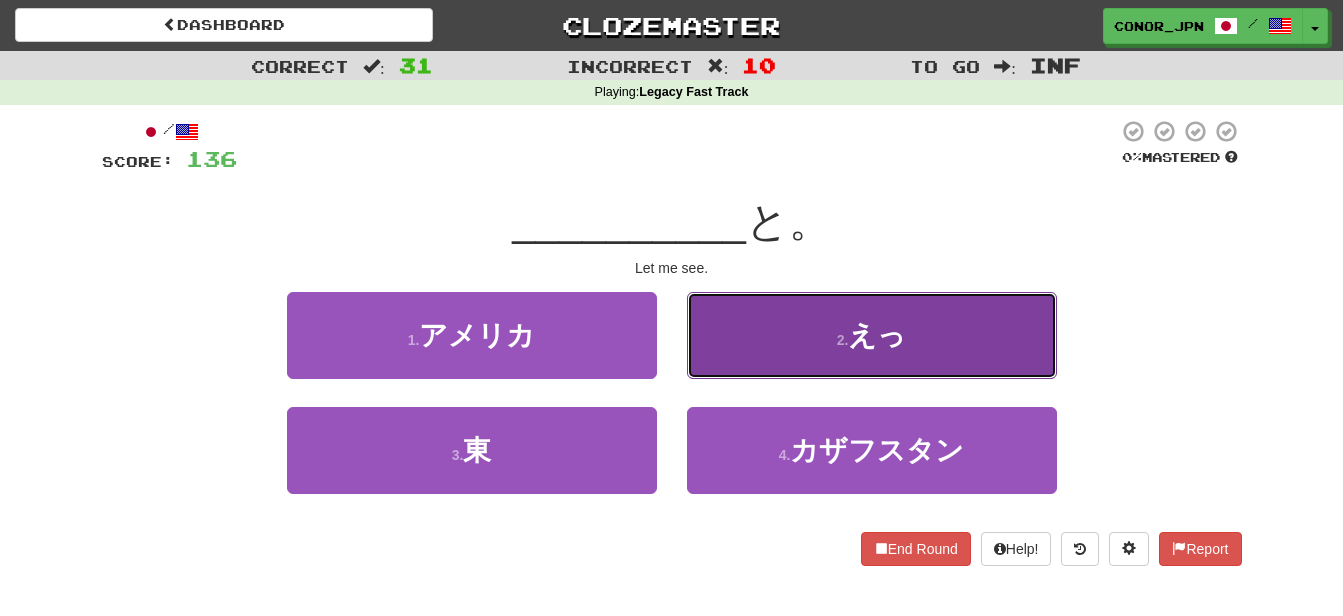 click on "2 .  えっ" at bounding box center (872, 335) 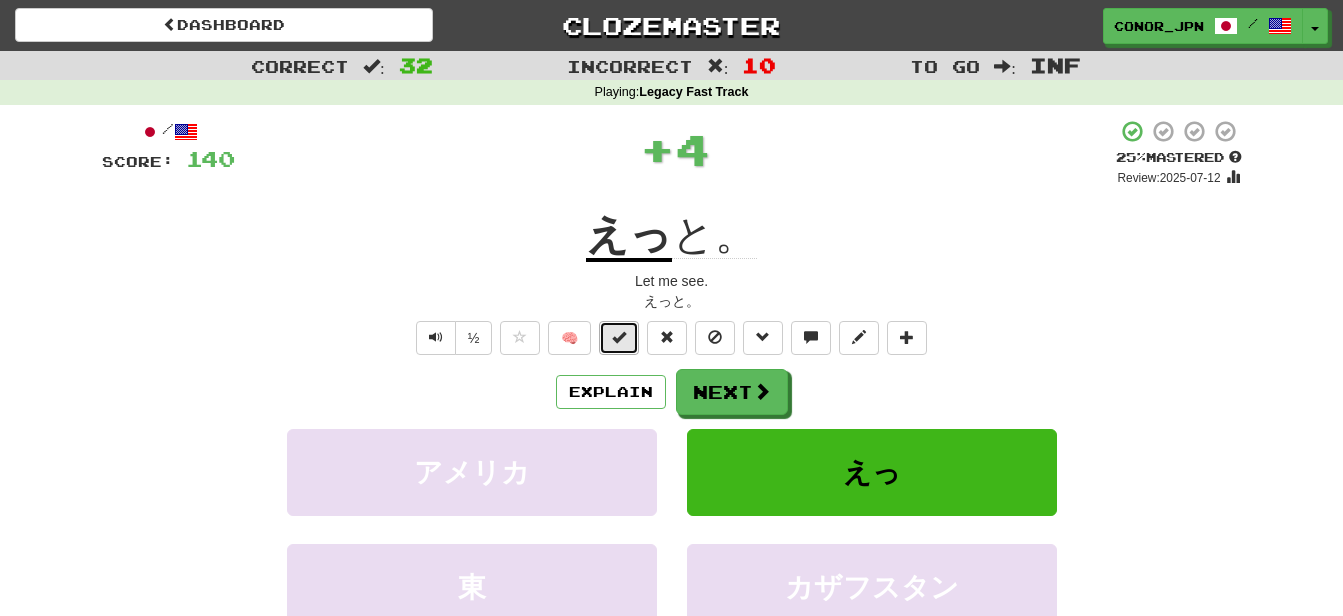 click at bounding box center [619, 337] 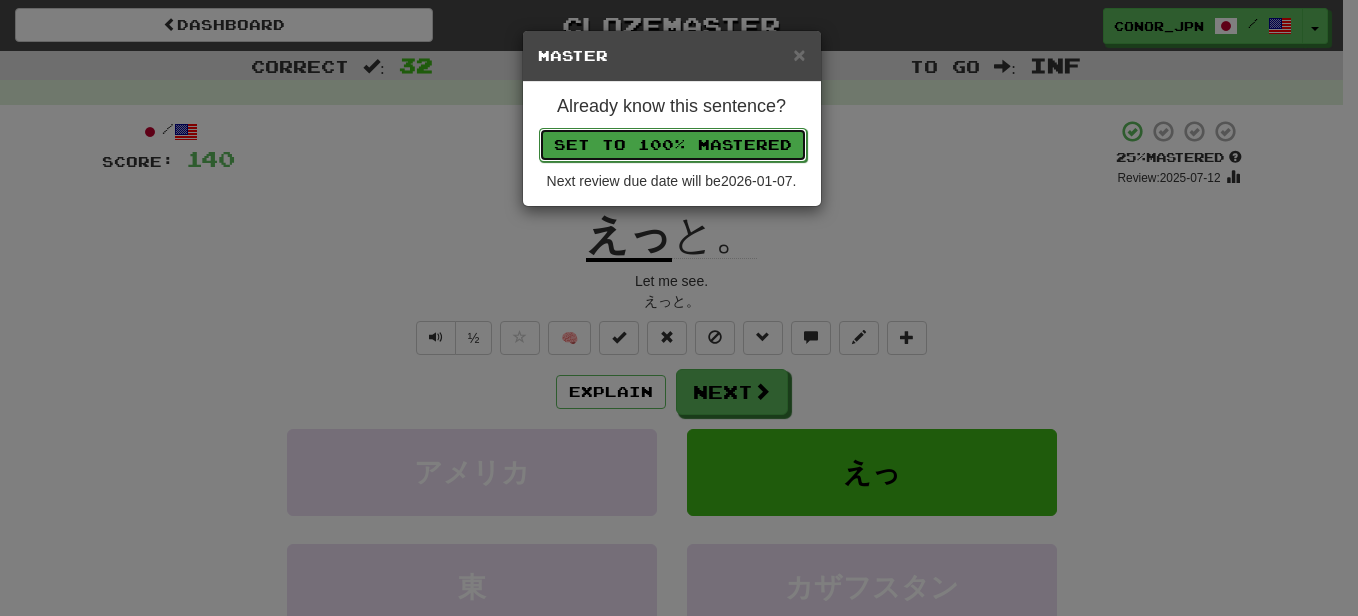 click on "Set to 100% Mastered" at bounding box center (673, 145) 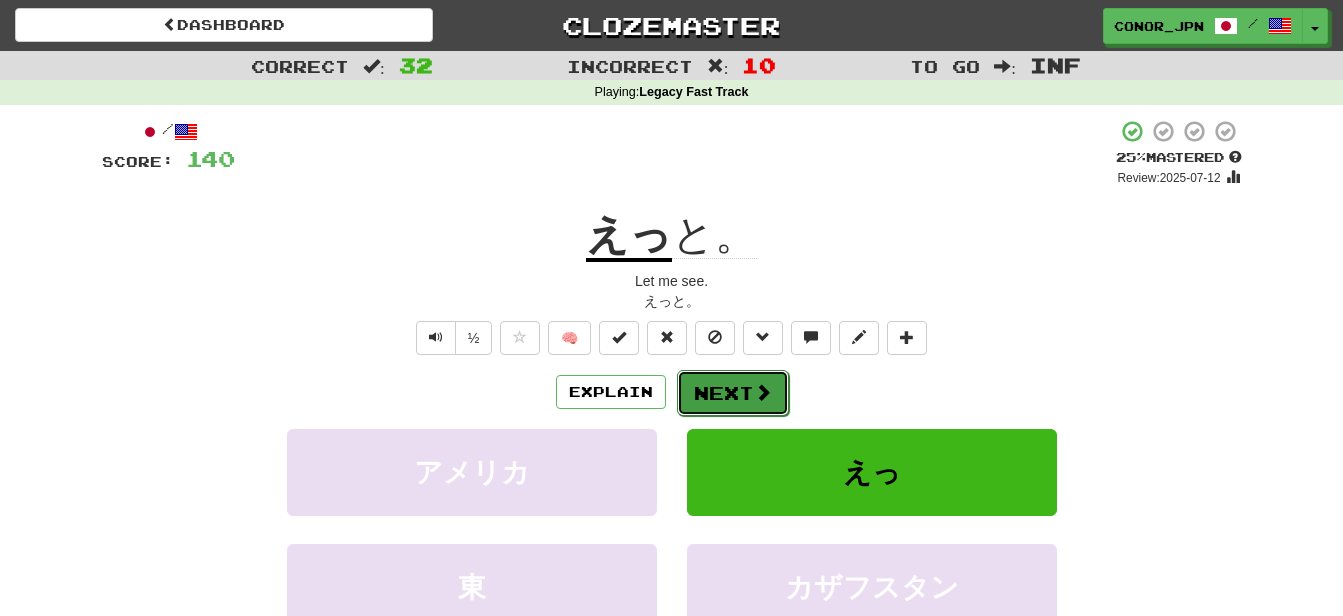 click on "Next" at bounding box center (733, 393) 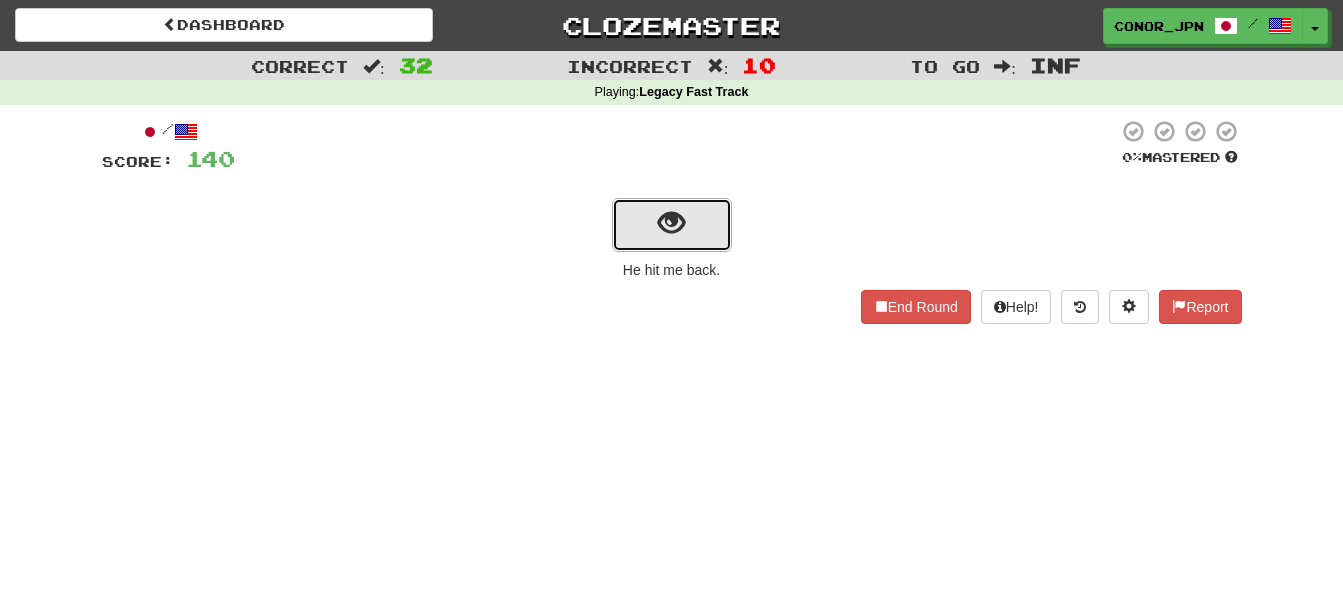 click at bounding box center (672, 225) 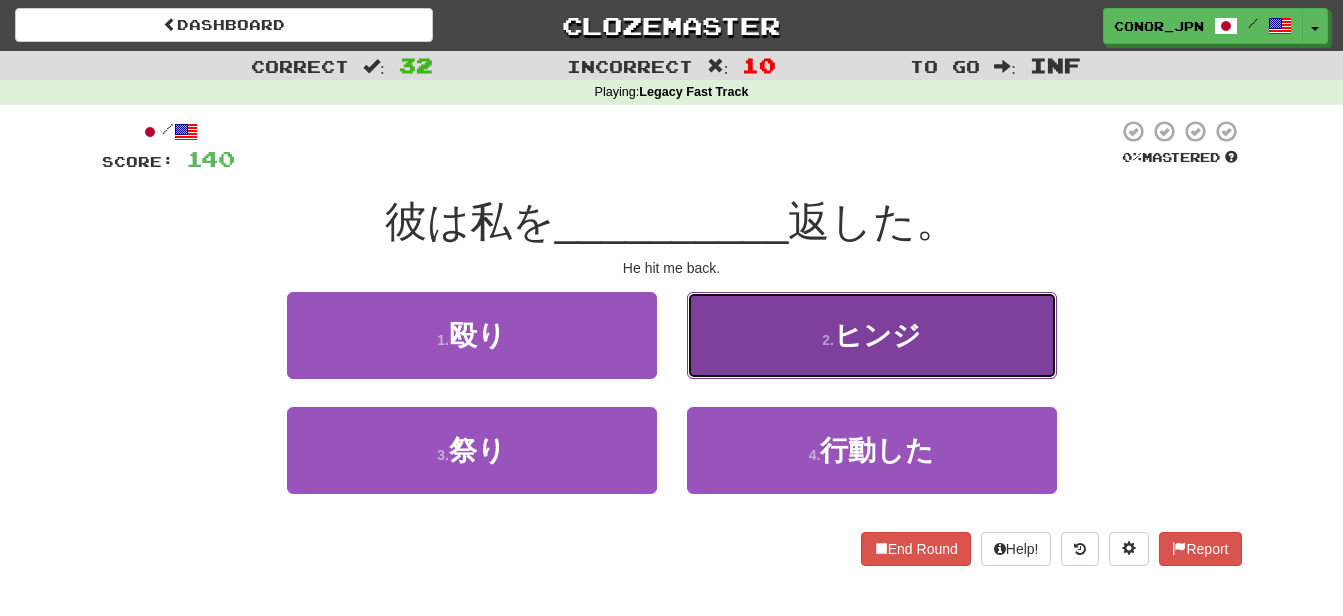 click on "2 .  ヒンジ" at bounding box center (872, 335) 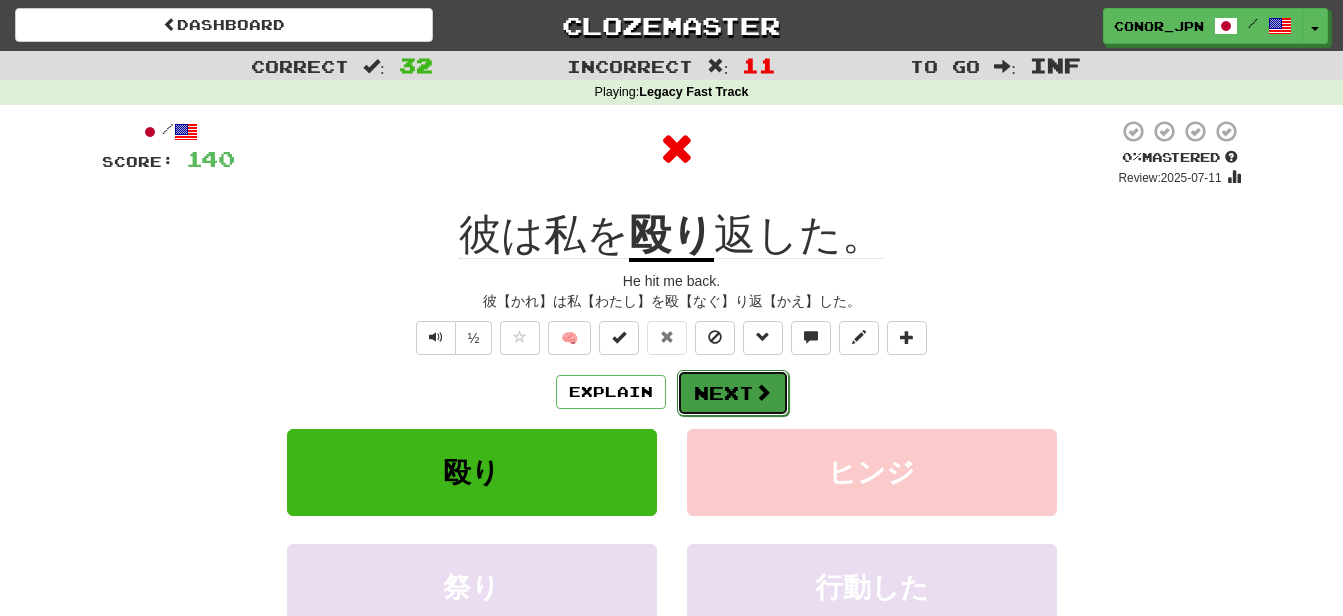 click on "Next" at bounding box center [733, 393] 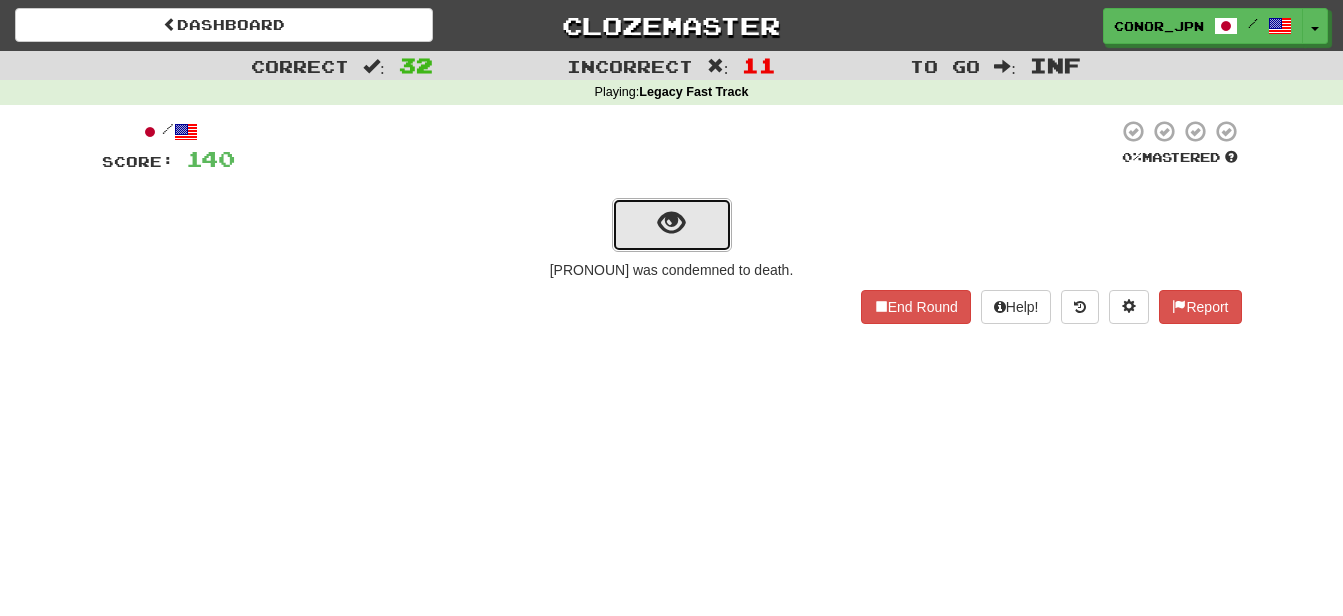 click at bounding box center [672, 225] 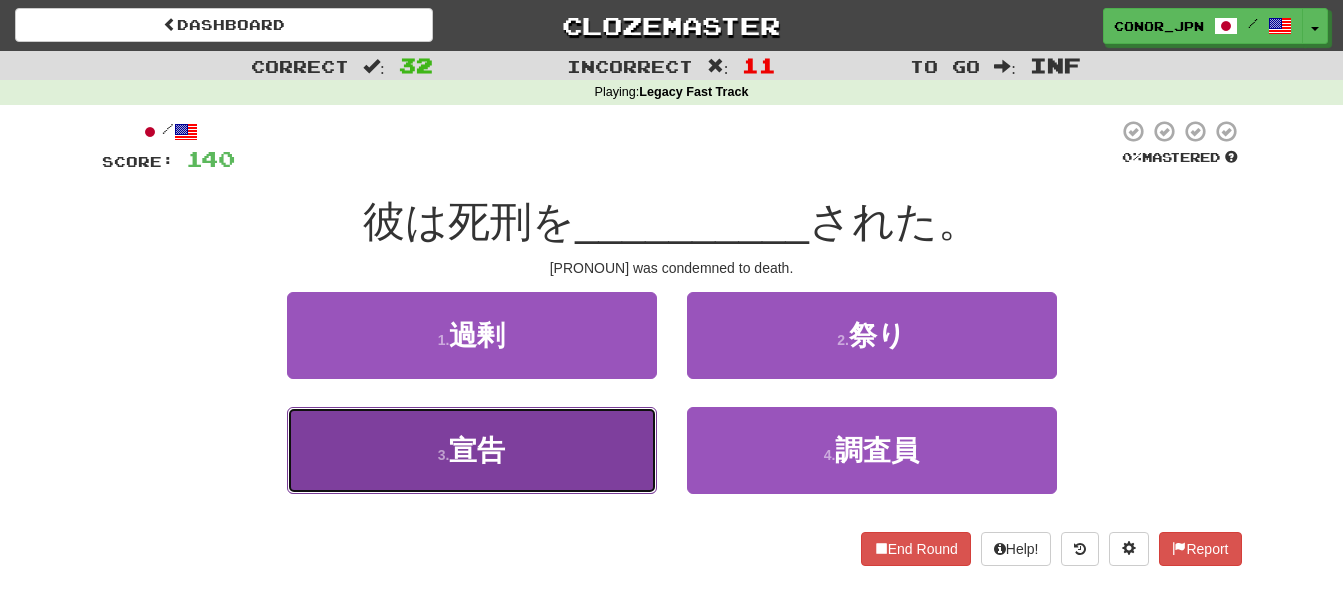 click on "宣告" at bounding box center (477, 450) 